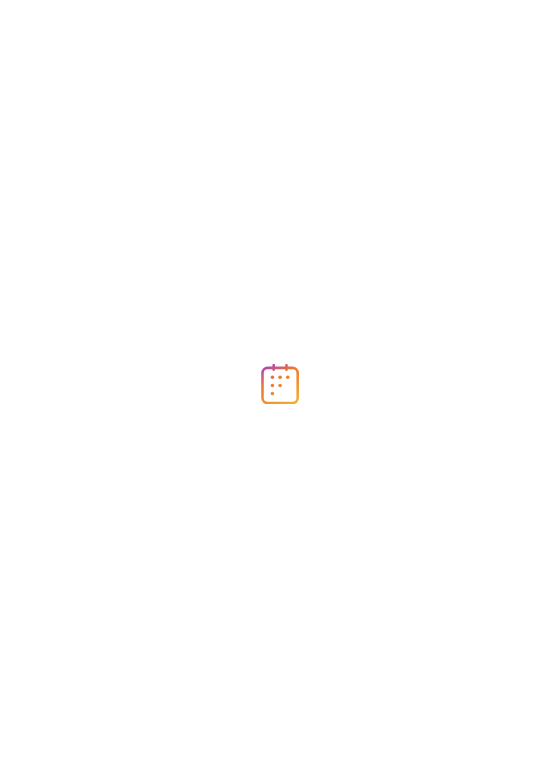 scroll, scrollTop: 0, scrollLeft: 0, axis: both 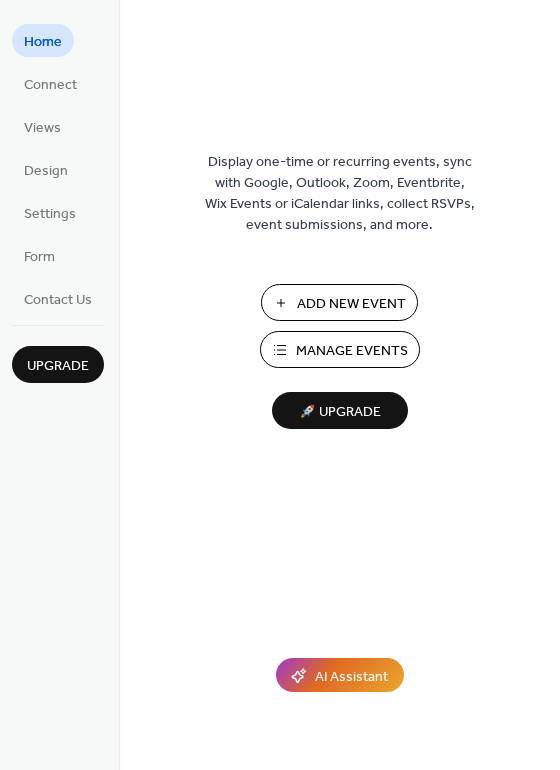 click on "Add New Event" at bounding box center [351, 304] 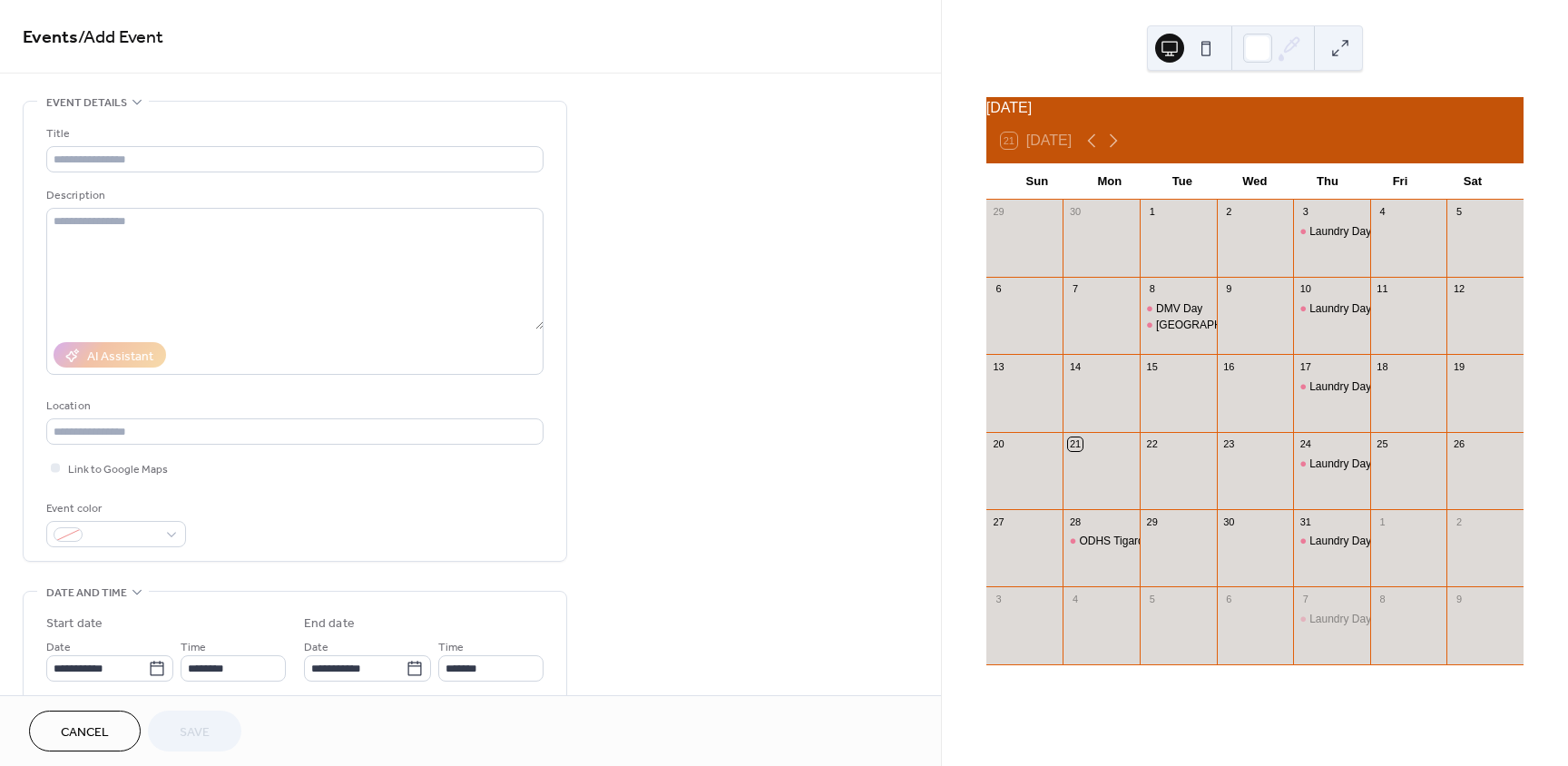 scroll, scrollTop: 0, scrollLeft: 0, axis: both 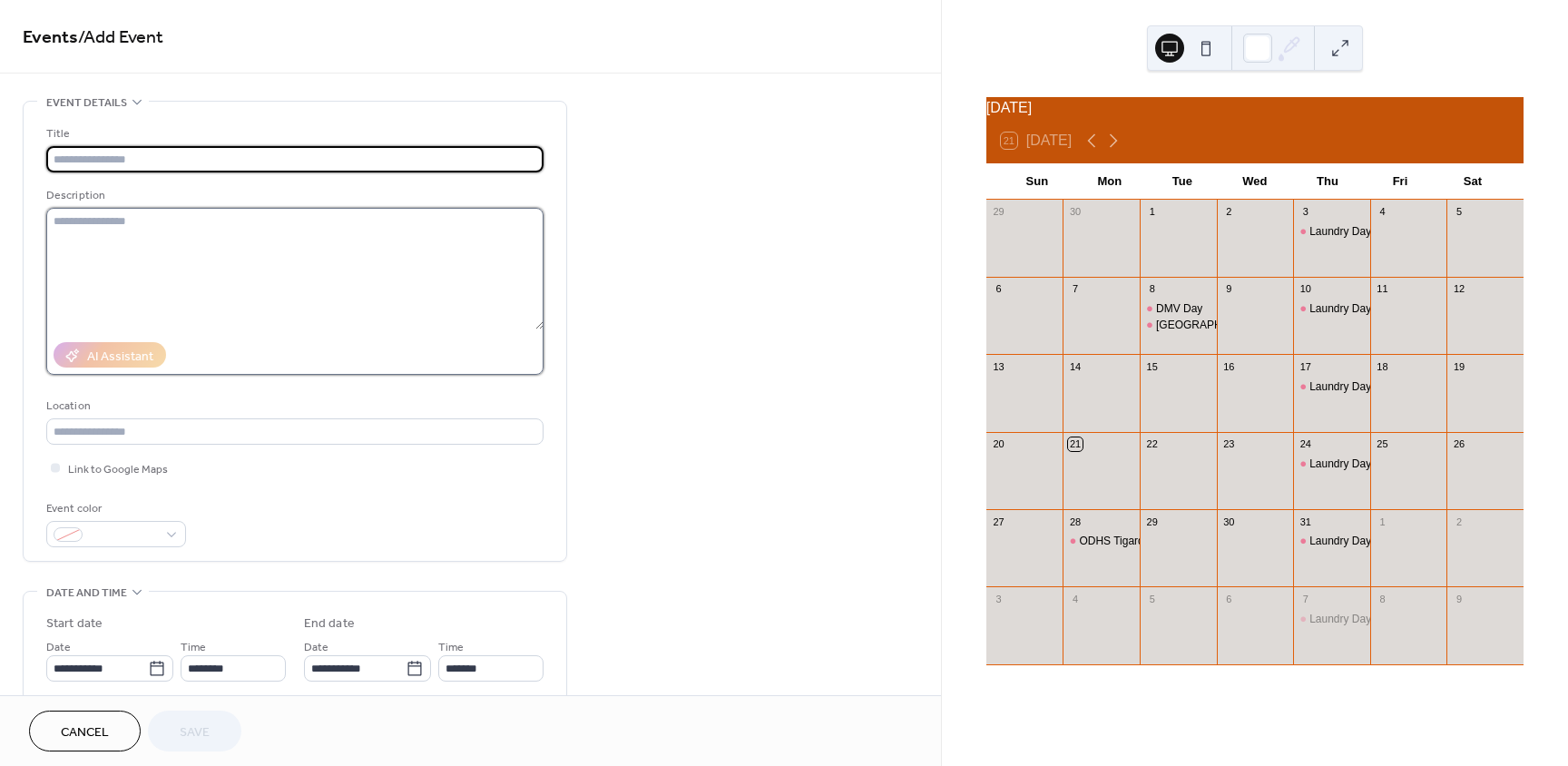 click at bounding box center [295, 269] 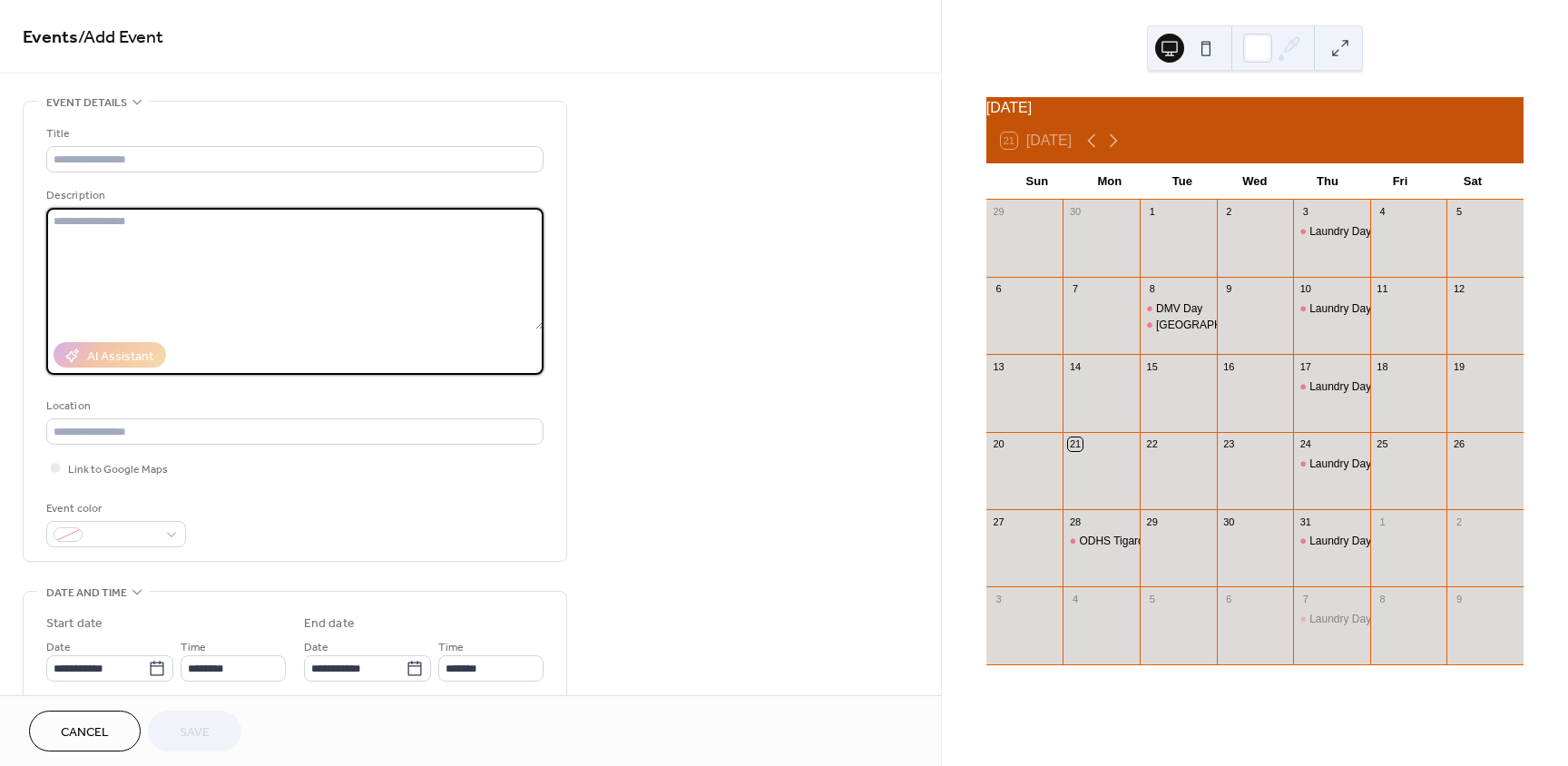 paste on "**********" 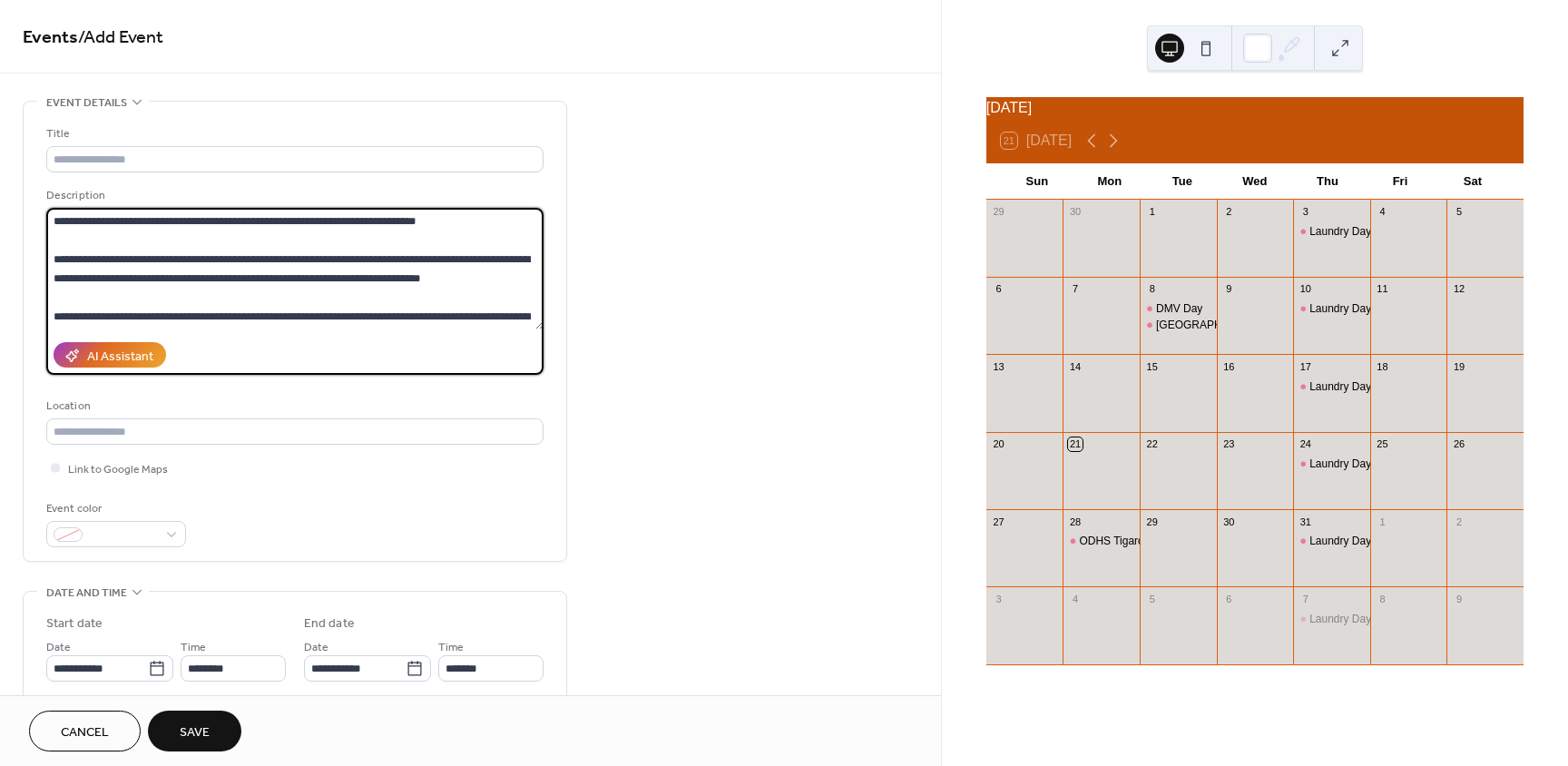 scroll, scrollTop: 588, scrollLeft: 0, axis: vertical 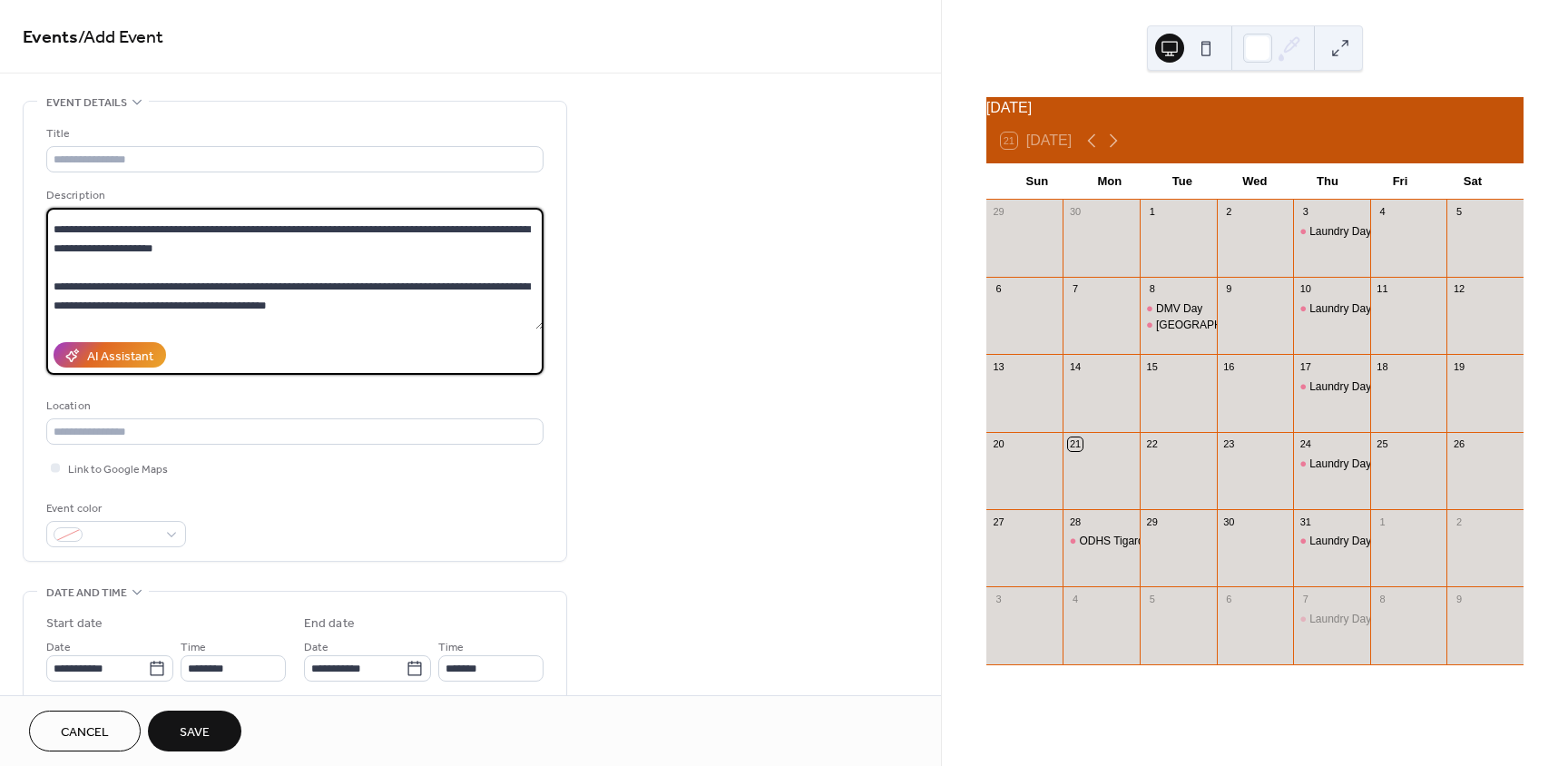 drag, startPoint x: 397, startPoint y: 316, endPoint x: 51, endPoint y: 274, distance: 348.53981 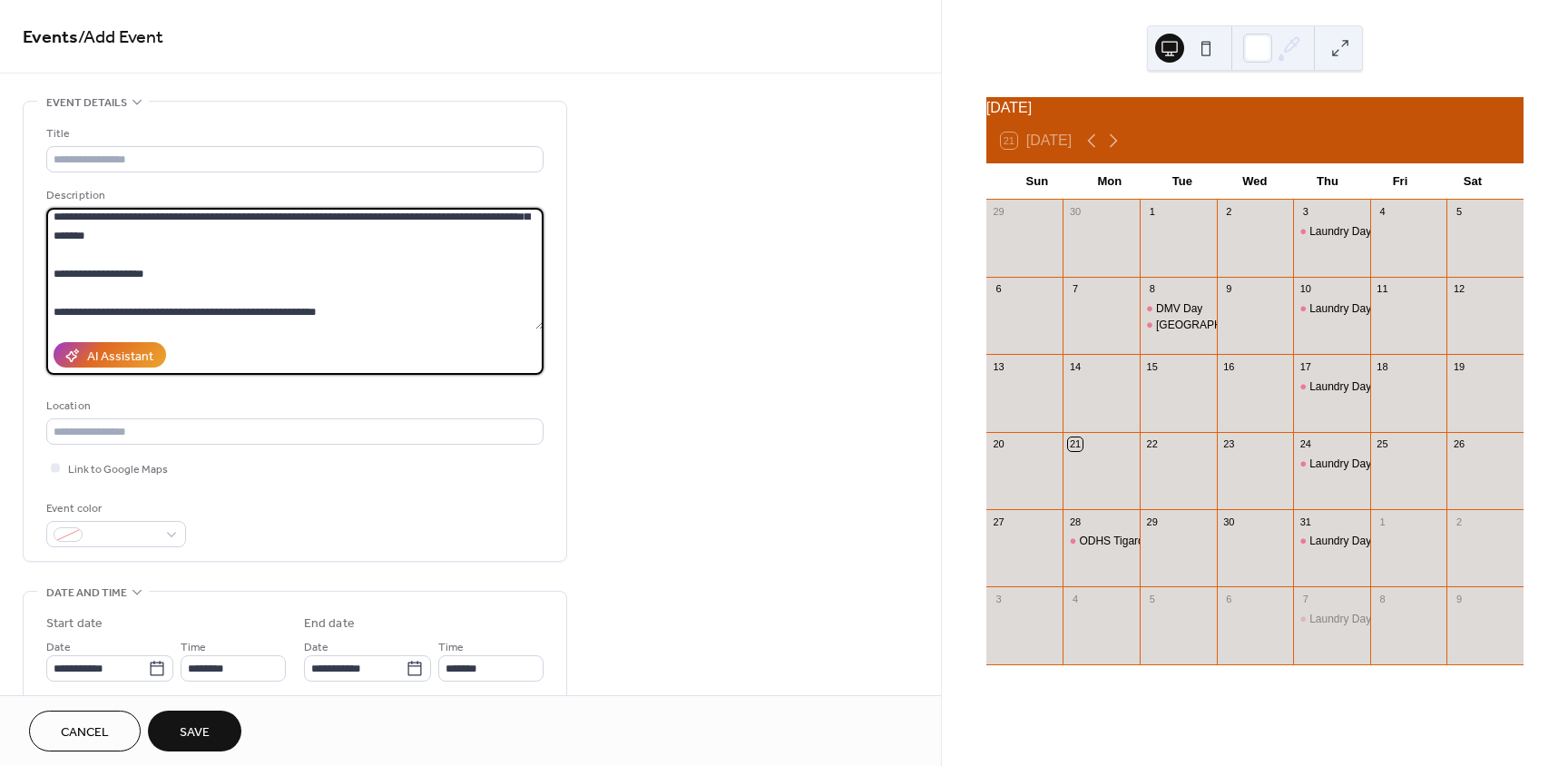 scroll, scrollTop: 134, scrollLeft: 0, axis: vertical 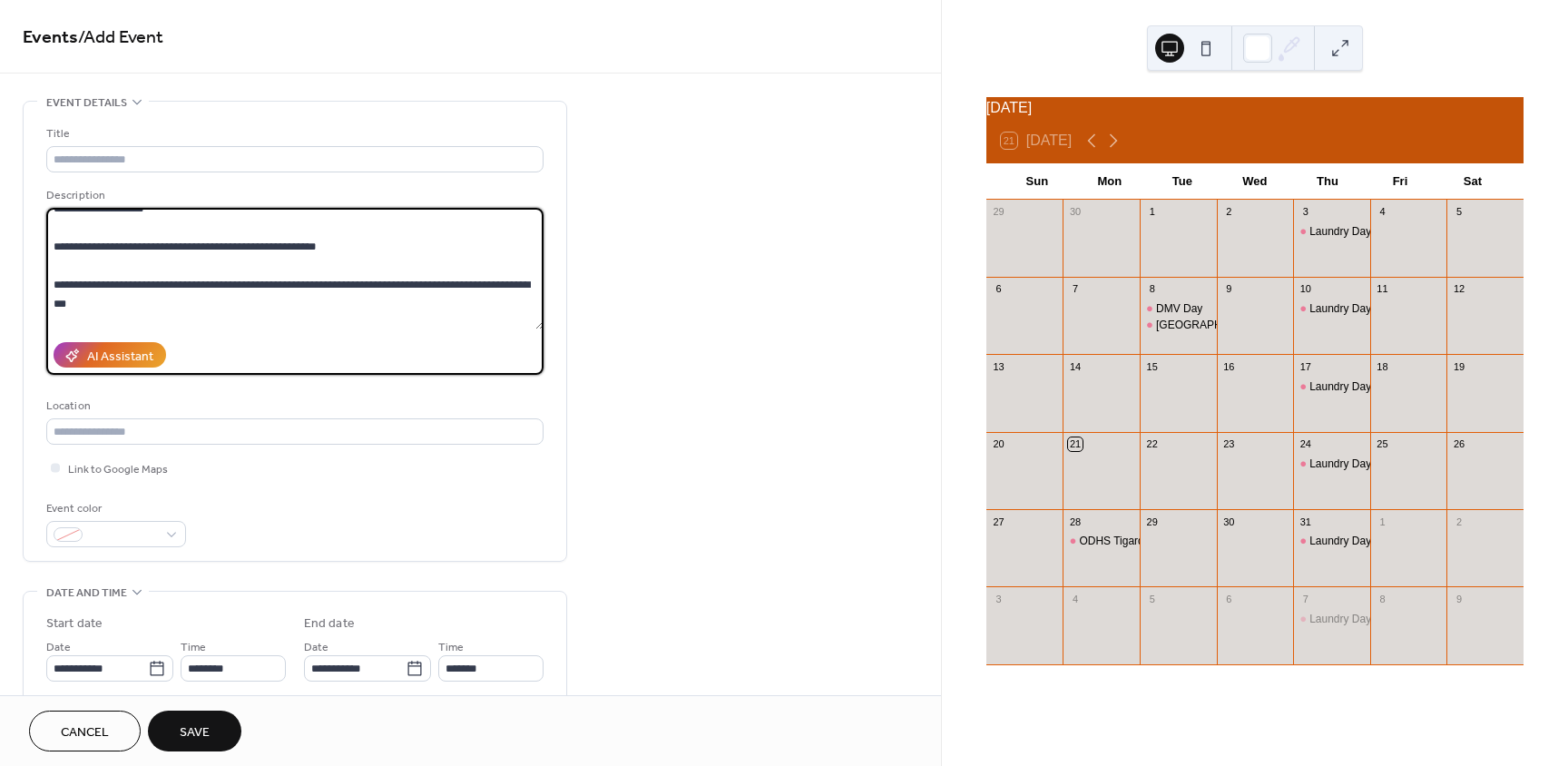 drag, startPoint x: 326, startPoint y: 319, endPoint x: 244, endPoint y: 250, distance: 107.16809 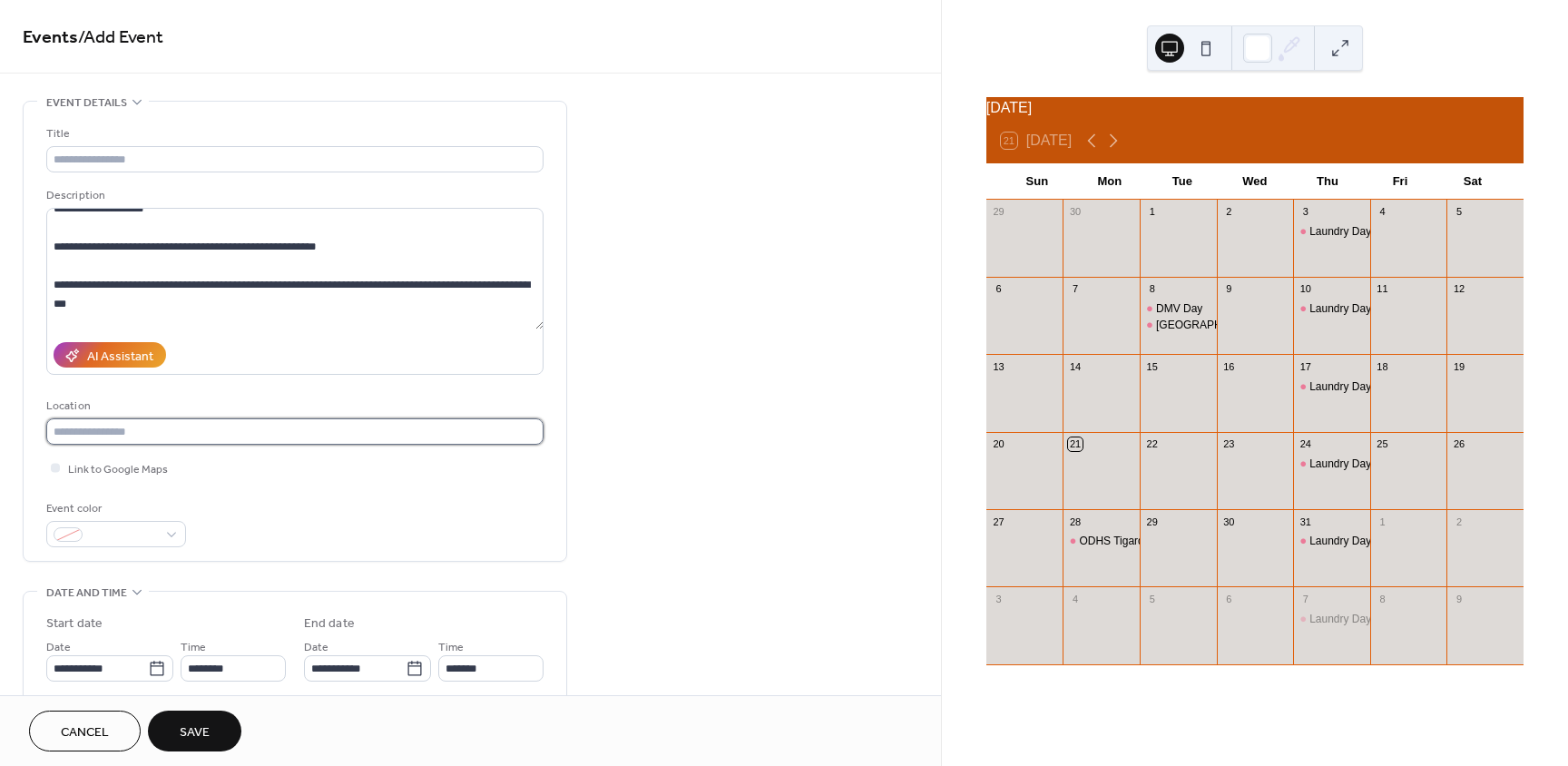 click at bounding box center [295, 431] 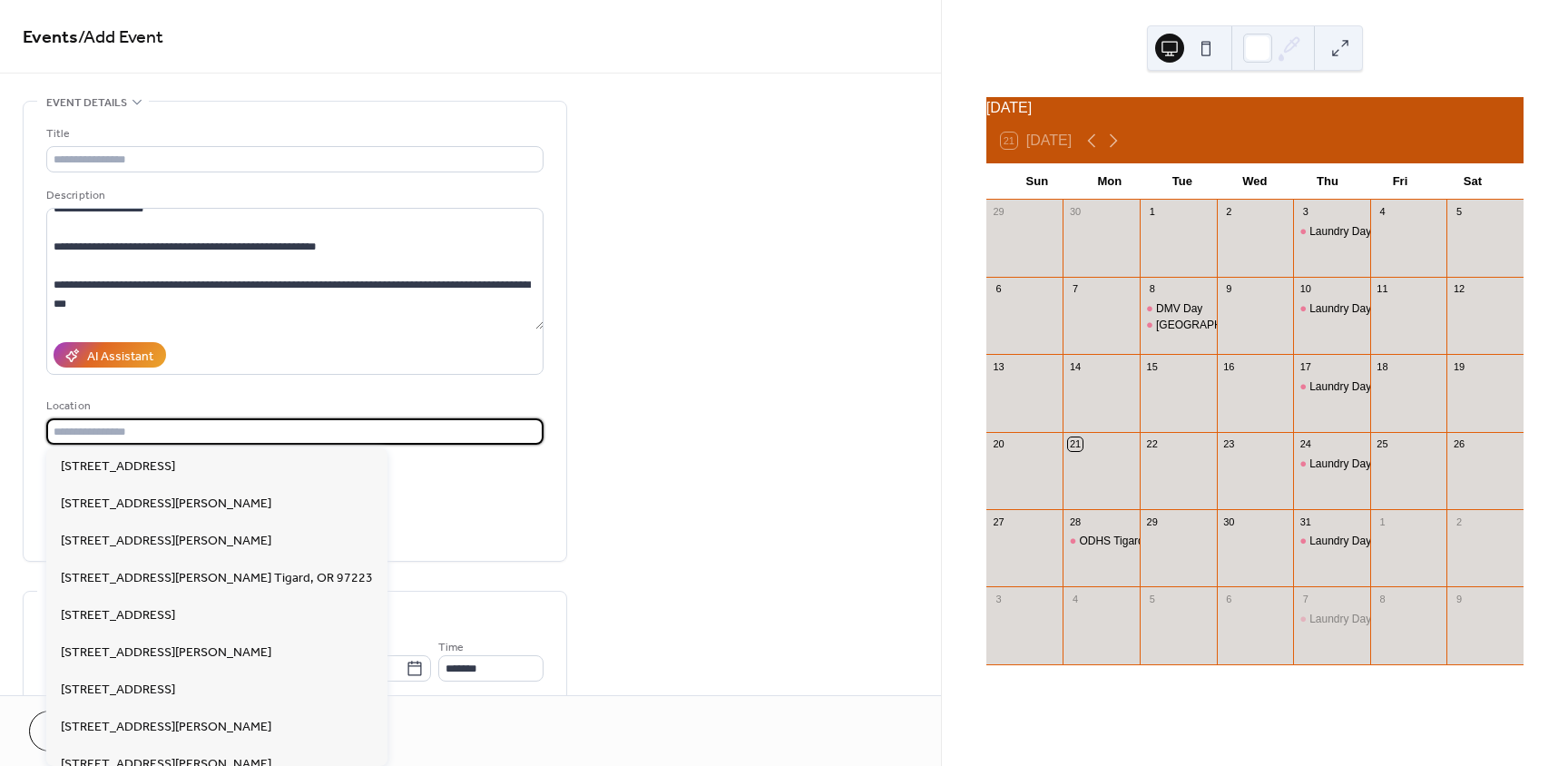 paste on "**********" 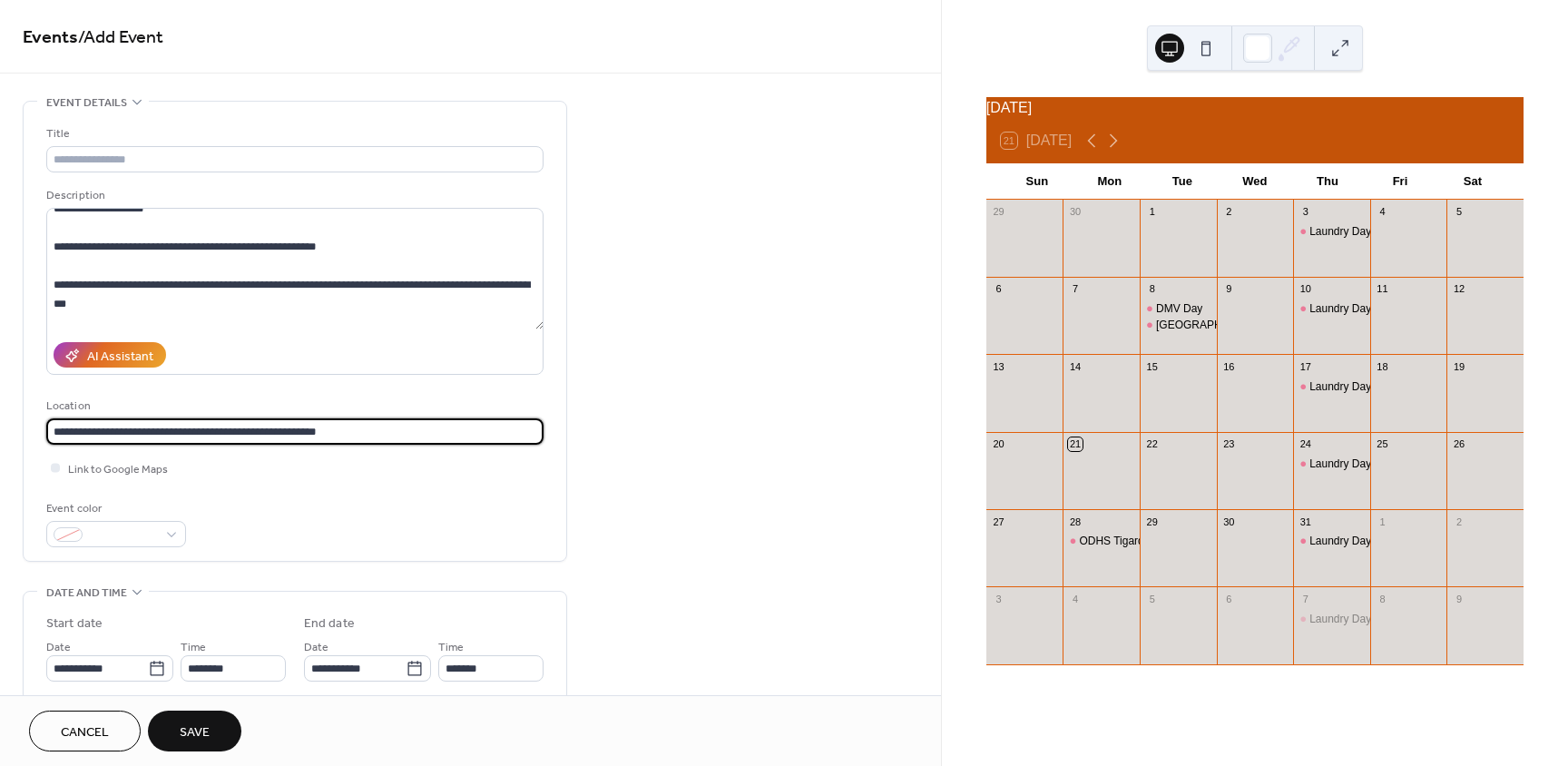 click on "**********" at bounding box center [295, 336] 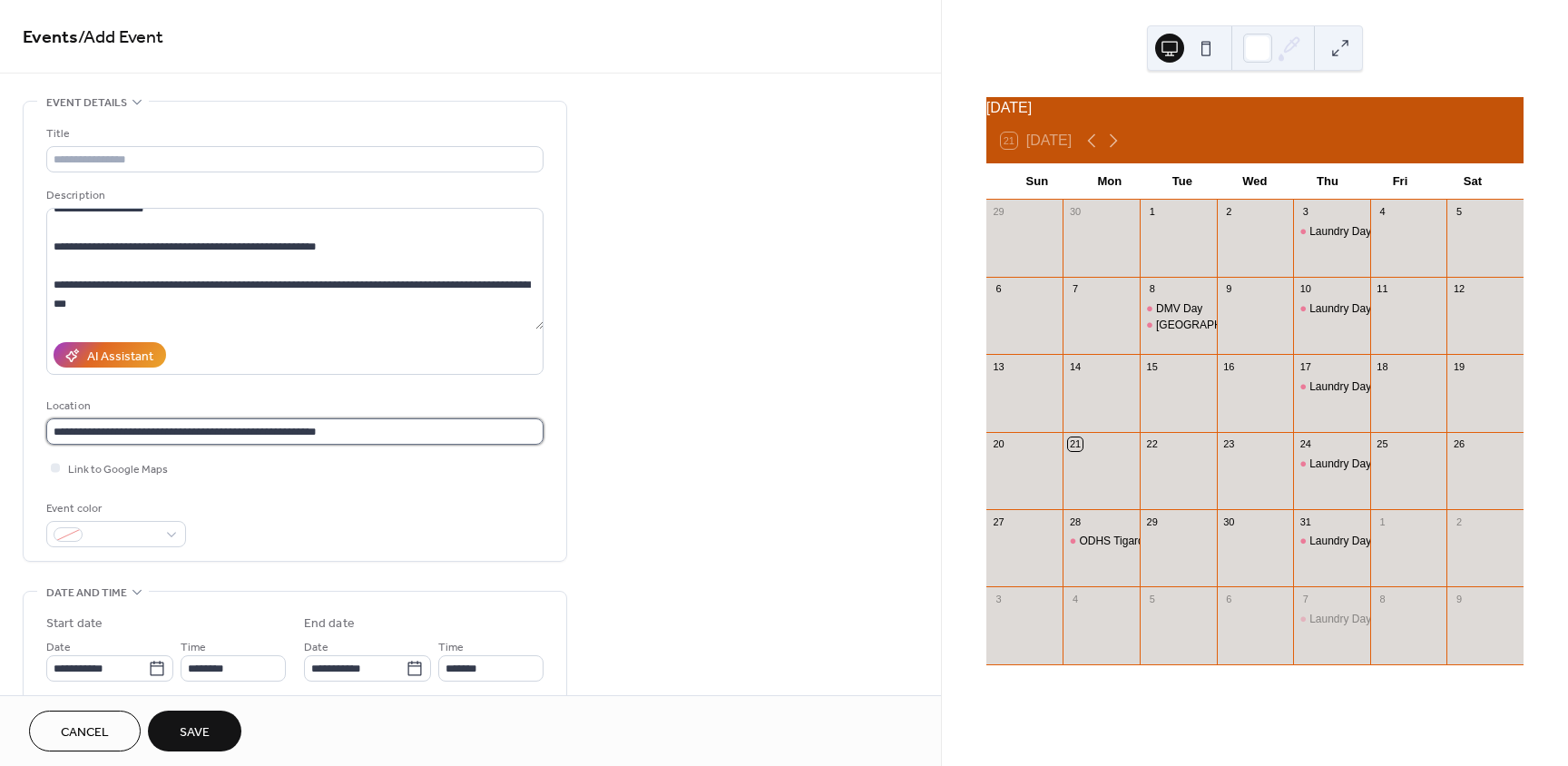 click on "**********" at bounding box center [295, 431] 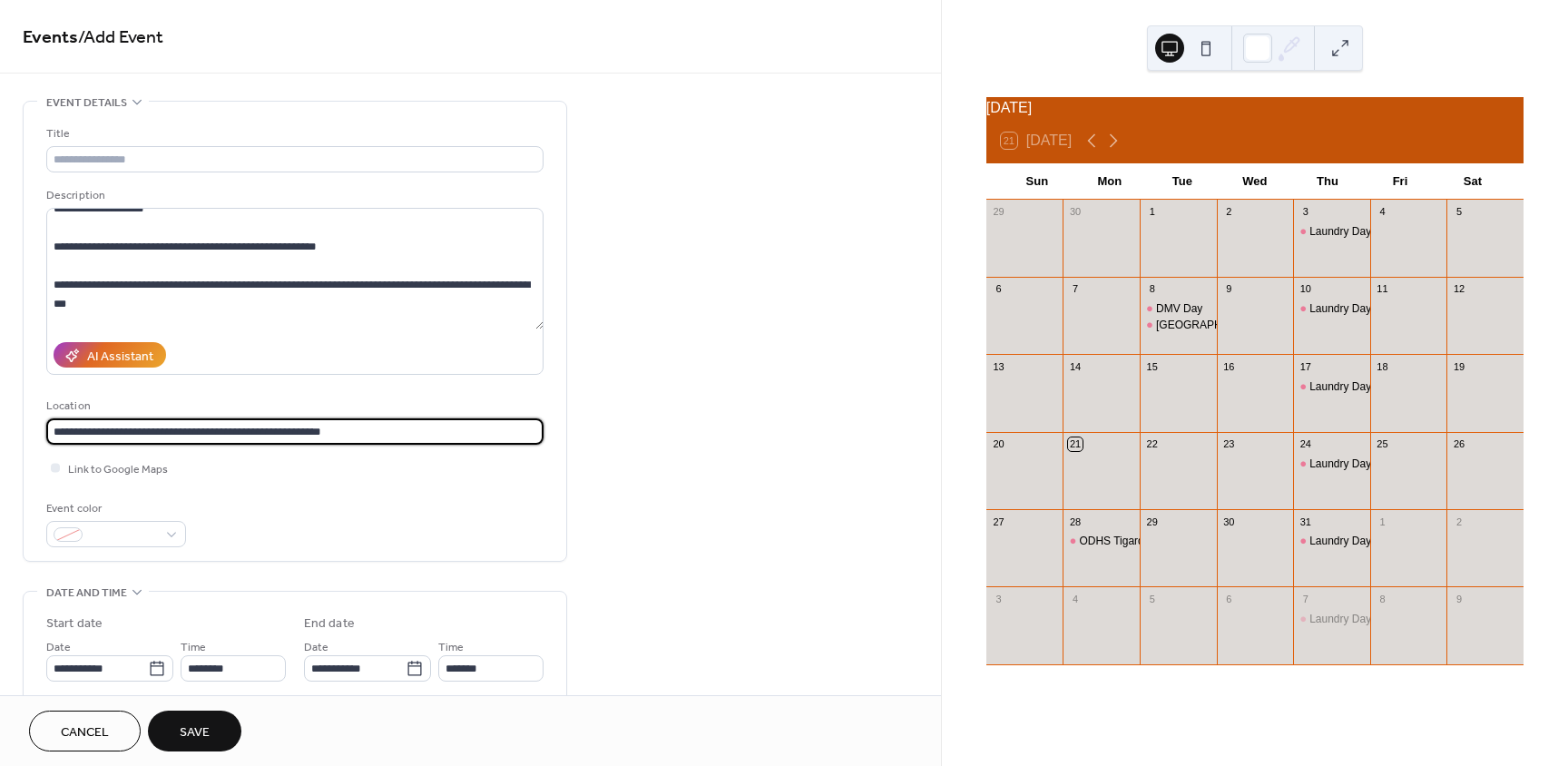 click on "**********" at bounding box center (295, 431) 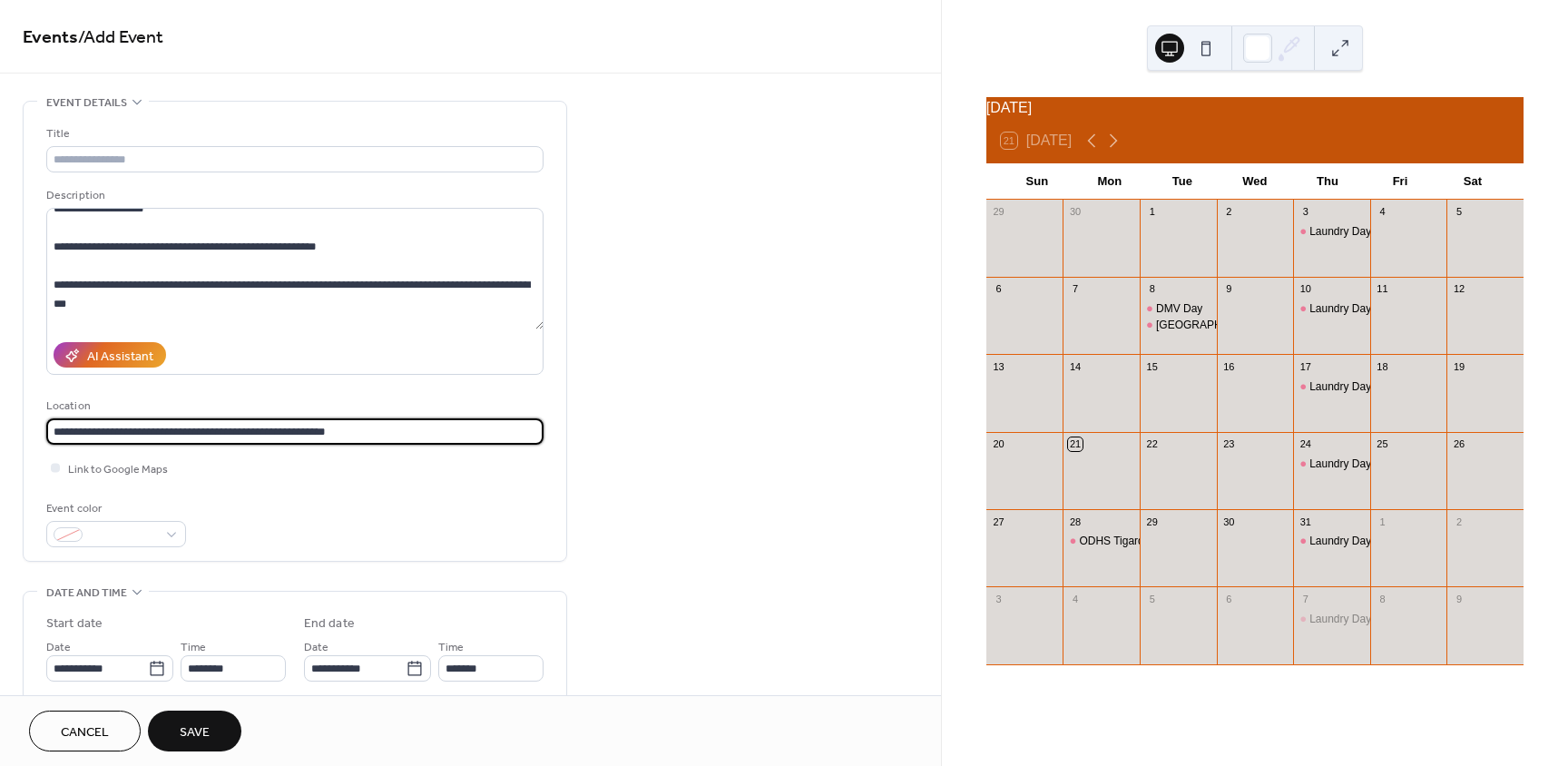 scroll, scrollTop: 1, scrollLeft: 0, axis: vertical 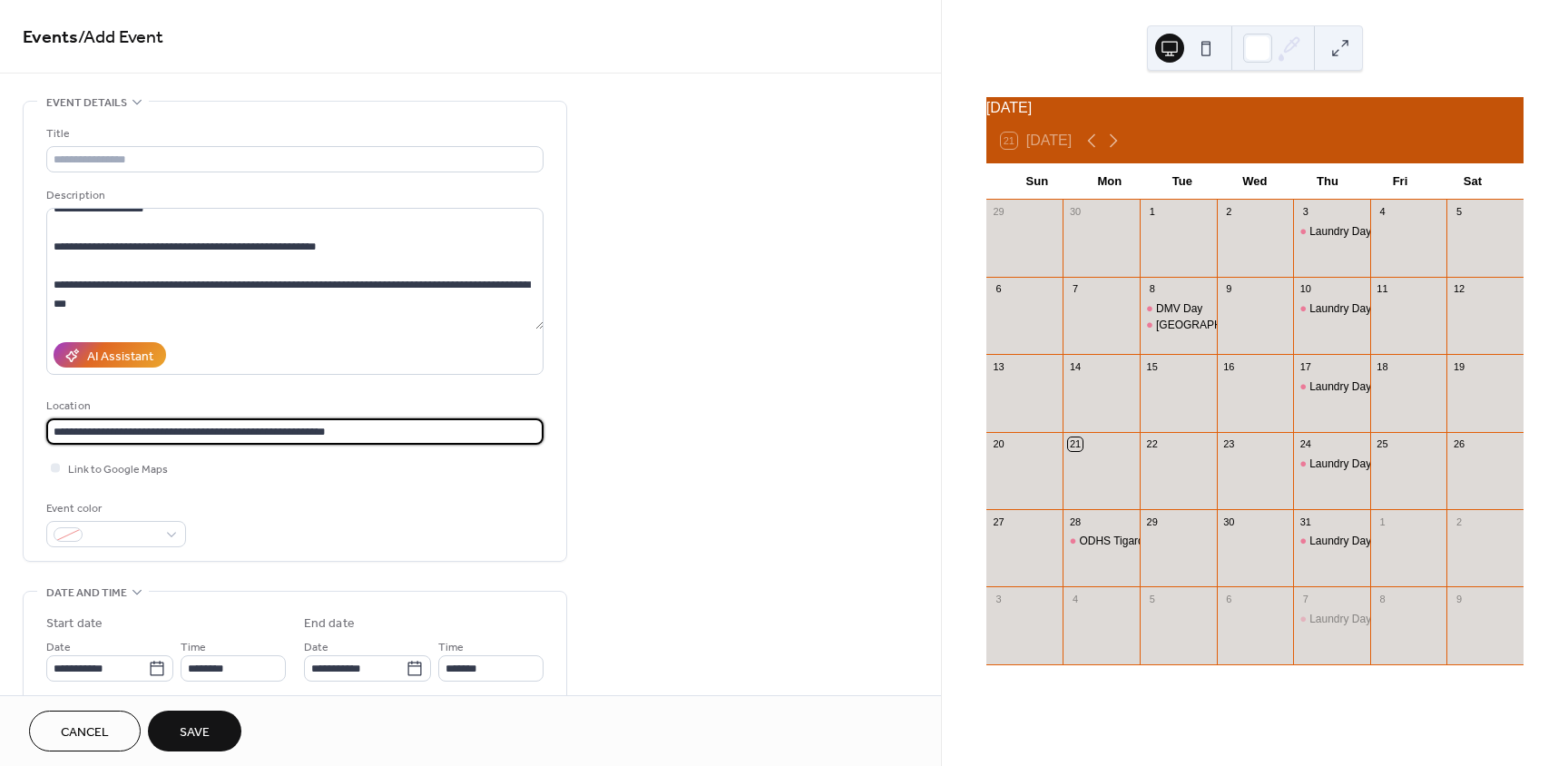 drag, startPoint x: 400, startPoint y: 443, endPoint x: 197, endPoint y: 440, distance: 203.0222 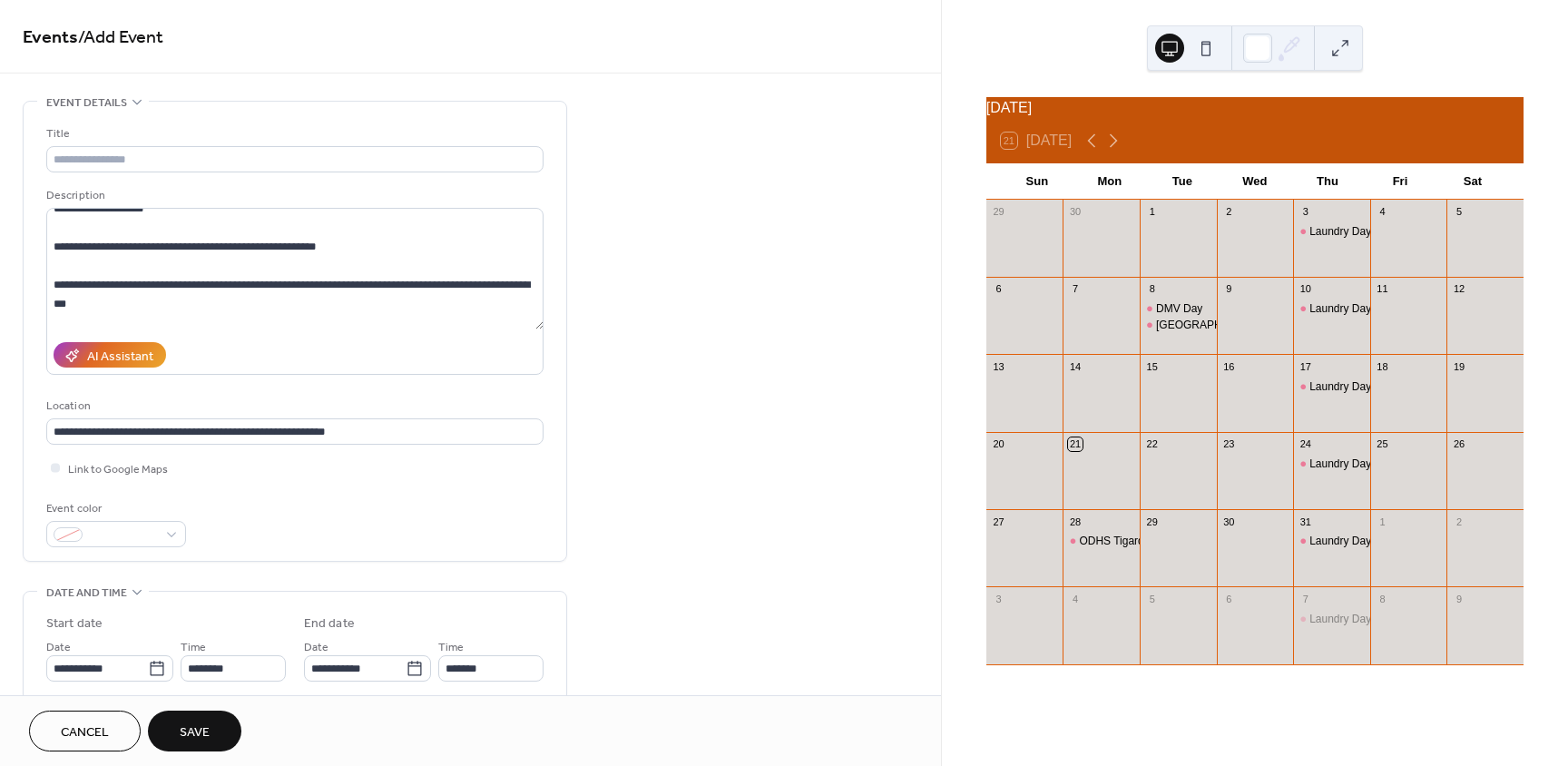scroll, scrollTop: 0, scrollLeft: 0, axis: both 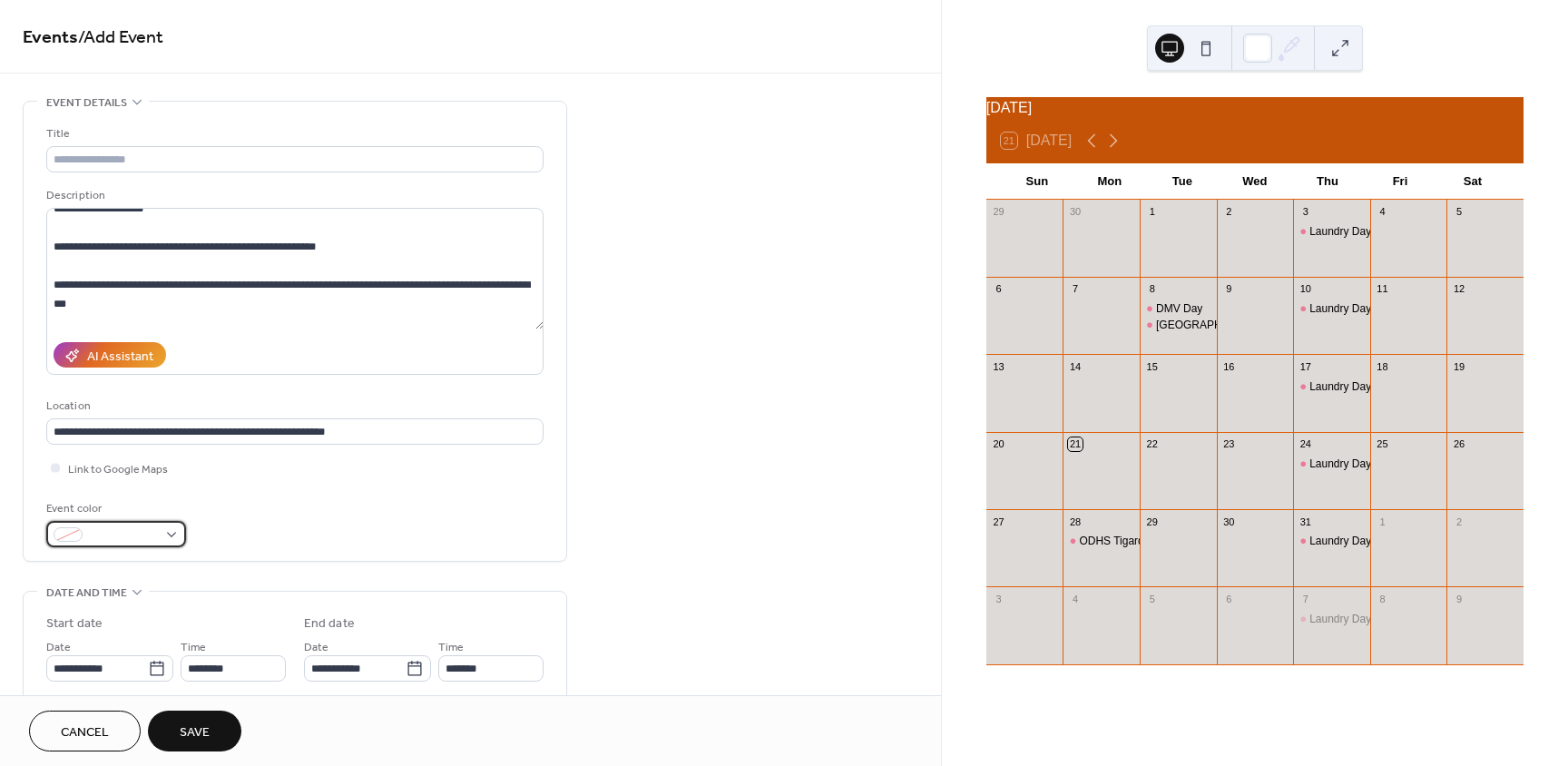 click at bounding box center (123, 535) 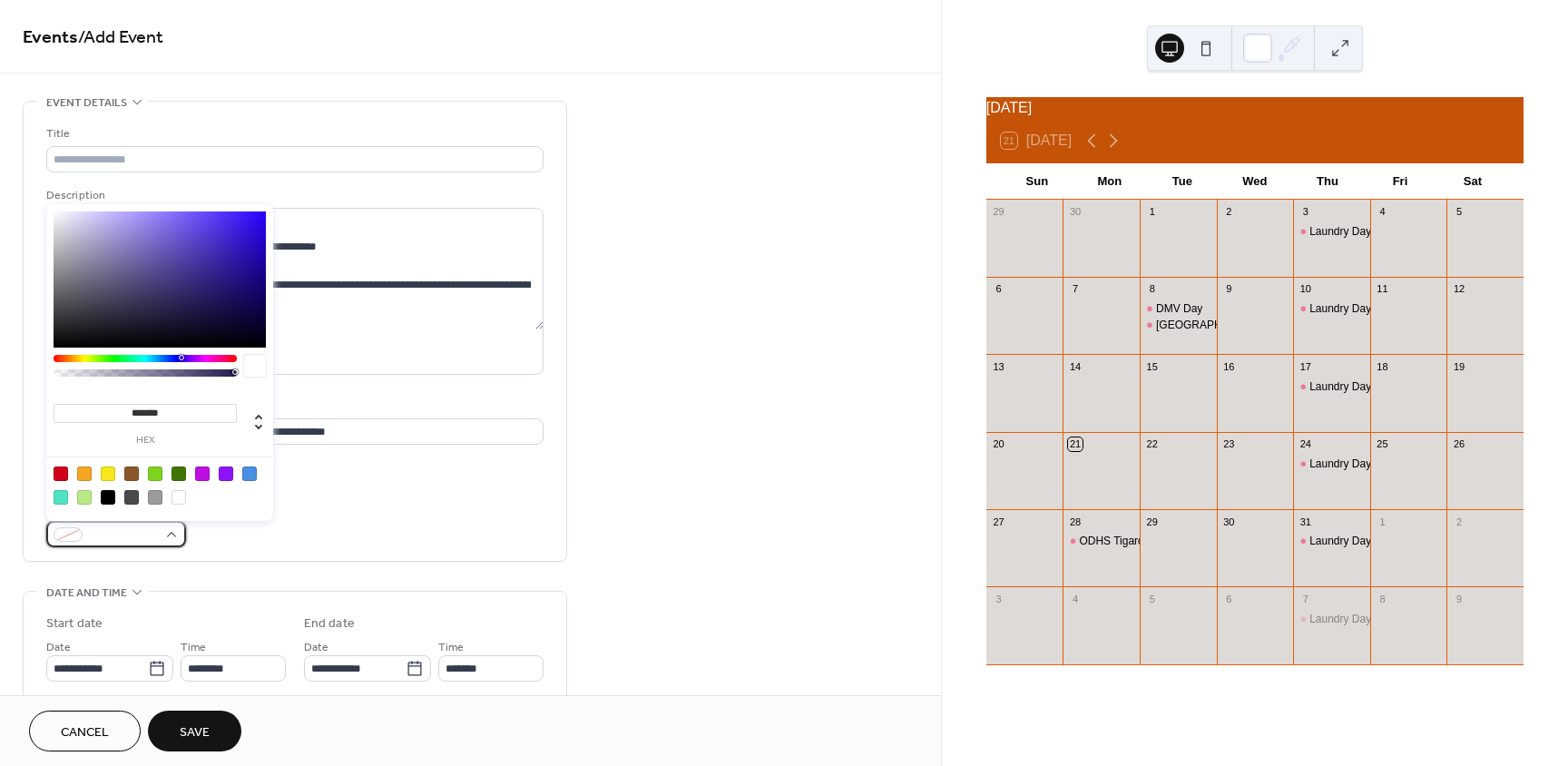 click at bounding box center [123, 535] 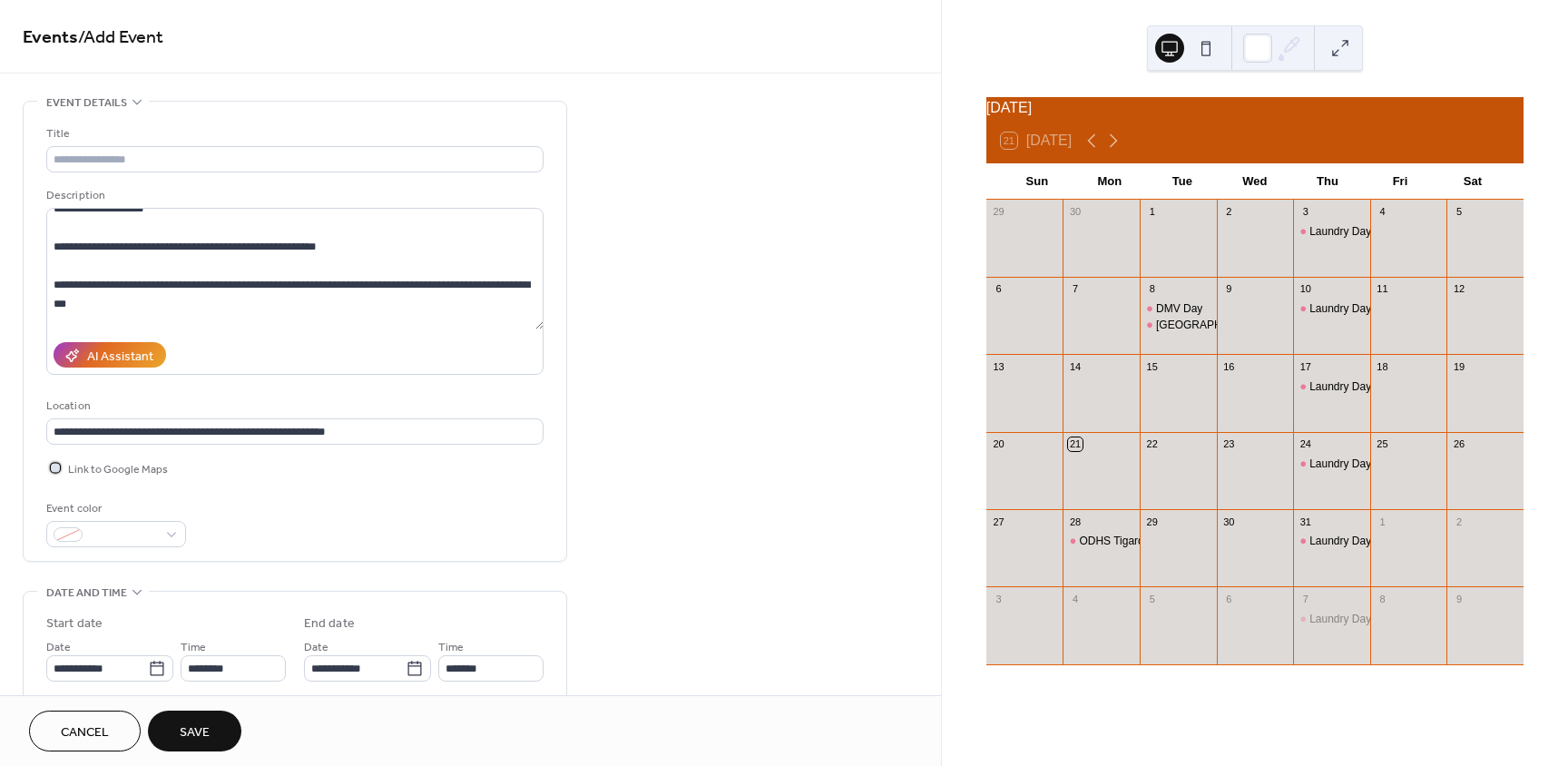 click at bounding box center (55, 467) 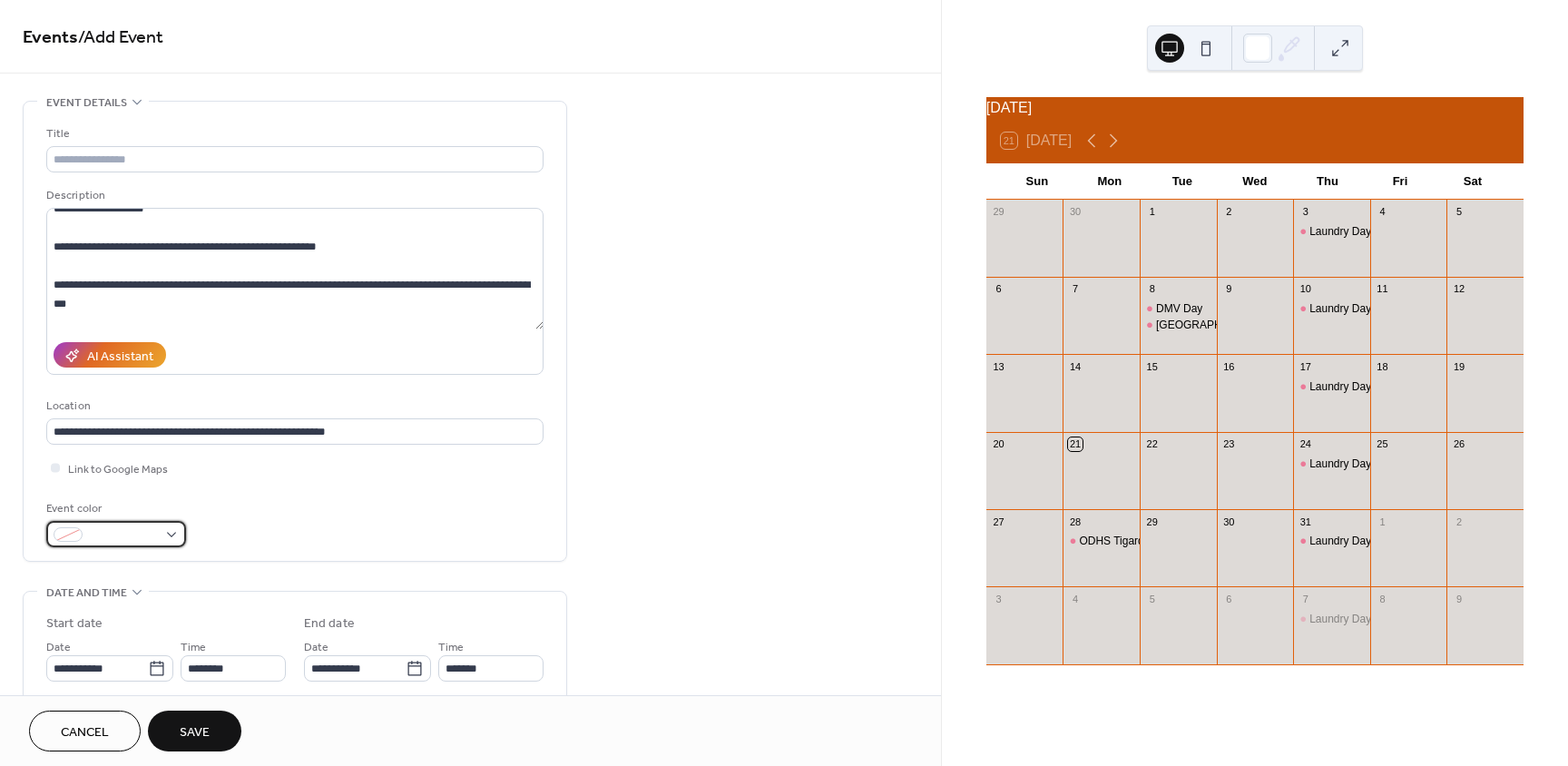 click at bounding box center [116, 534] 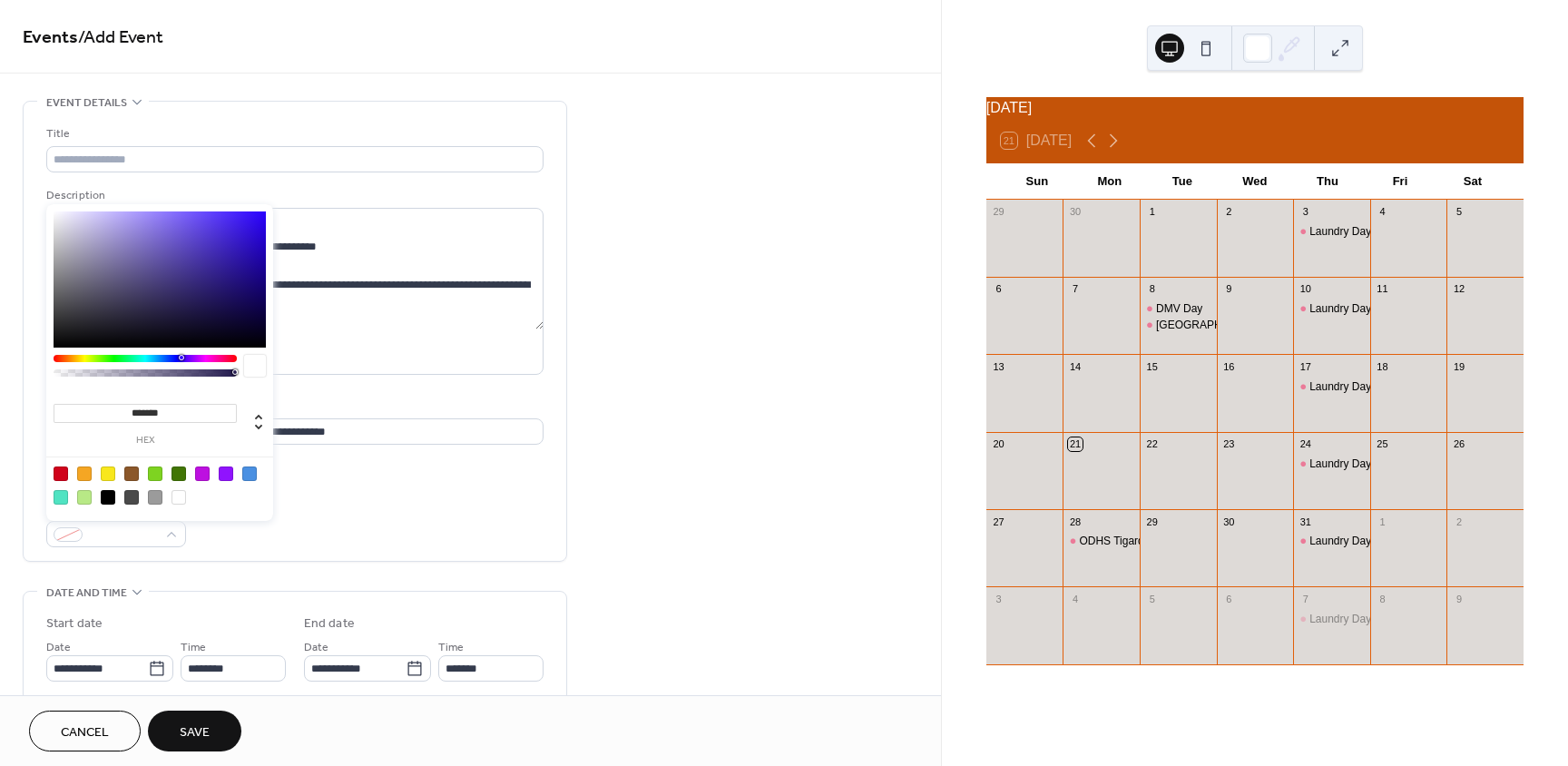 click at bounding box center (250, 474) 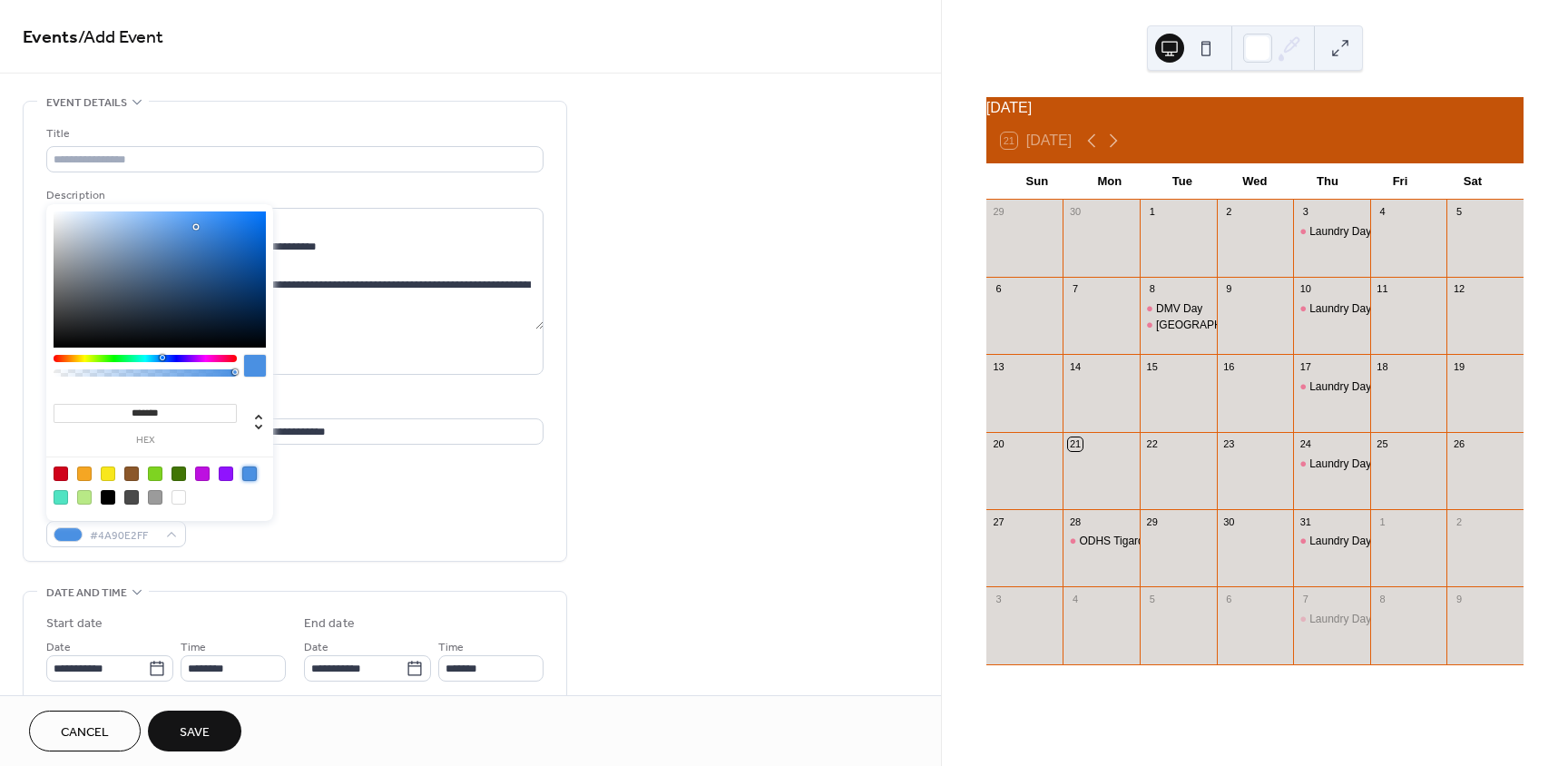 click at bounding box center [84, 497] 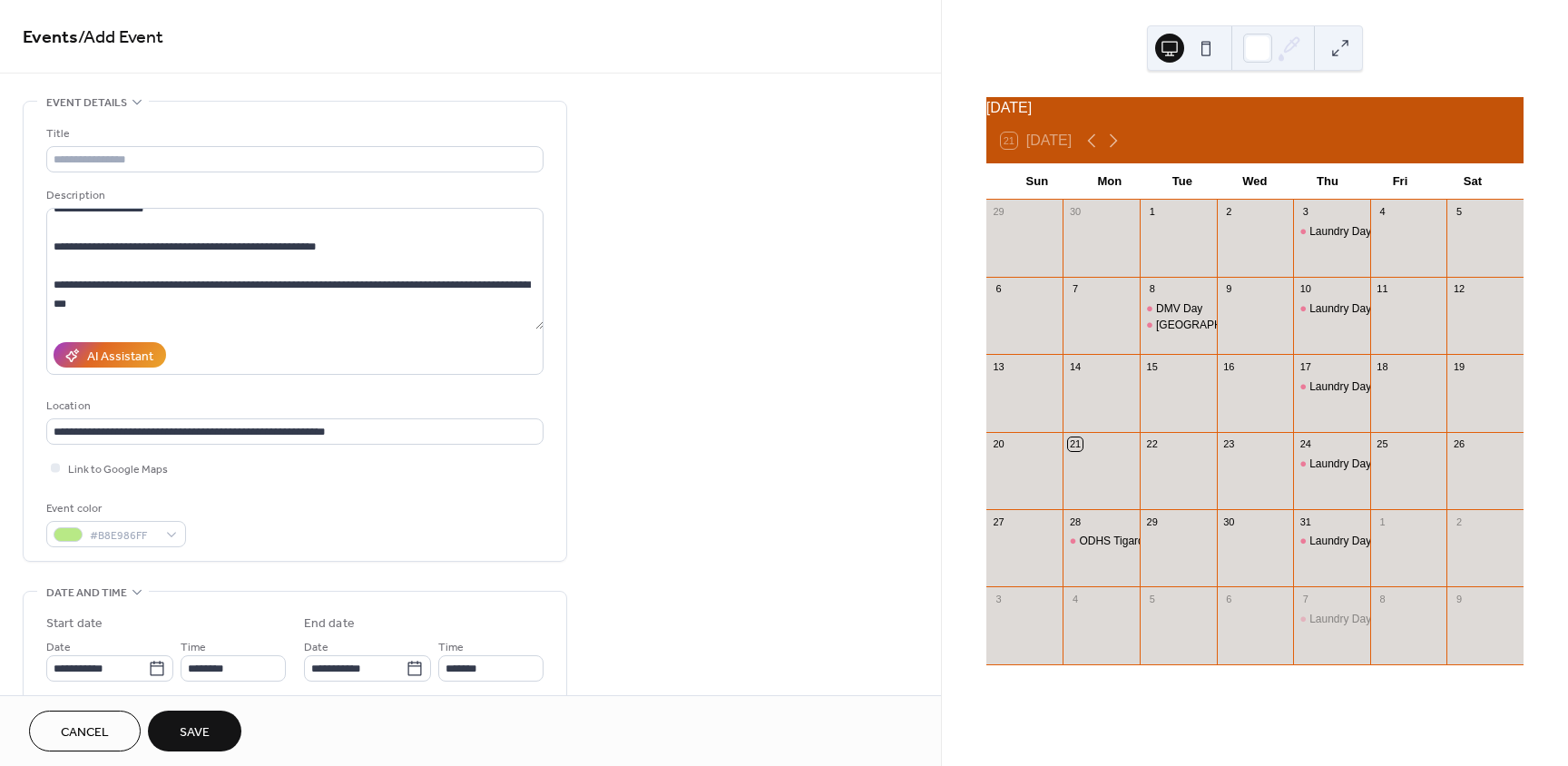 click on "Event color #B8E986FF" at bounding box center [295, 523] 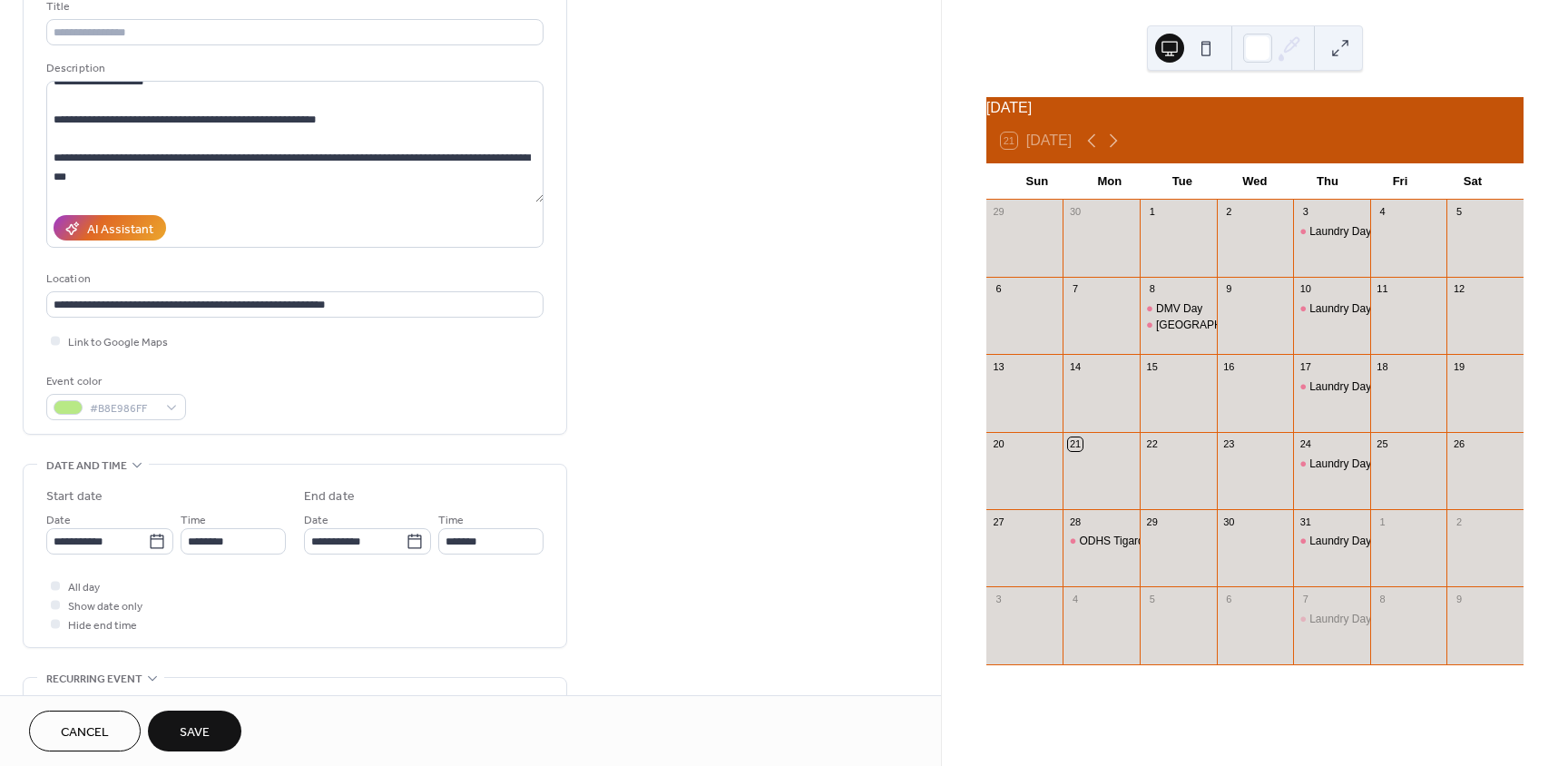scroll, scrollTop: 182, scrollLeft: 0, axis: vertical 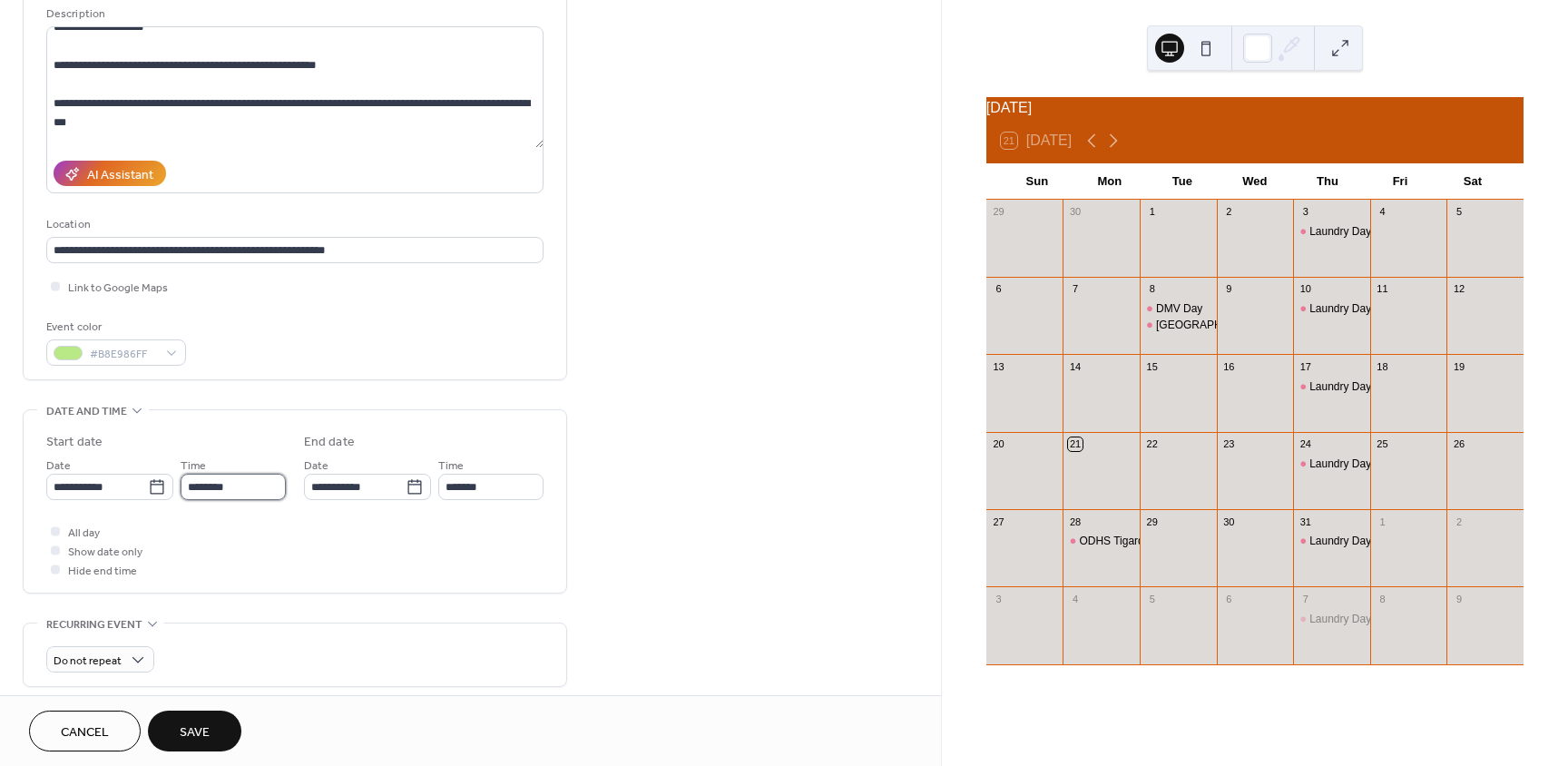 click on "********" at bounding box center [233, 486] 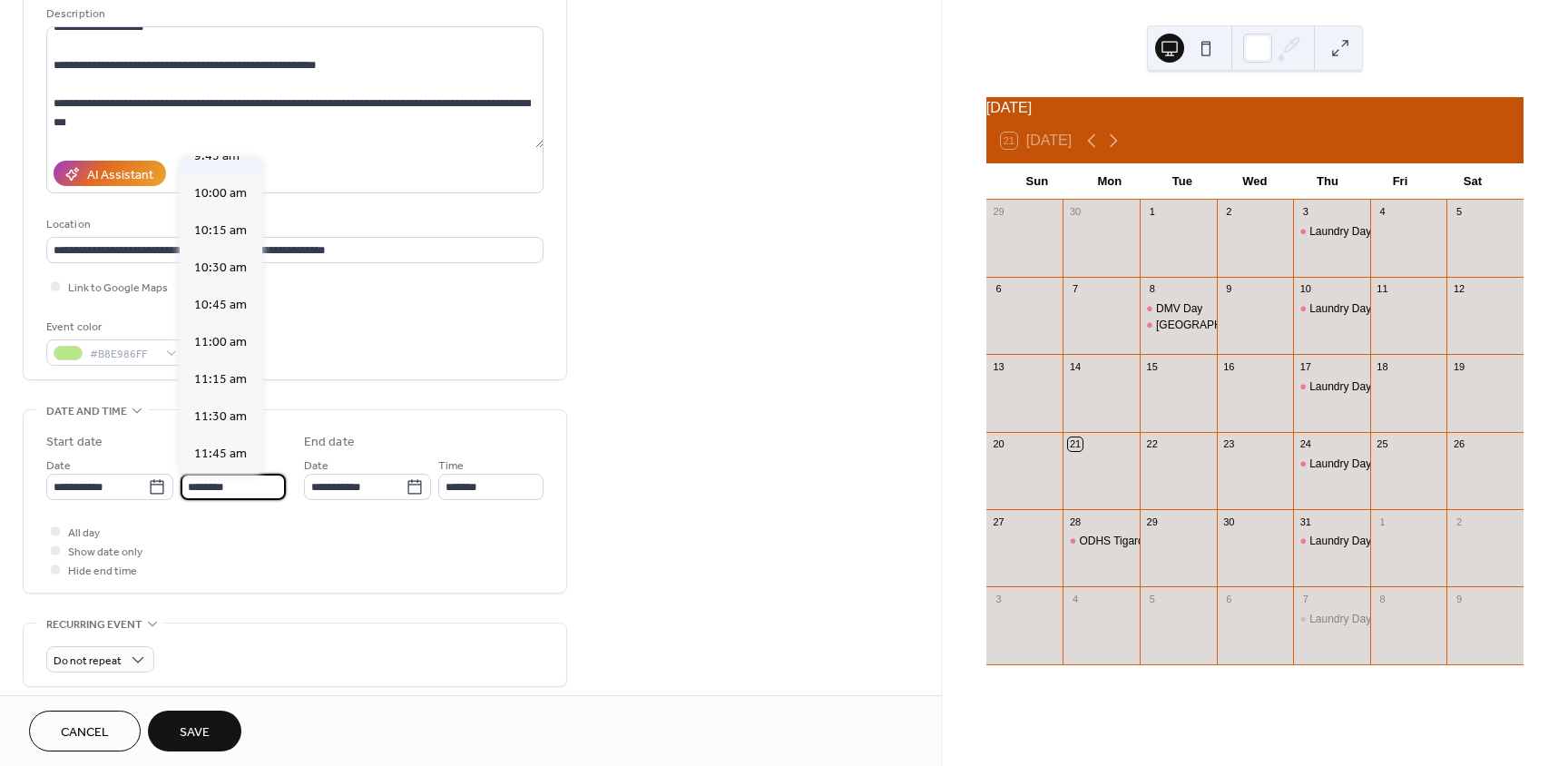 scroll, scrollTop: 1423, scrollLeft: 0, axis: vertical 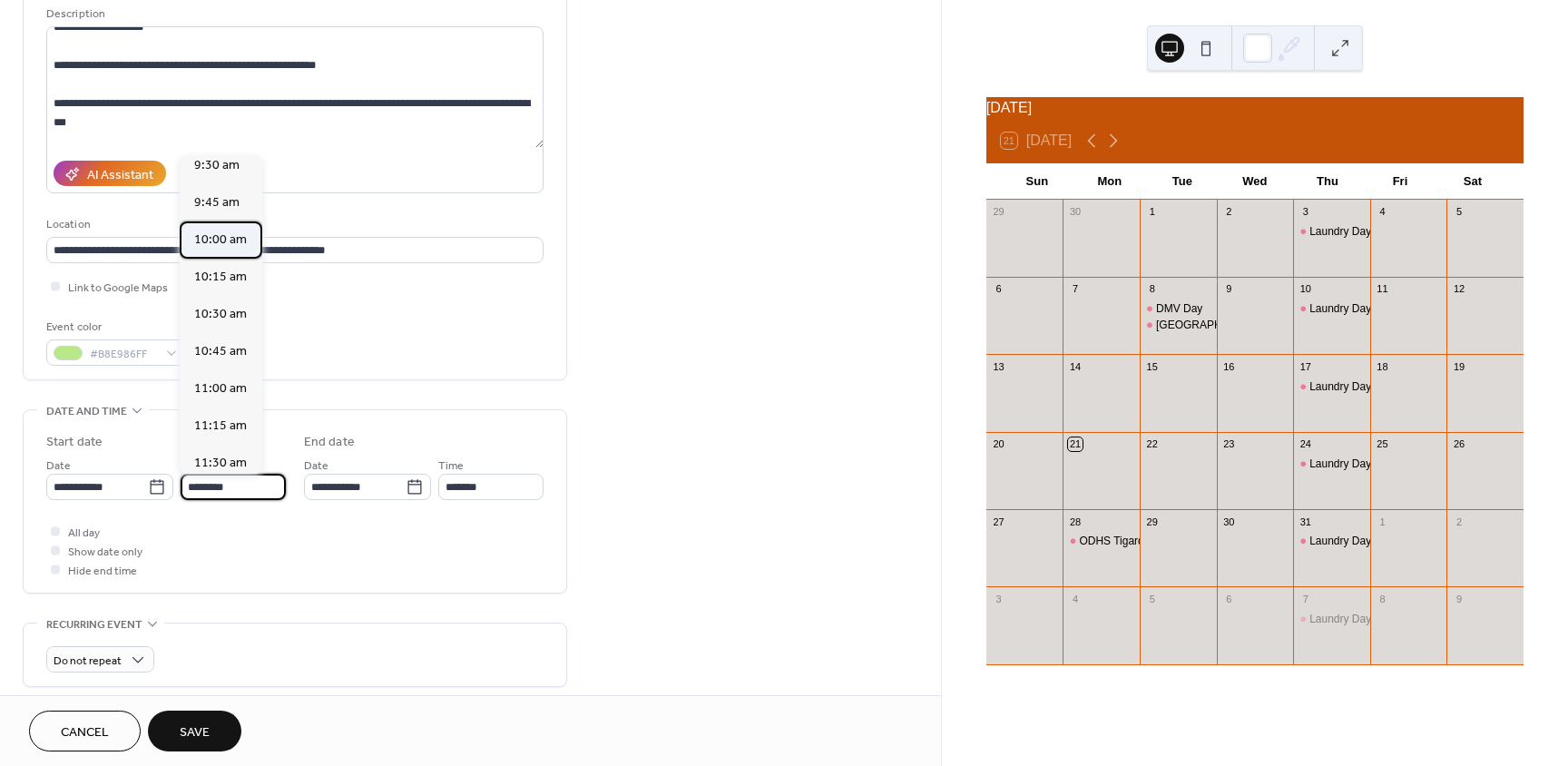 click on "10:00 am" at bounding box center (220, 240) 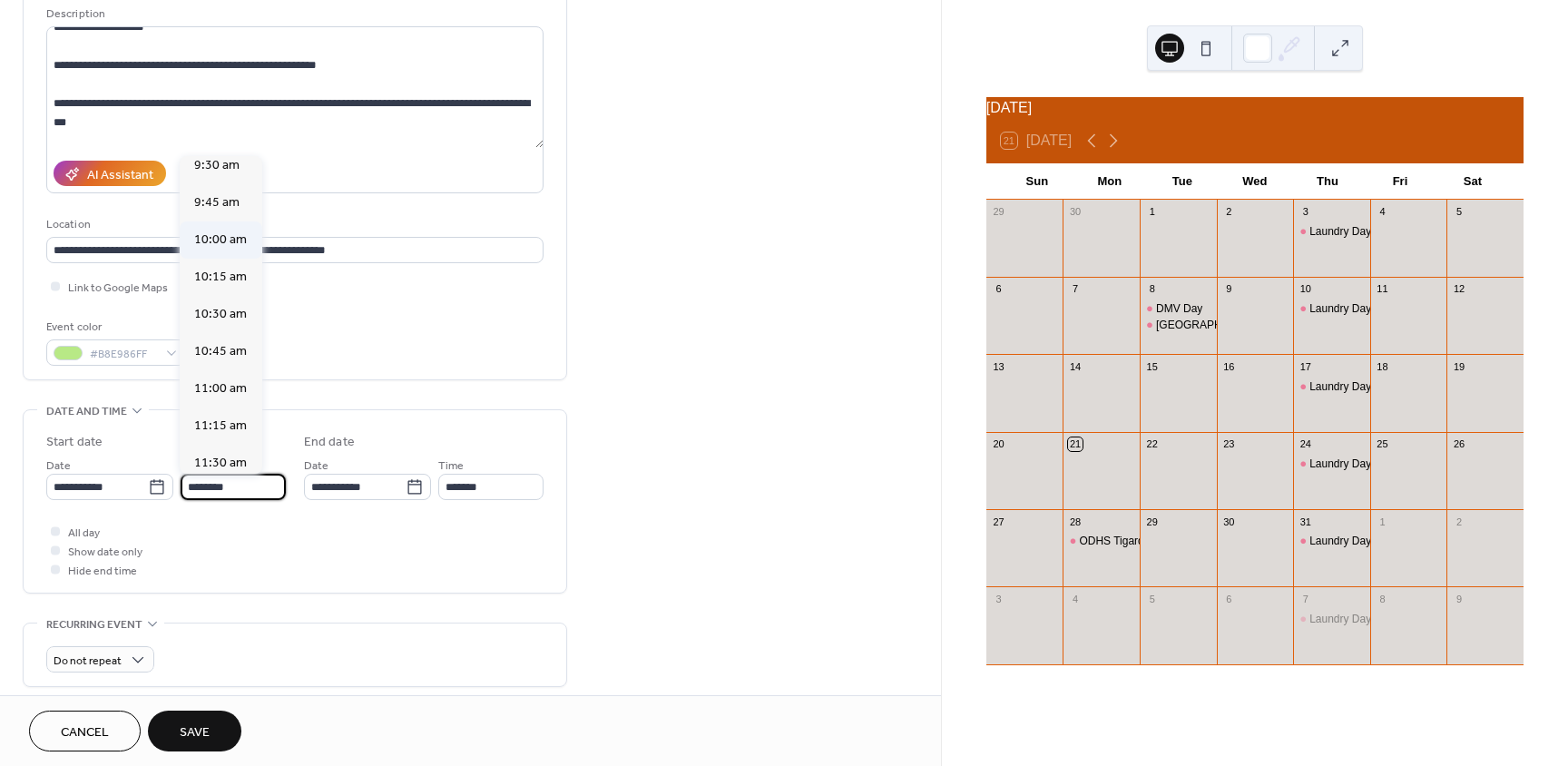 type on "********" 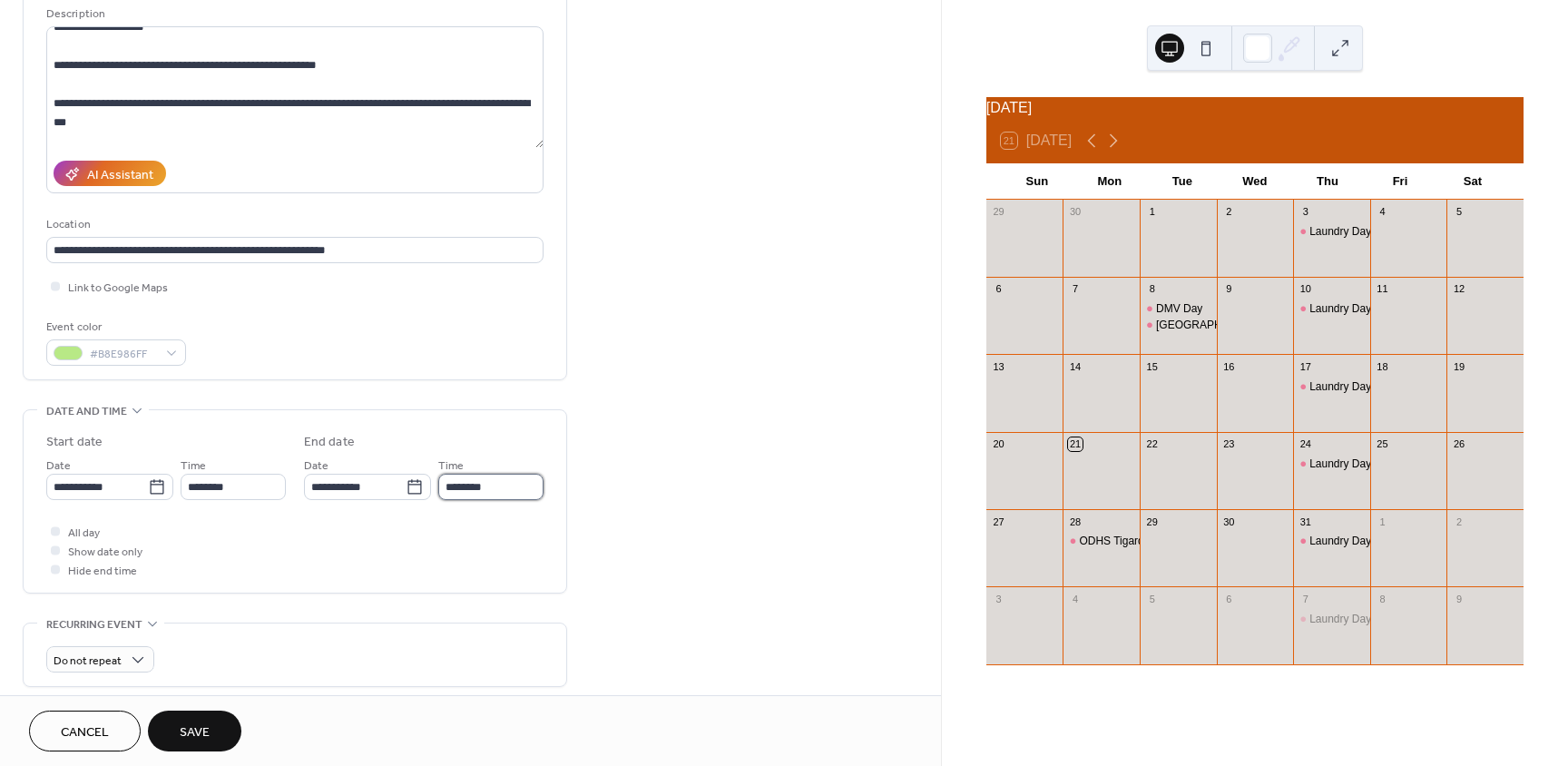 click on "********" at bounding box center (491, 486) 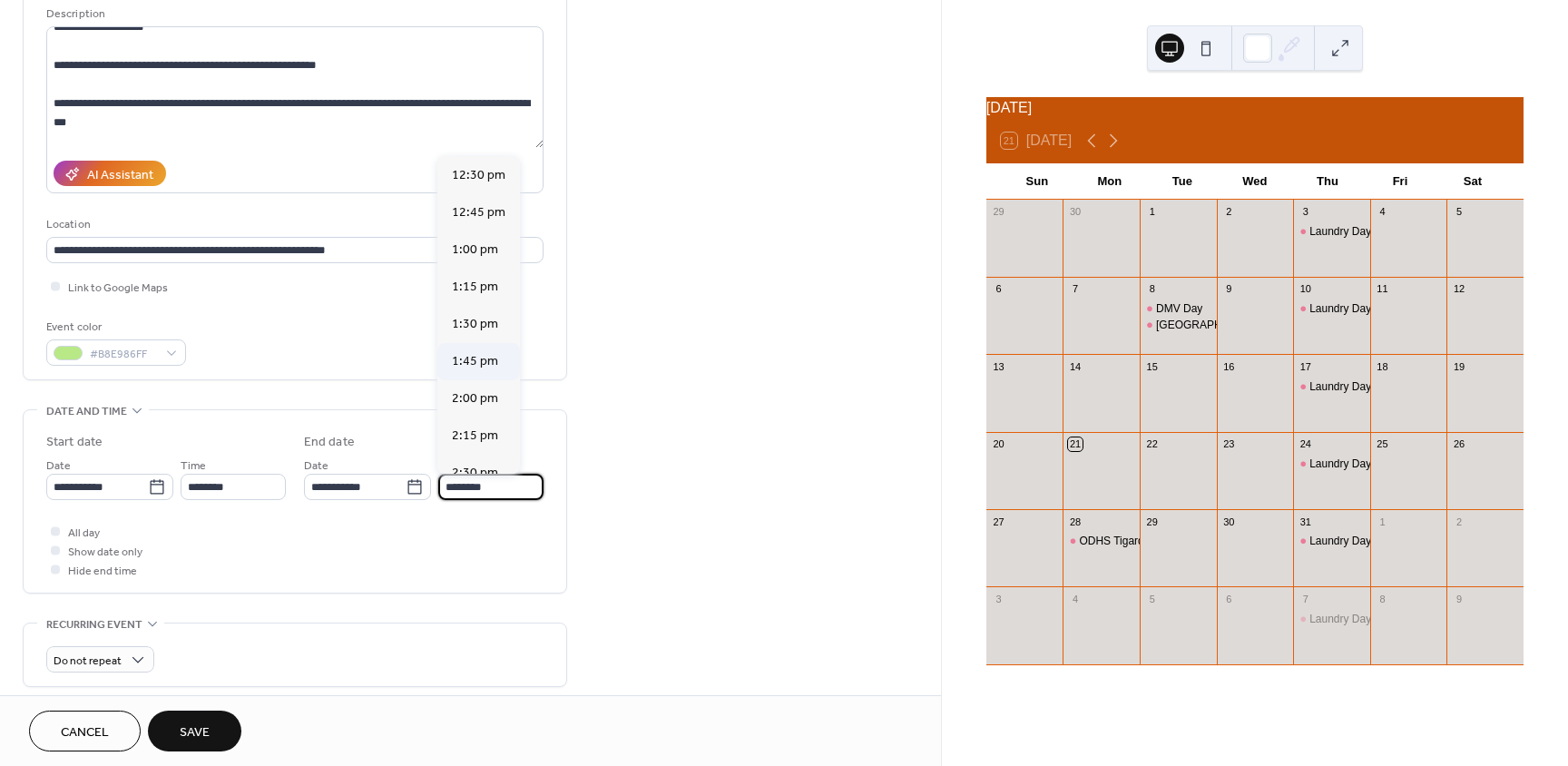 scroll, scrollTop: 363, scrollLeft: 0, axis: vertical 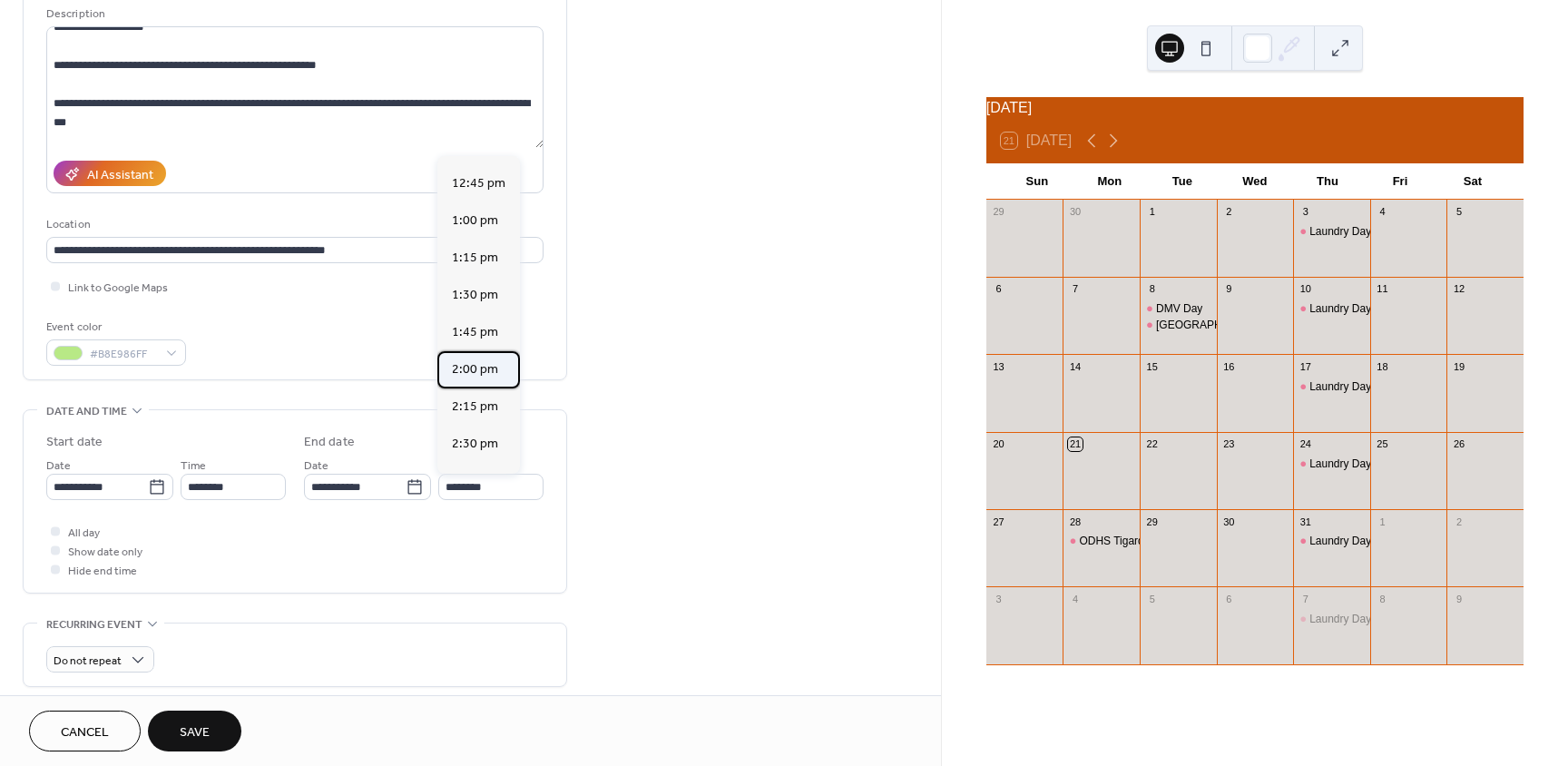 click on "2:00 pm" at bounding box center (478, 369) 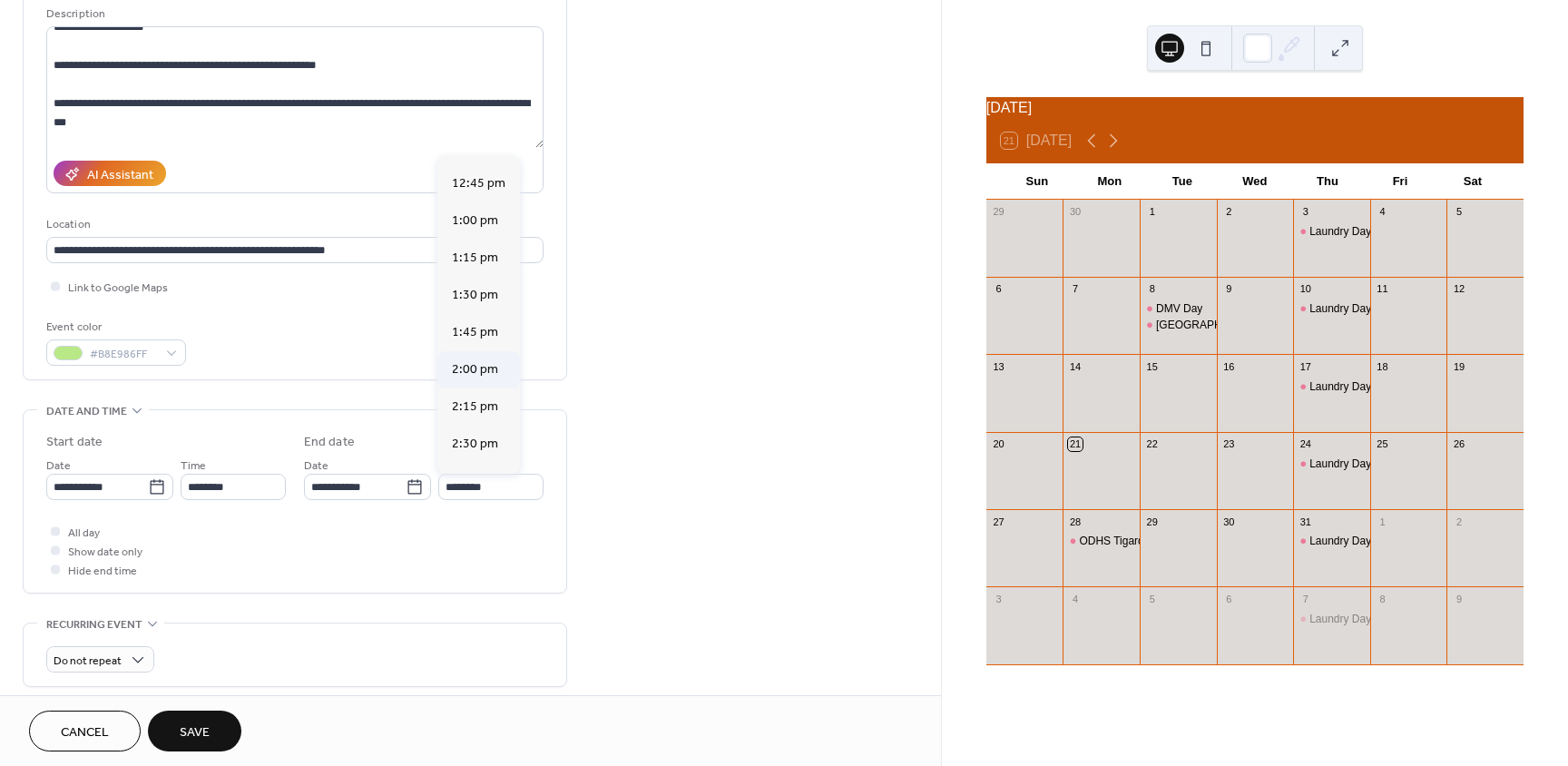 type on "*******" 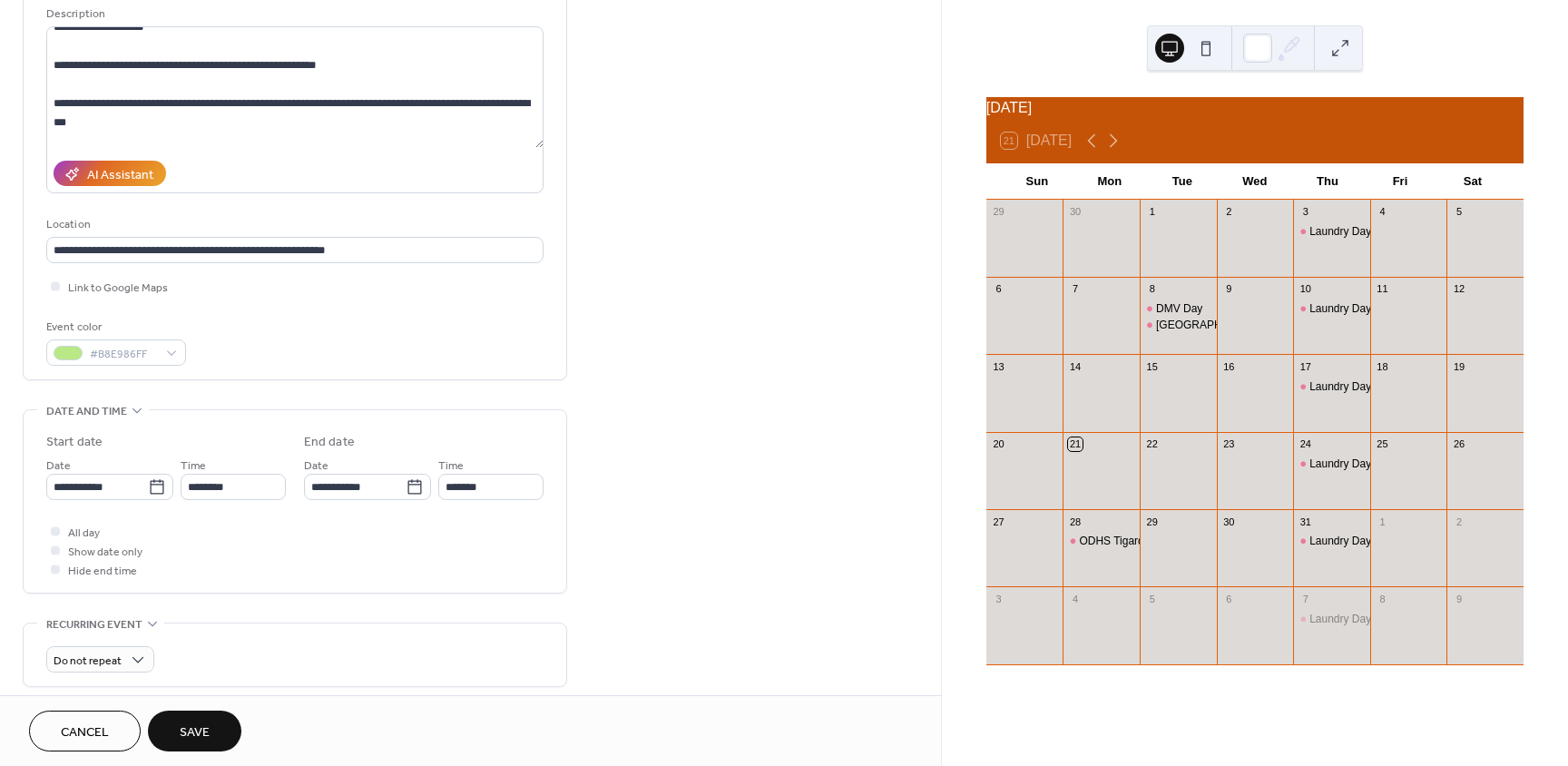scroll, scrollTop: 1, scrollLeft: 0, axis: vertical 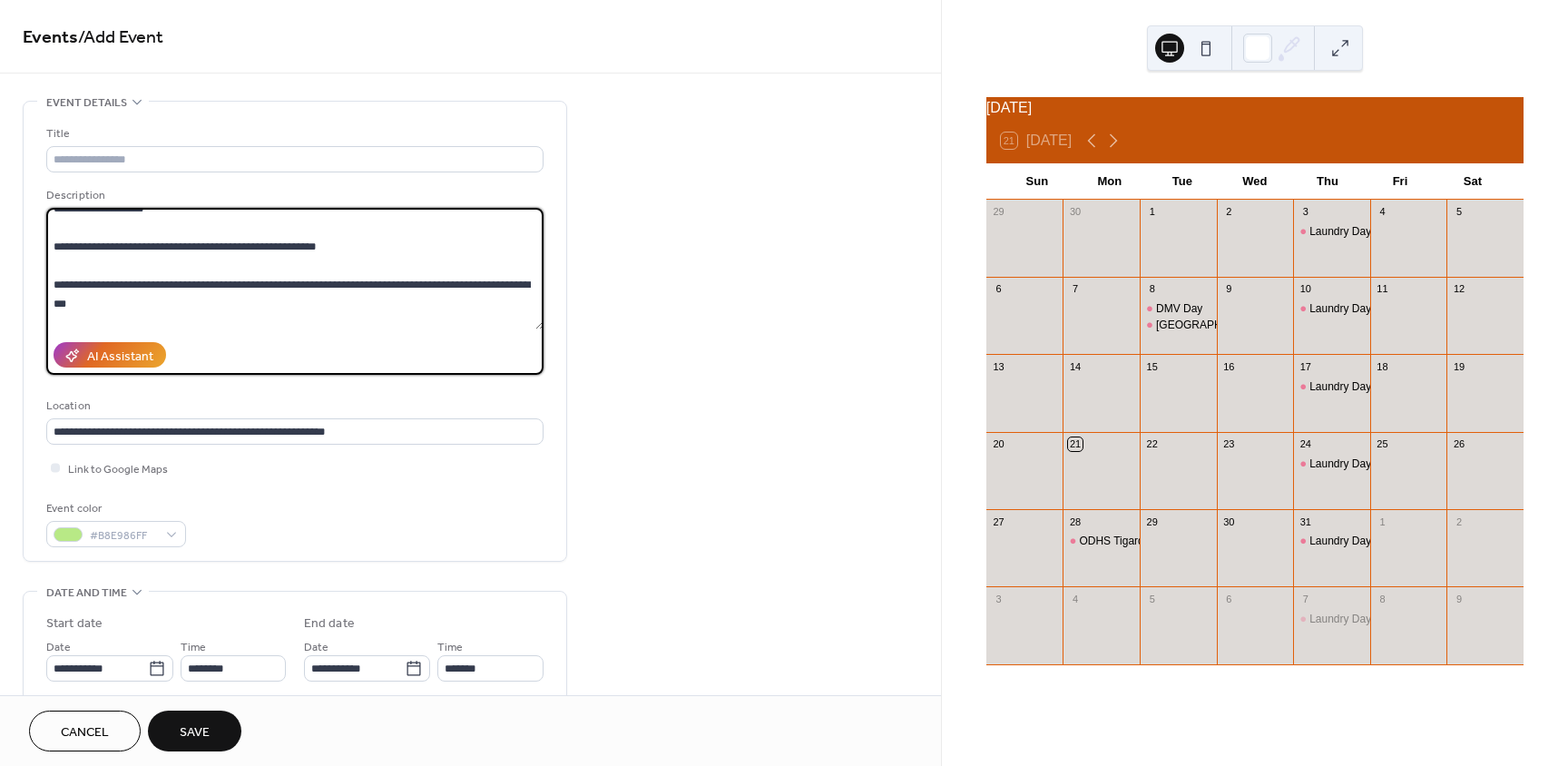 click at bounding box center [295, 269] 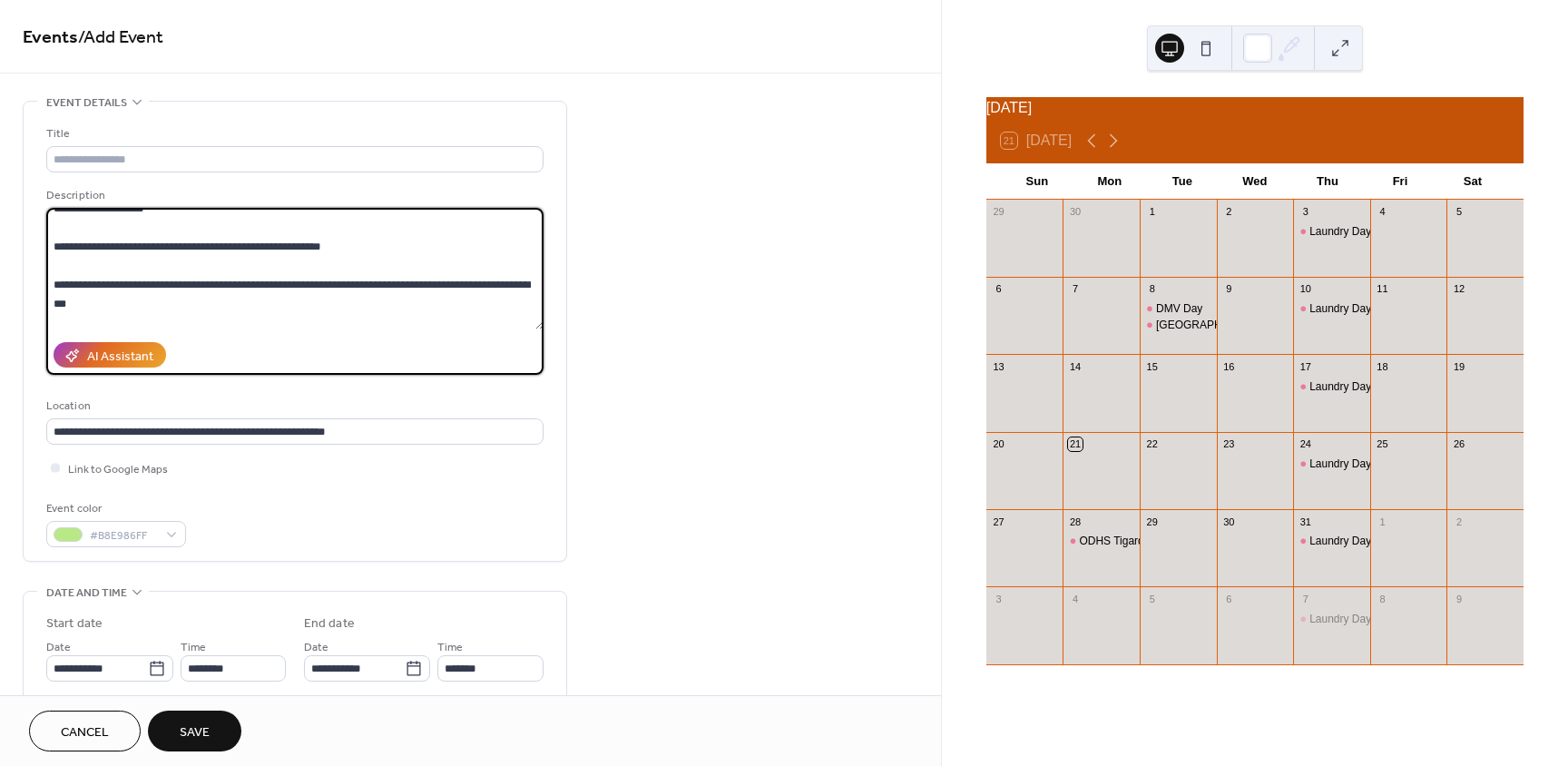 click at bounding box center [295, 269] 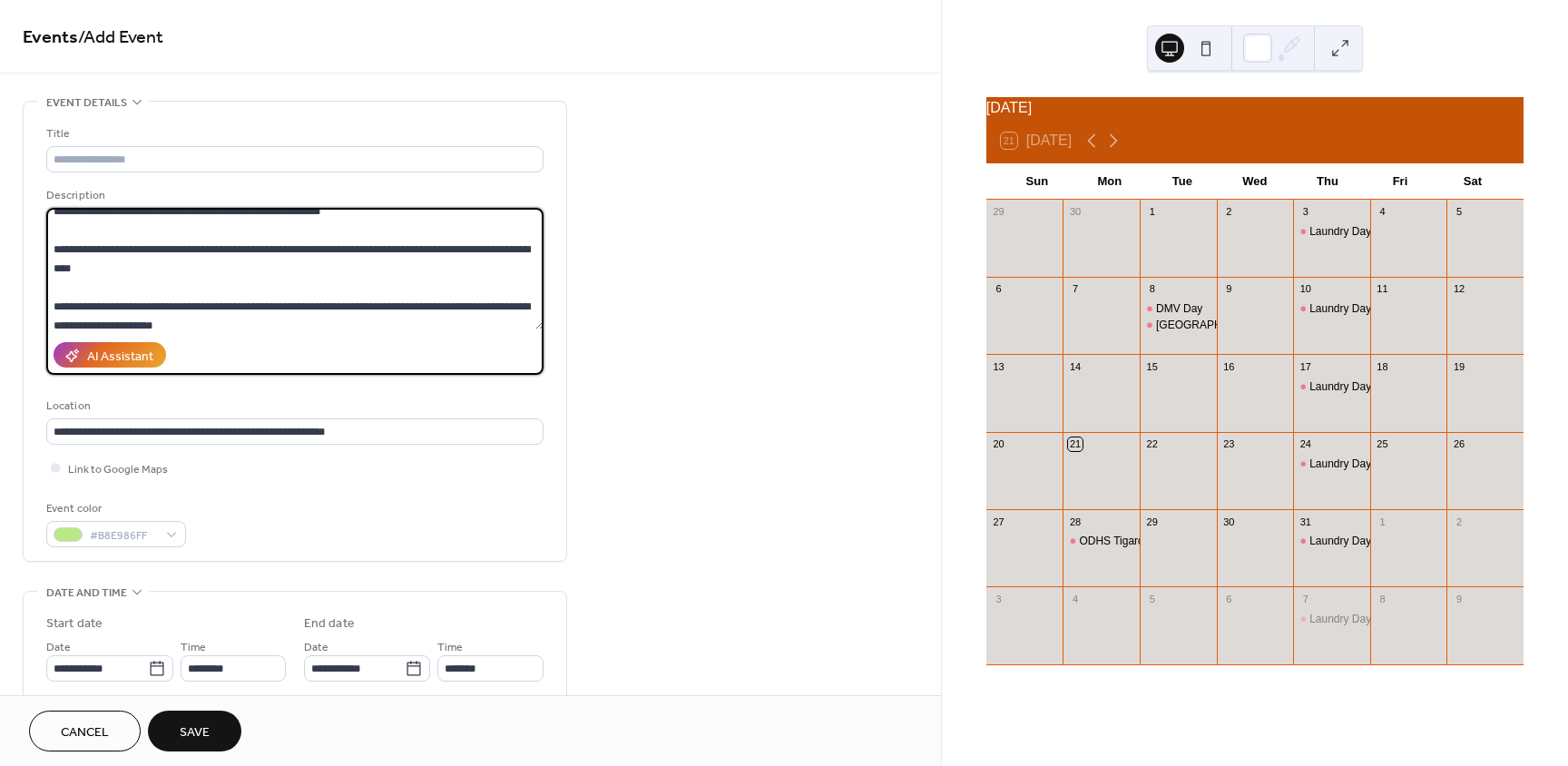 scroll, scrollTop: 294, scrollLeft: 0, axis: vertical 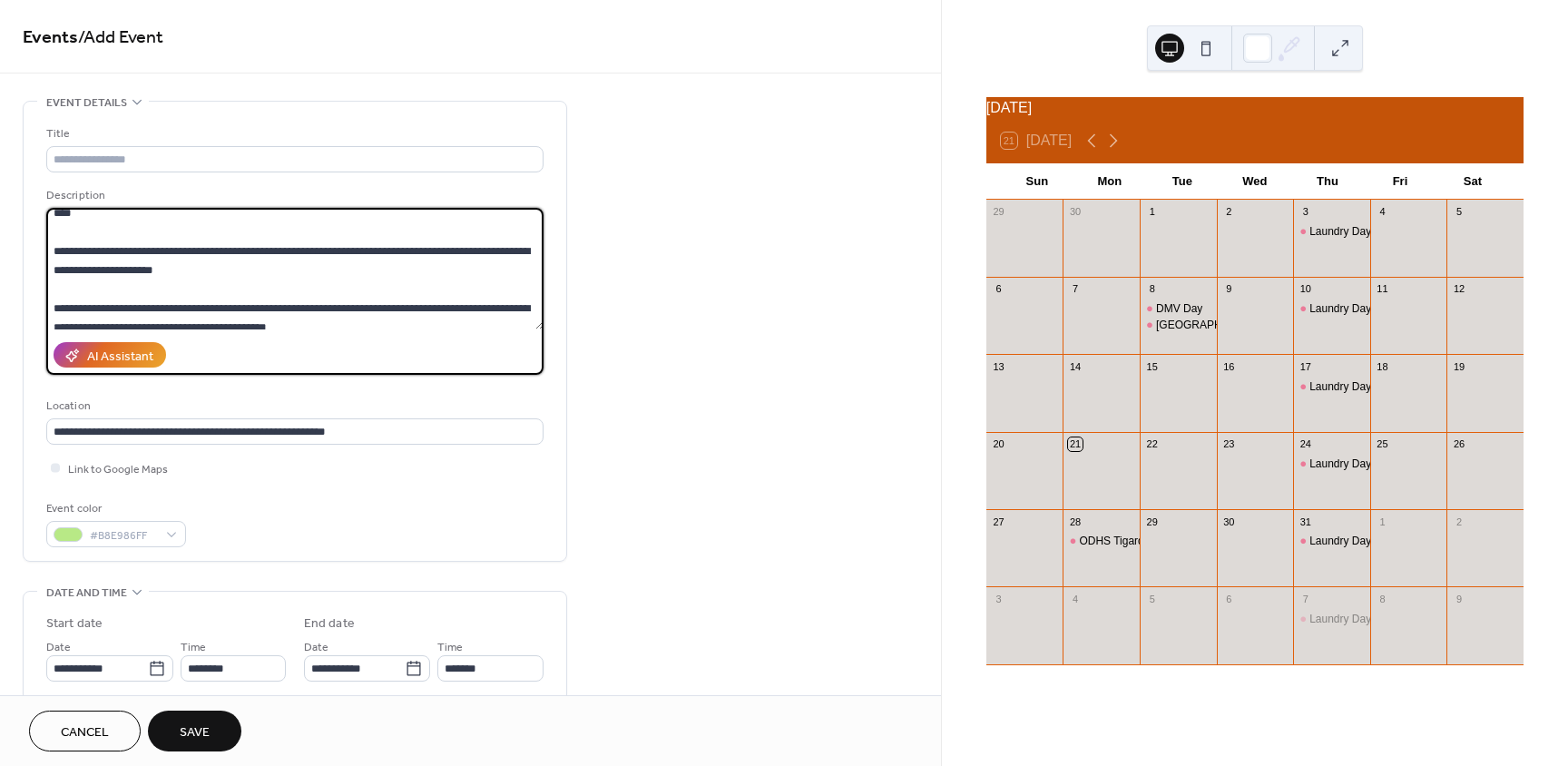 click at bounding box center [295, 269] 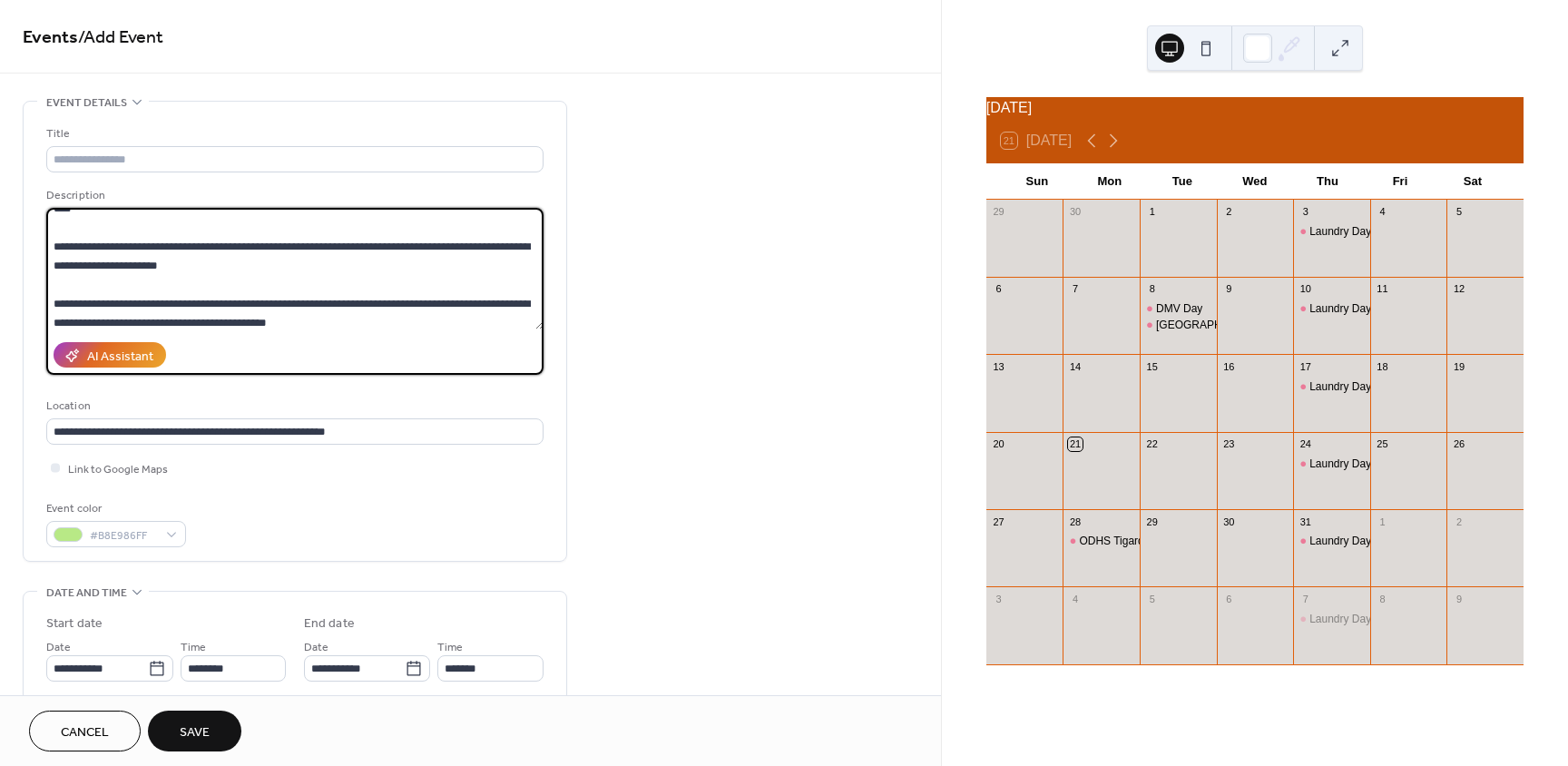 scroll, scrollTop: 294, scrollLeft: 0, axis: vertical 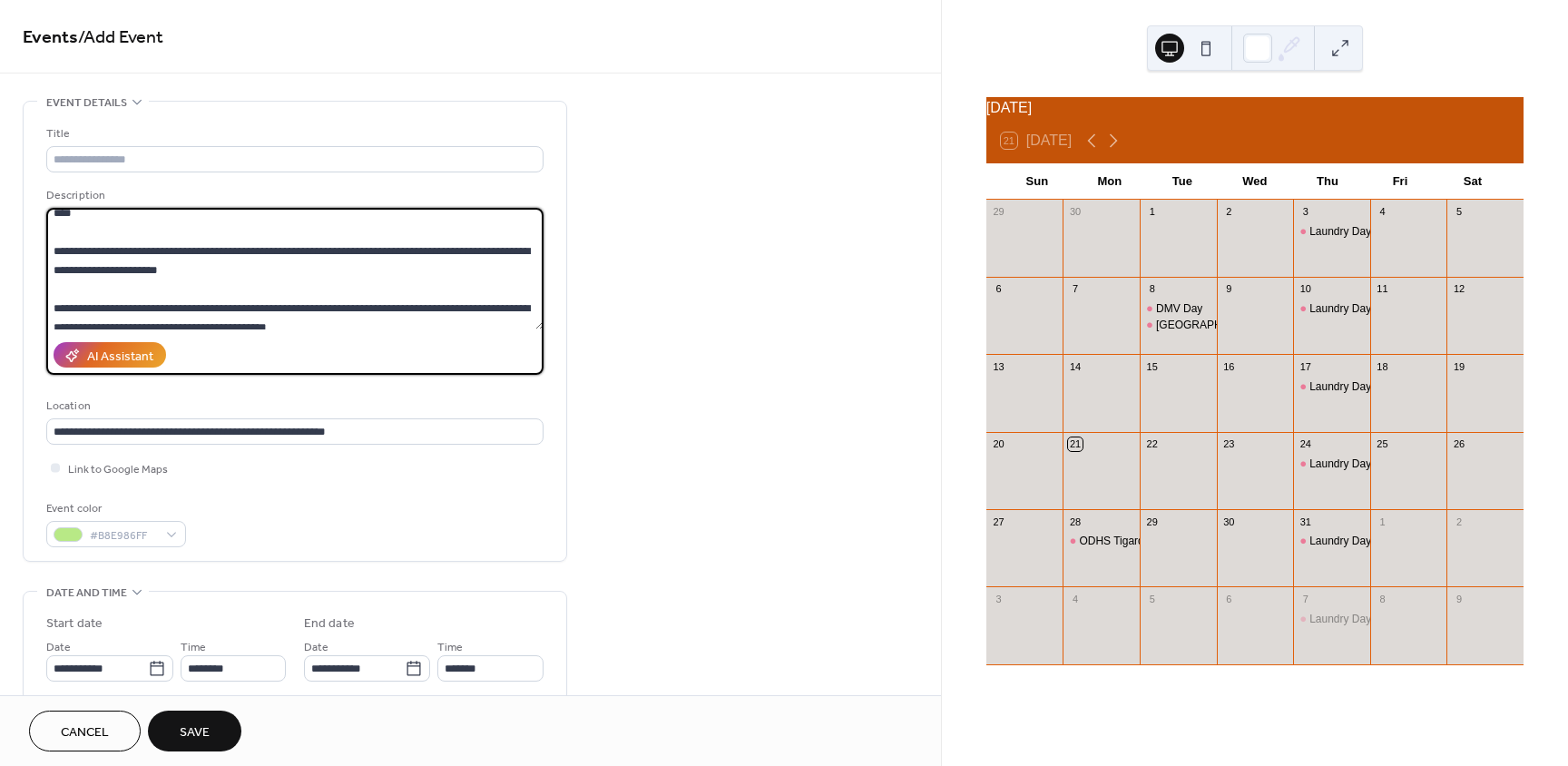 click at bounding box center [295, 269] 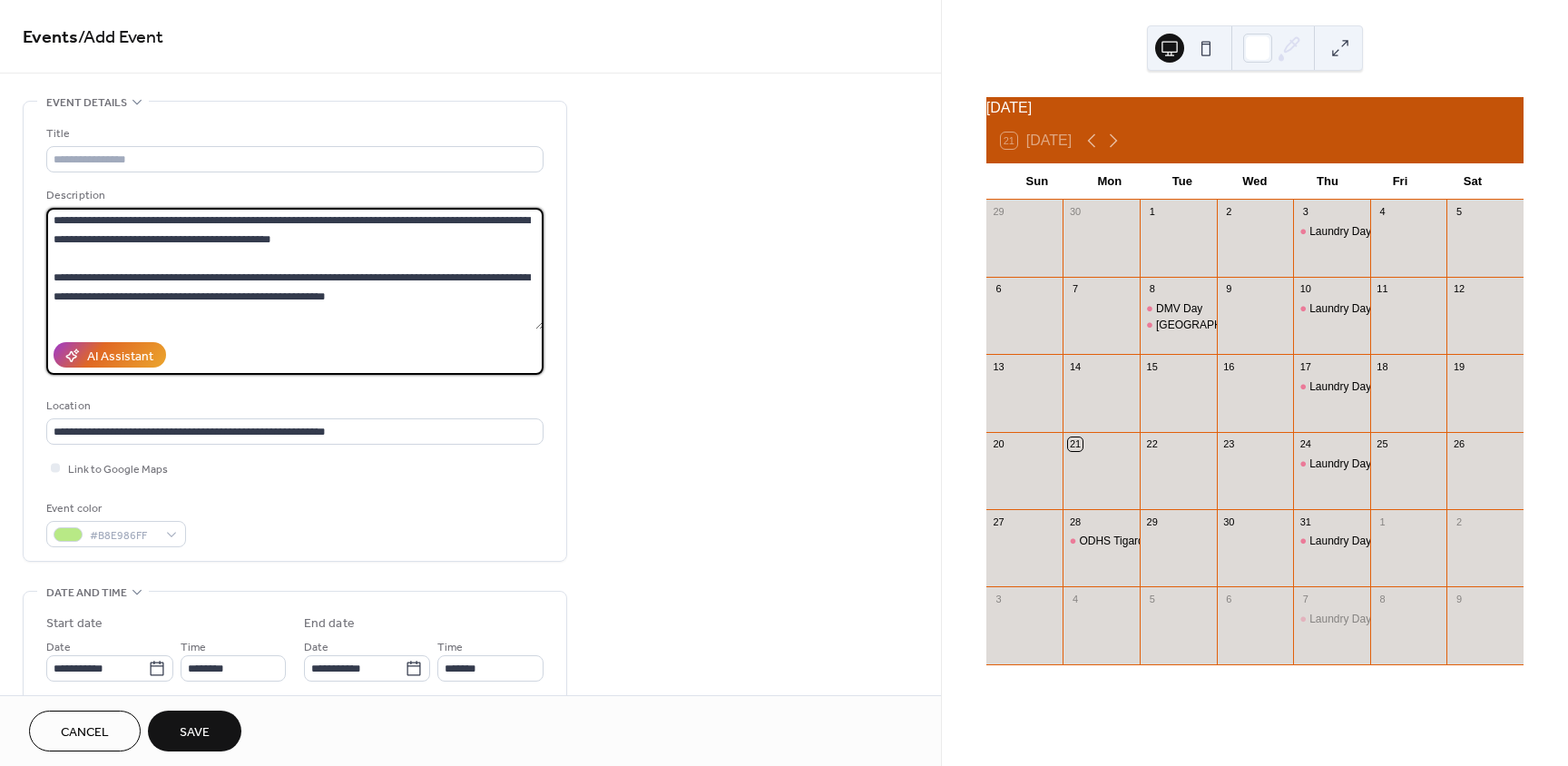 scroll, scrollTop: 385, scrollLeft: 0, axis: vertical 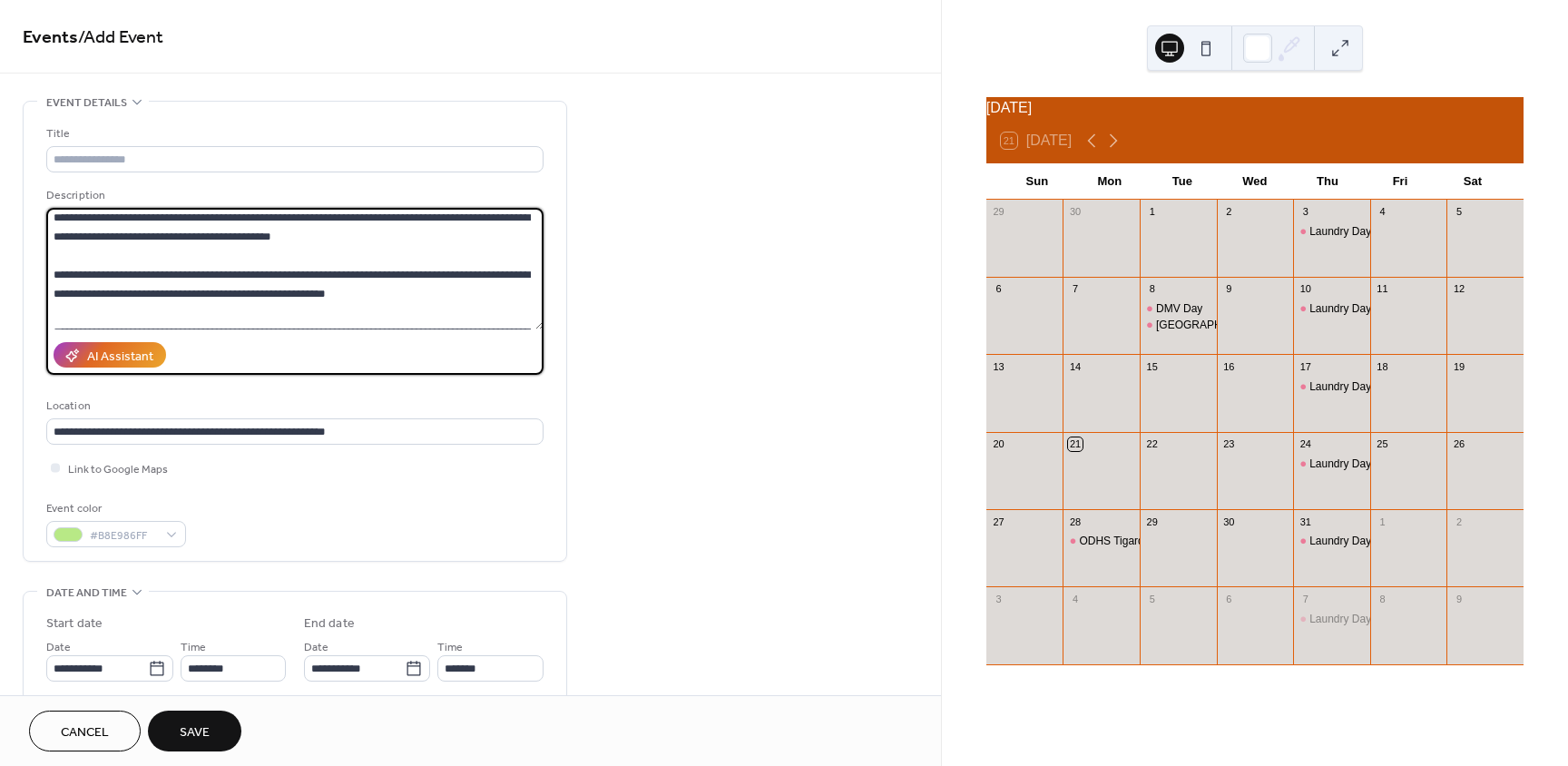click at bounding box center [295, 269] 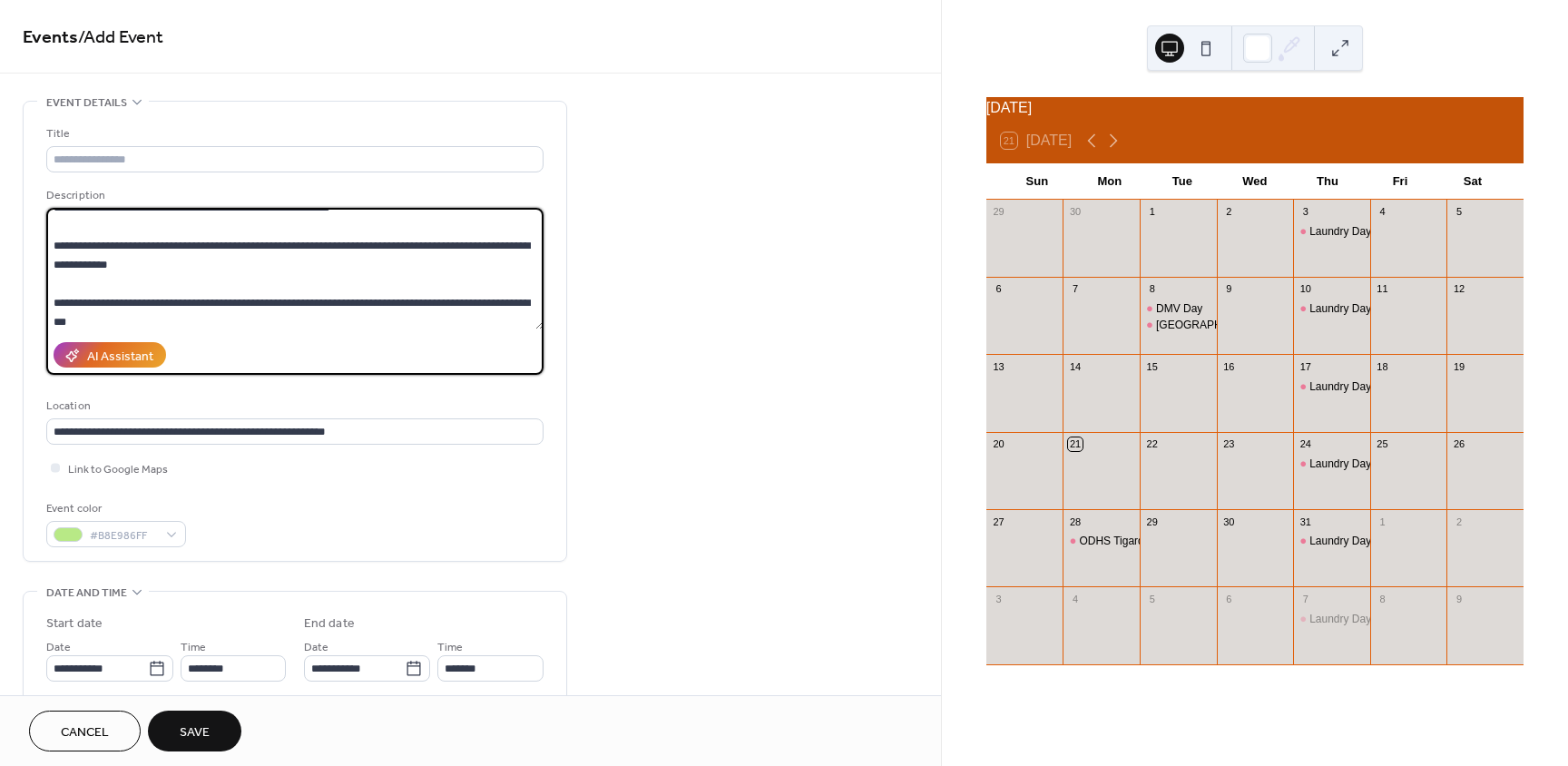 scroll, scrollTop: 476, scrollLeft: 0, axis: vertical 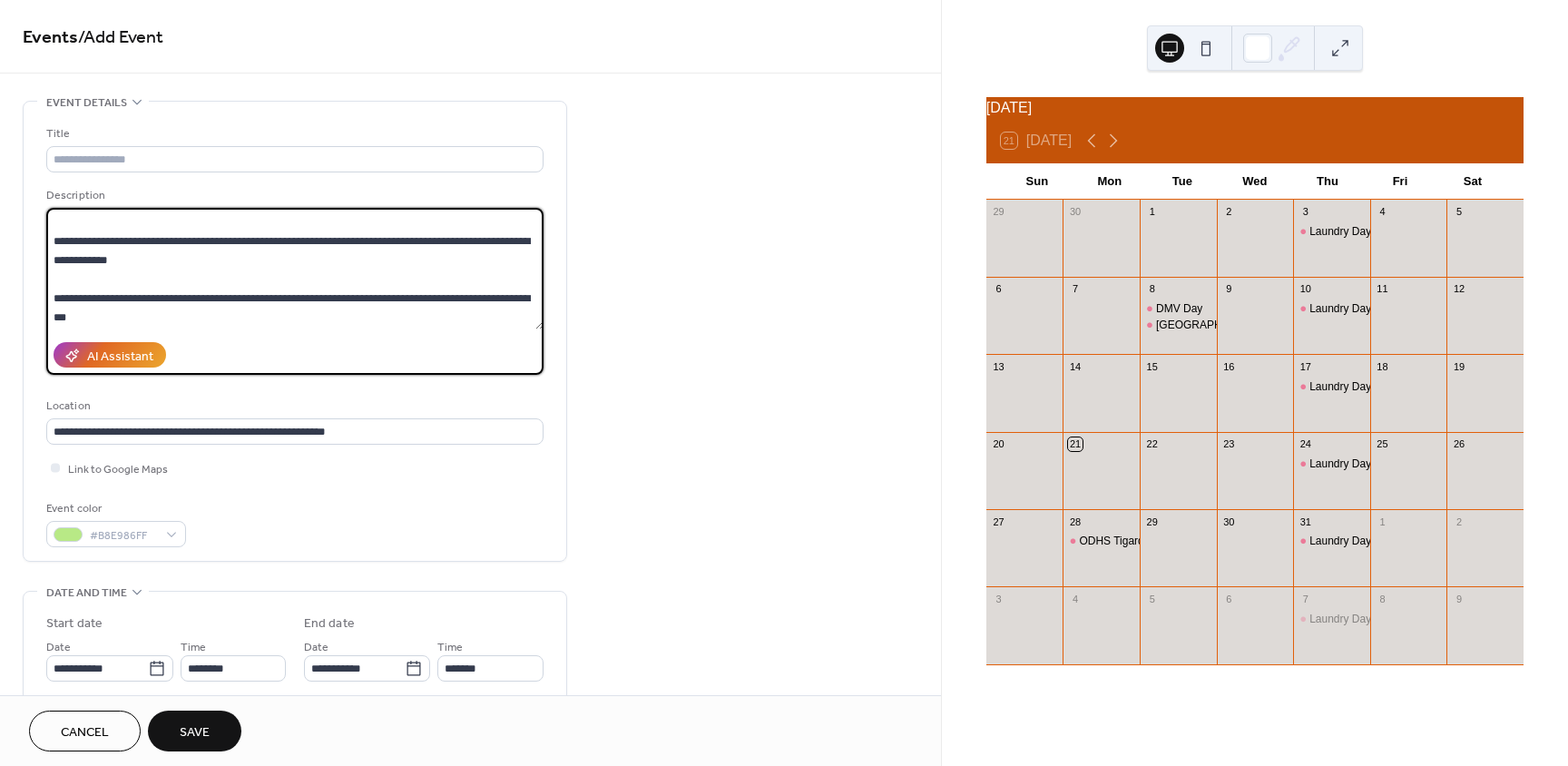 click at bounding box center (295, 269) 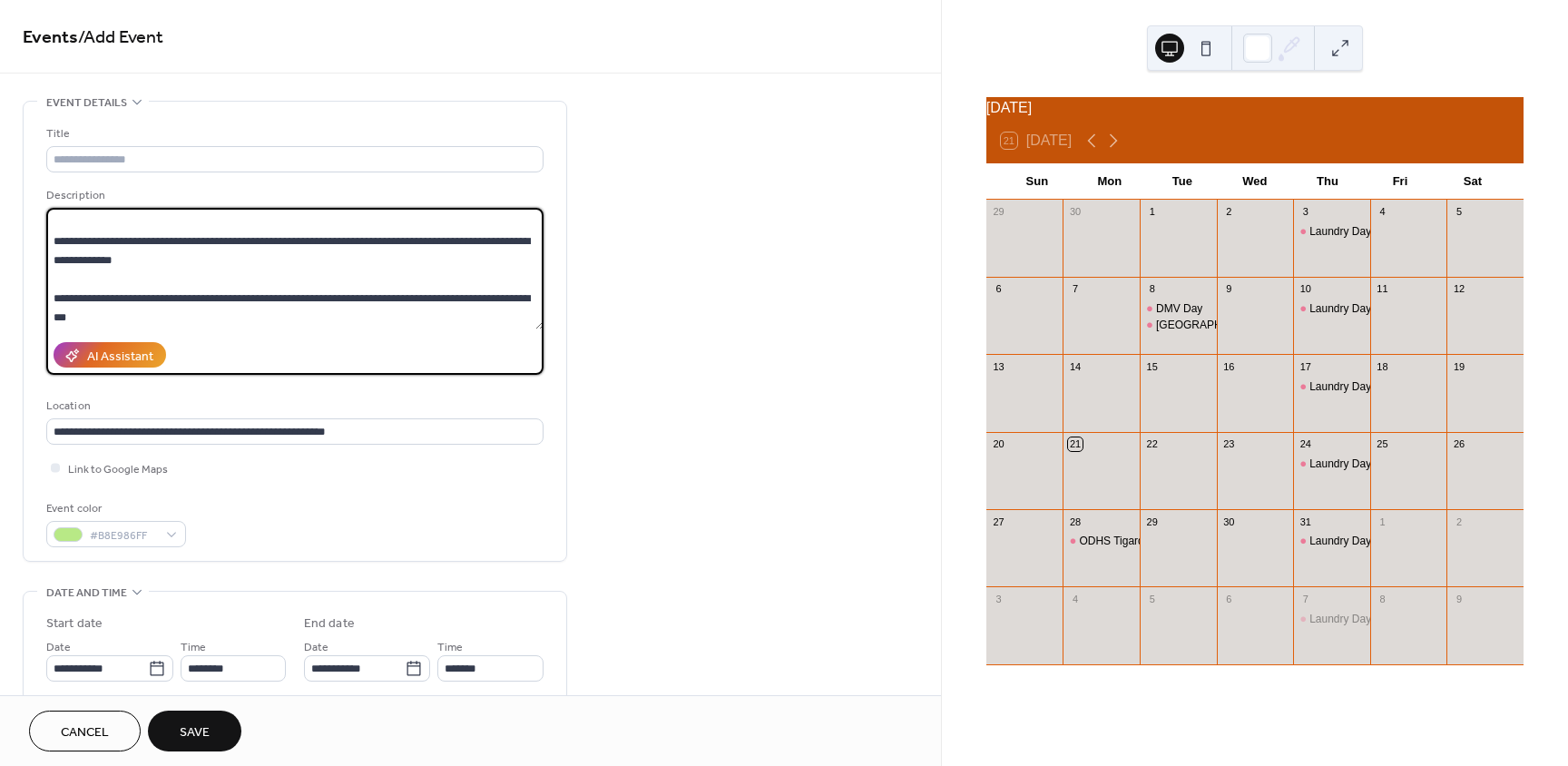 click at bounding box center [295, 269] 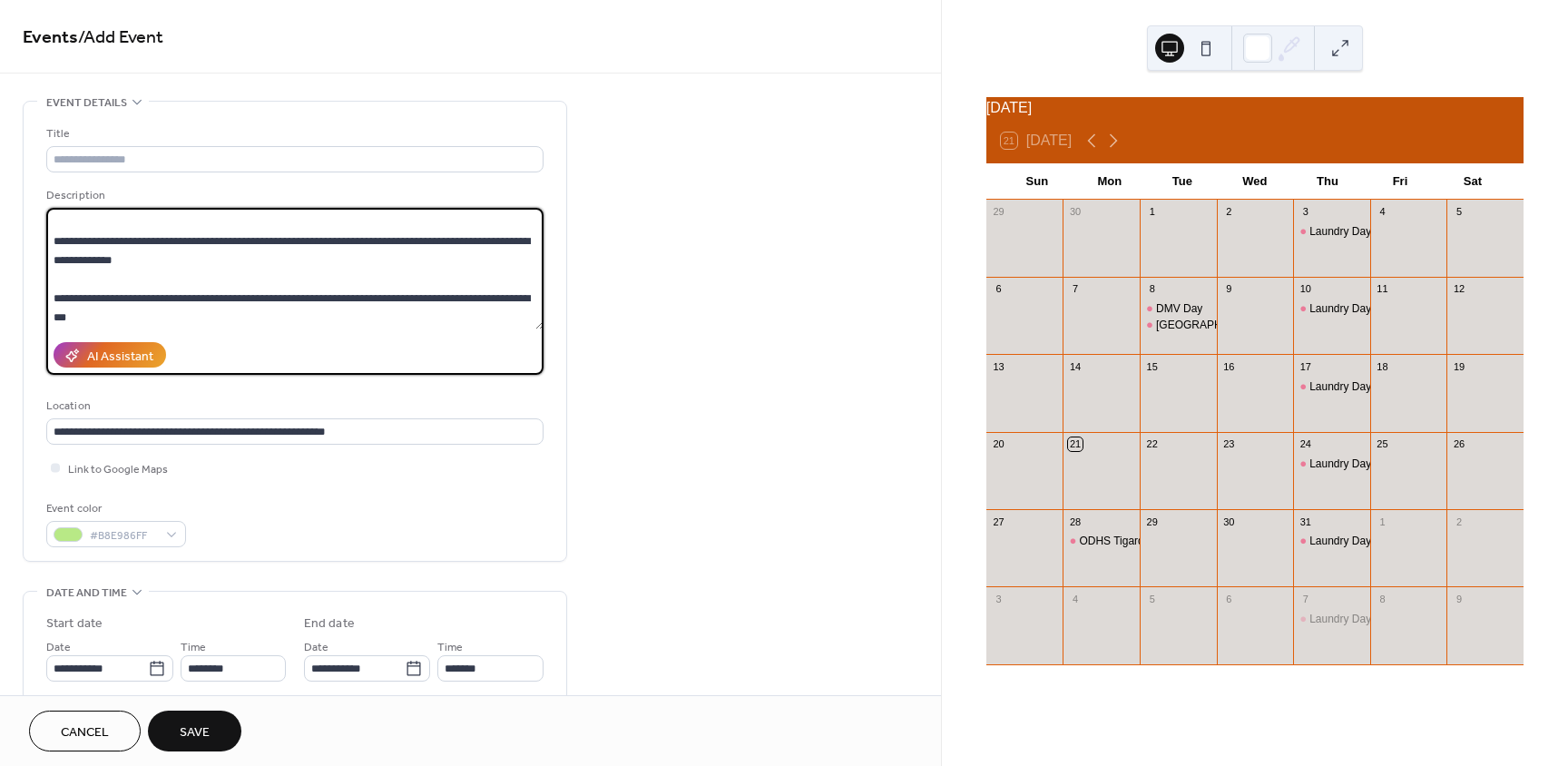 click at bounding box center [295, 269] 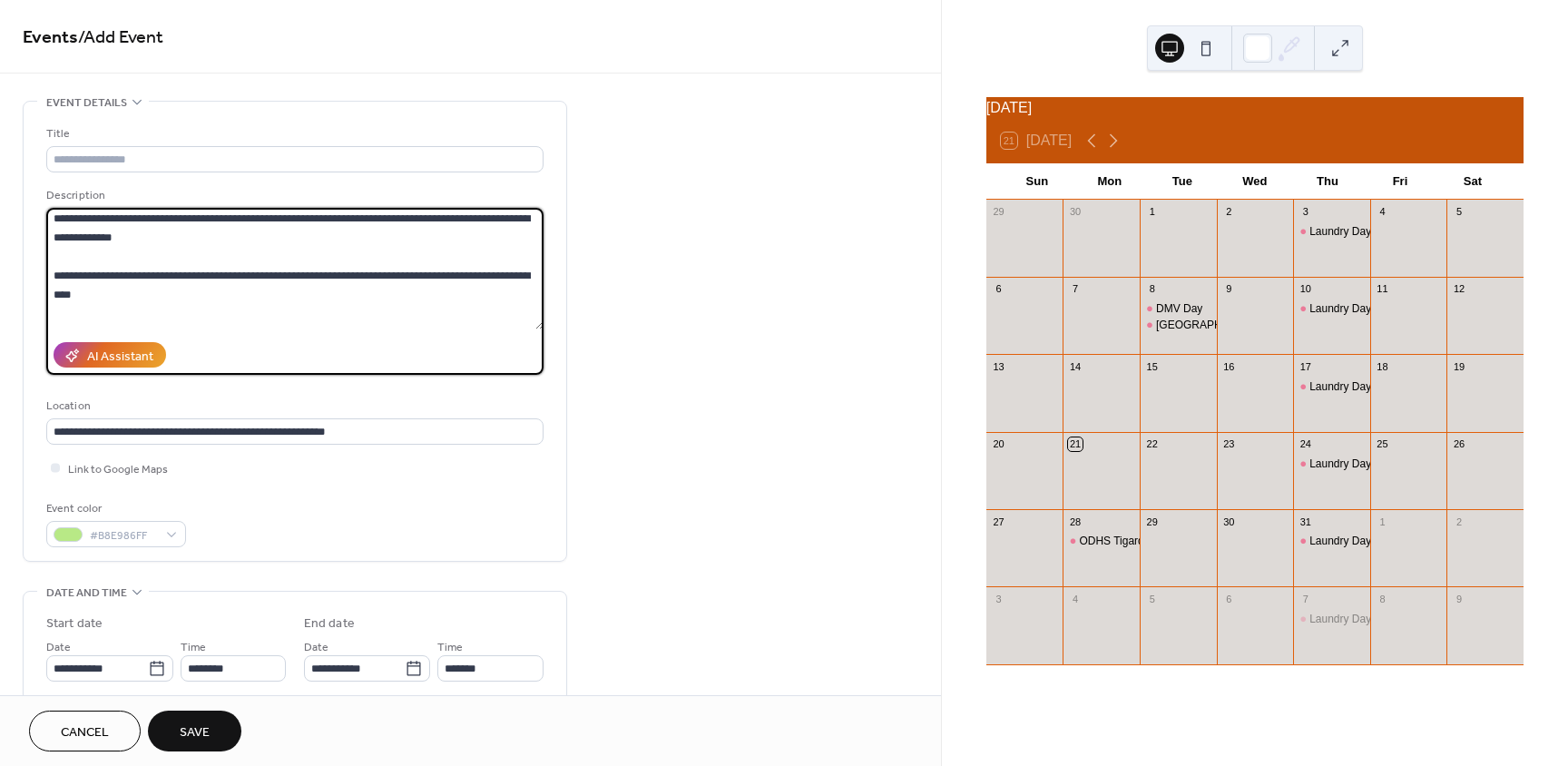 scroll, scrollTop: 566, scrollLeft: 0, axis: vertical 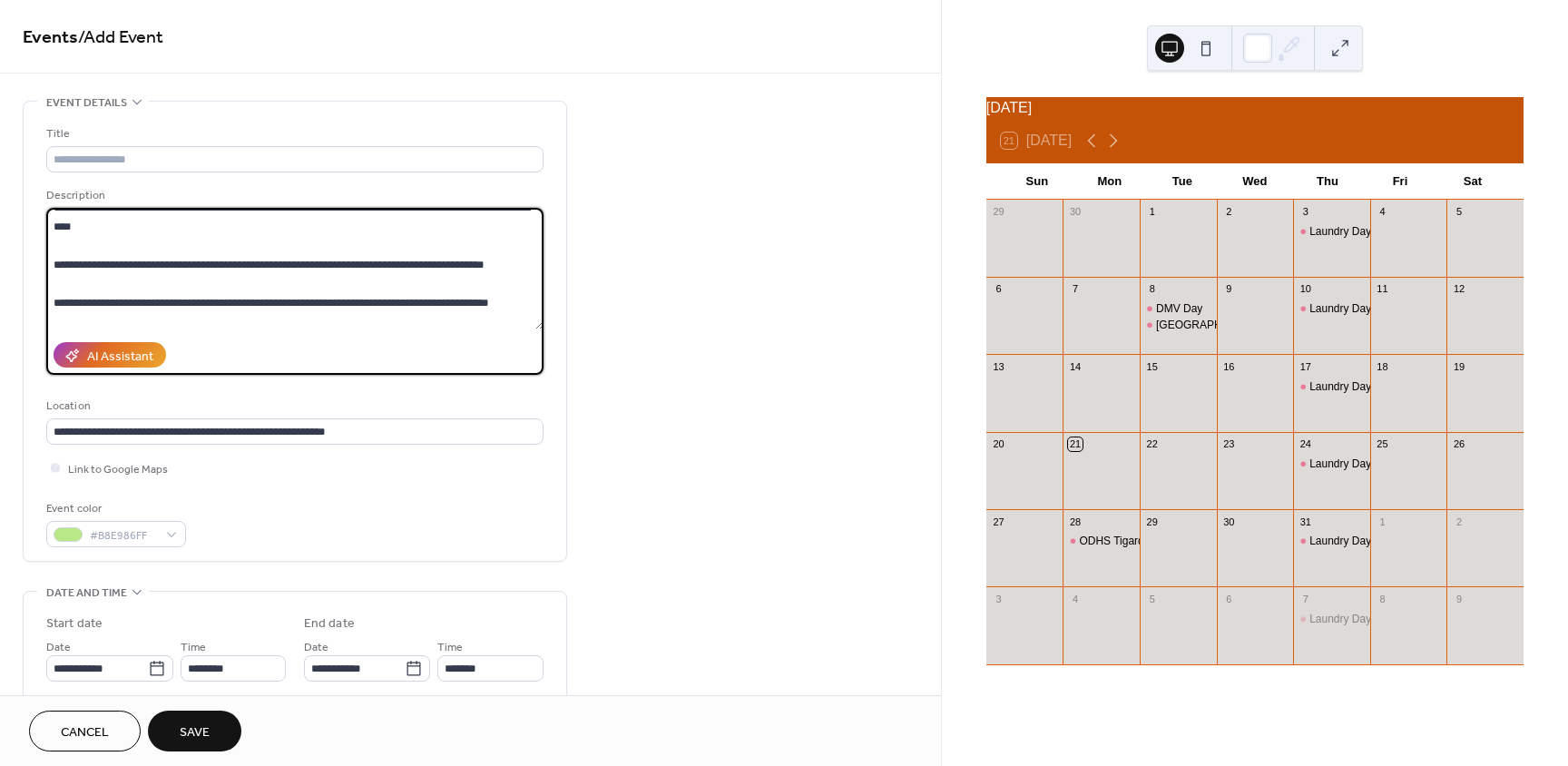 click at bounding box center (295, 269) 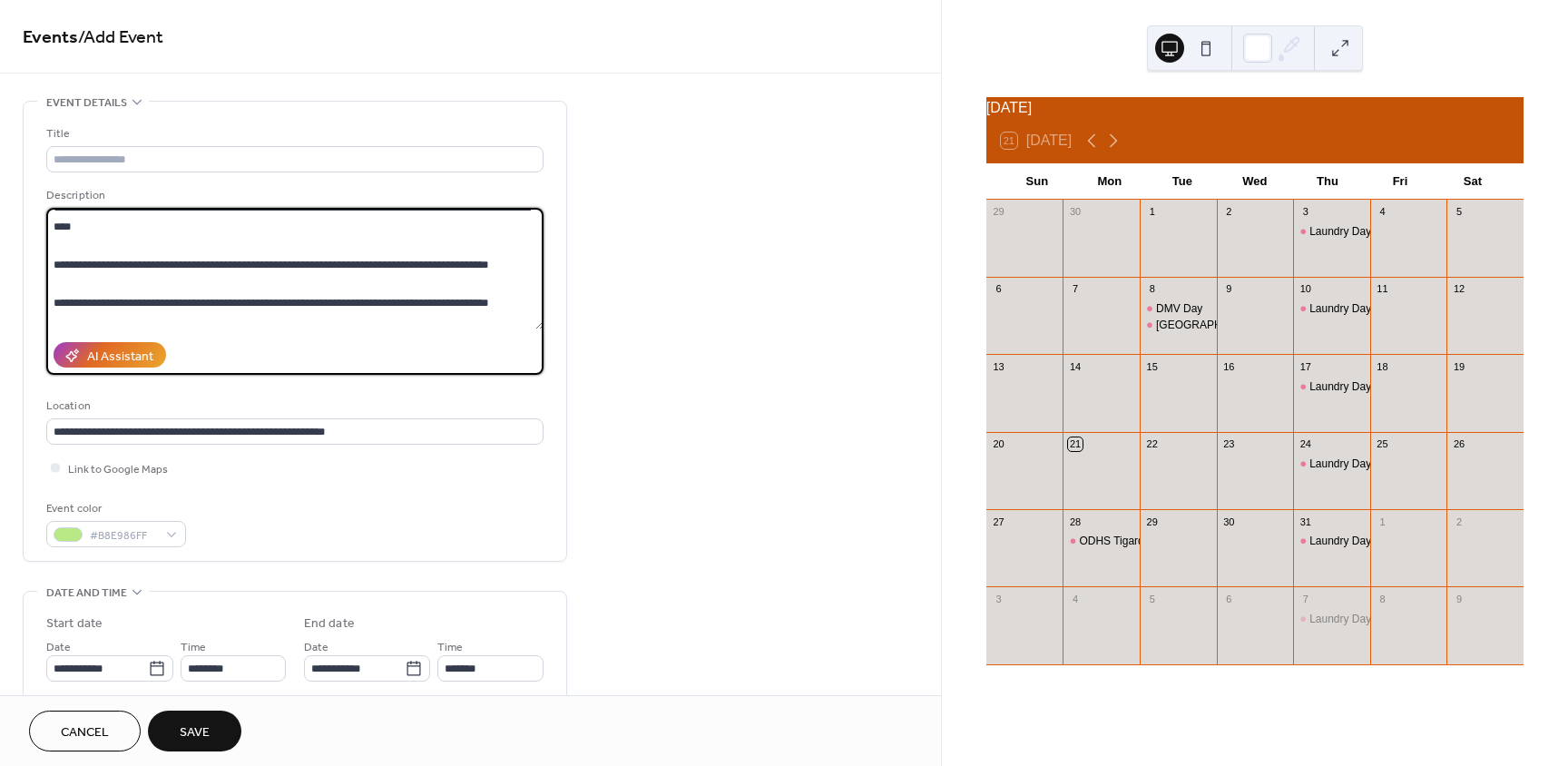click at bounding box center (295, 269) 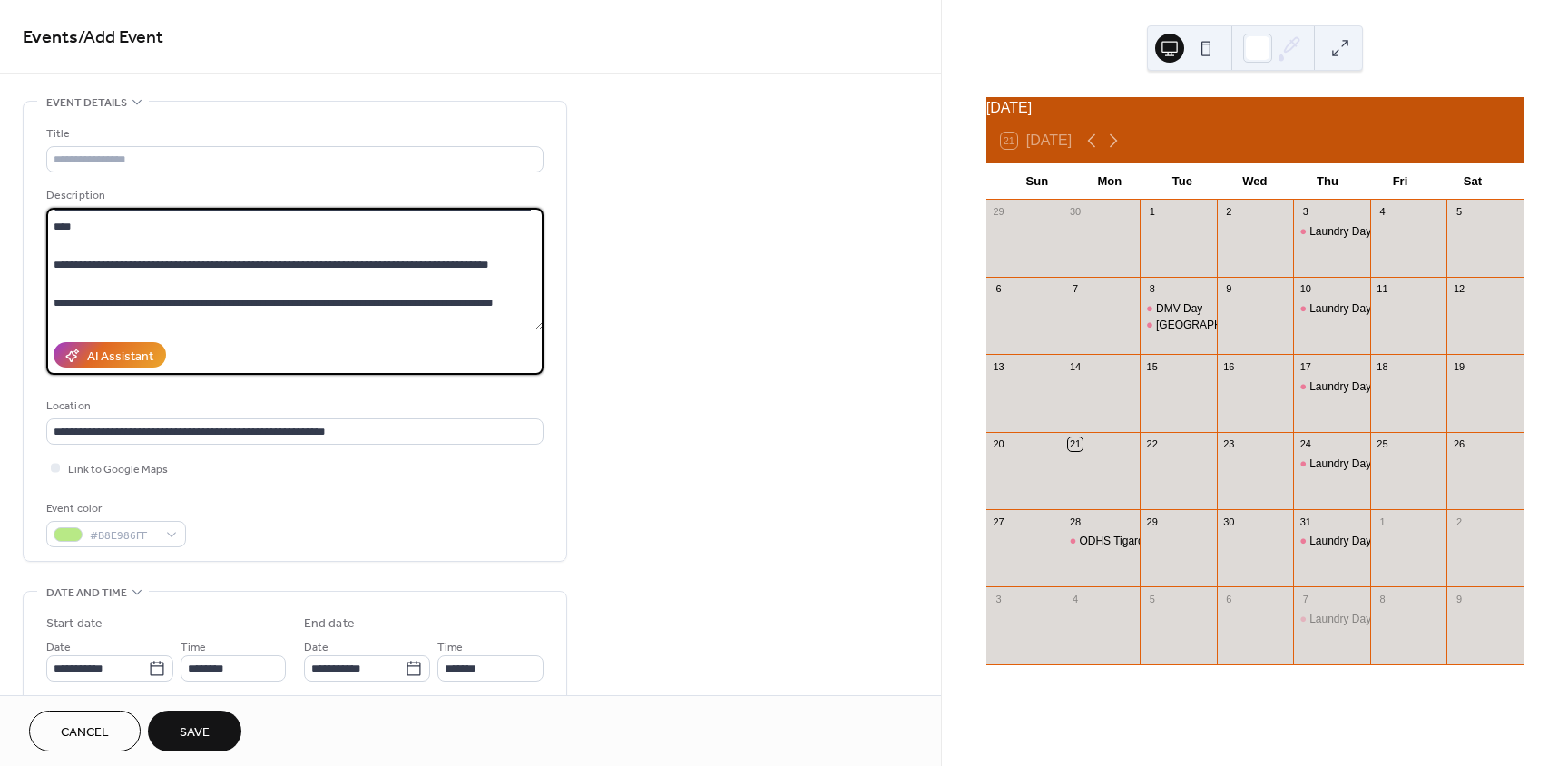scroll, scrollTop: 591, scrollLeft: 0, axis: vertical 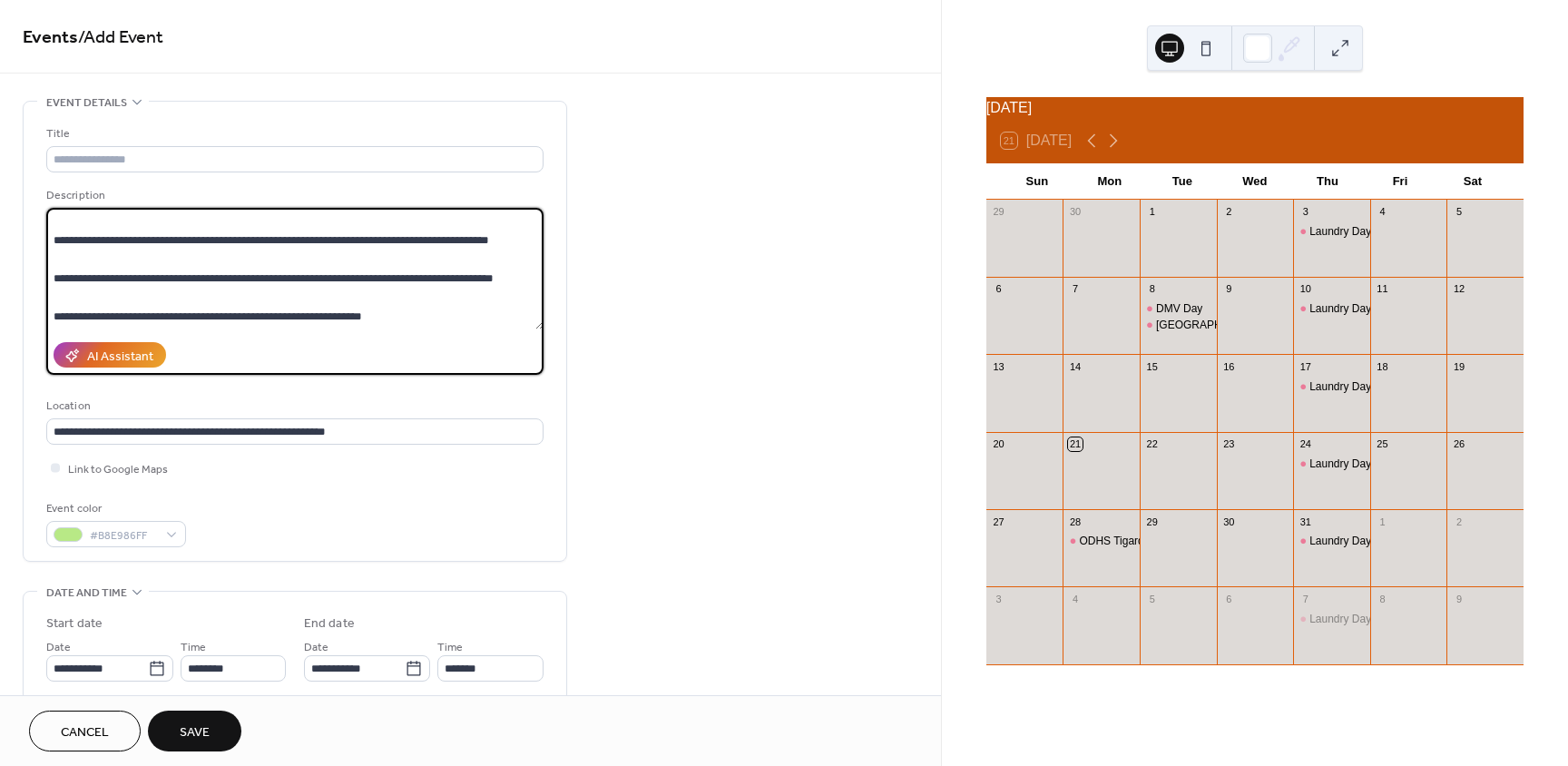 click at bounding box center (295, 269) 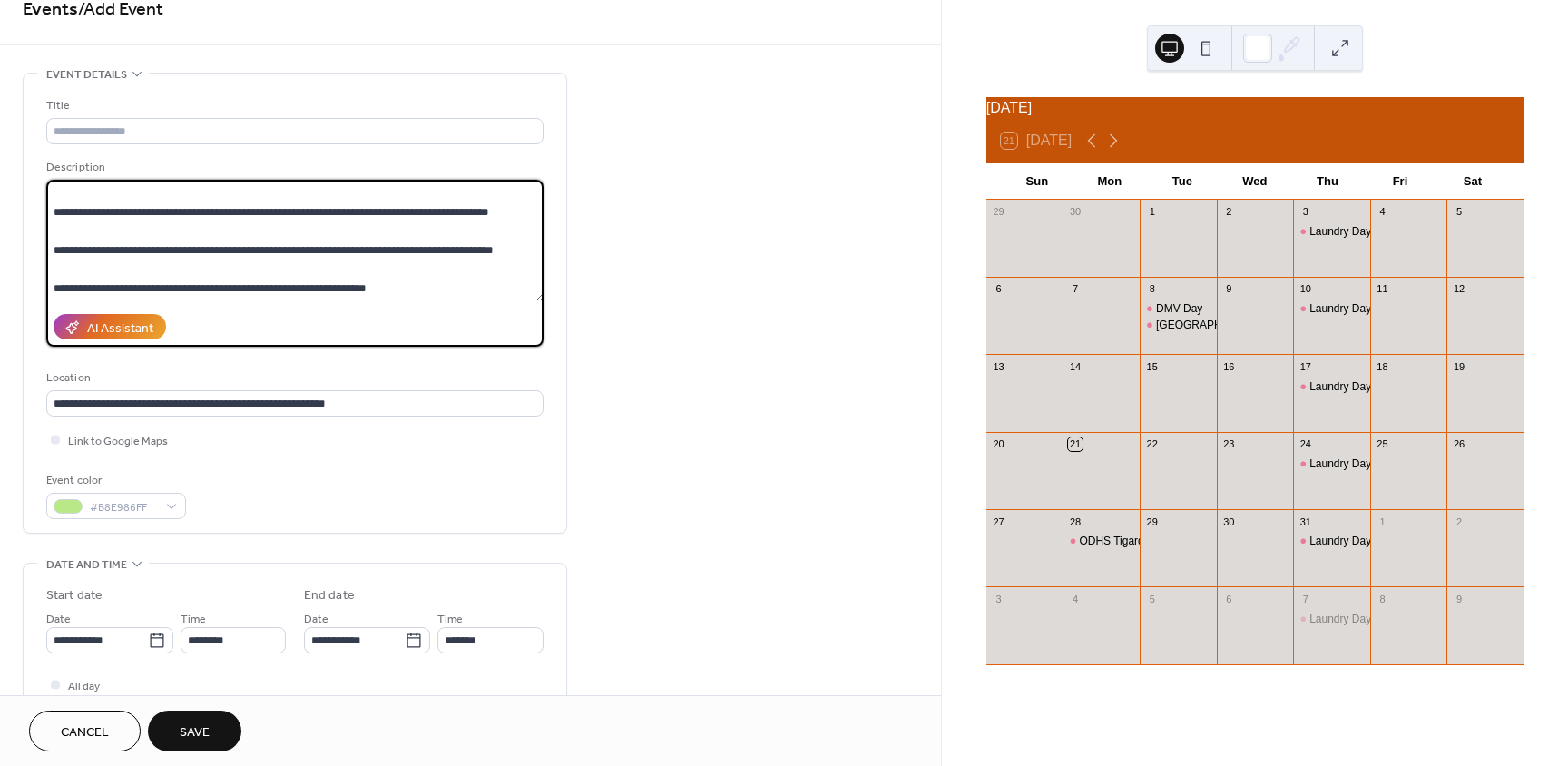 scroll, scrollTop: 0, scrollLeft: 0, axis: both 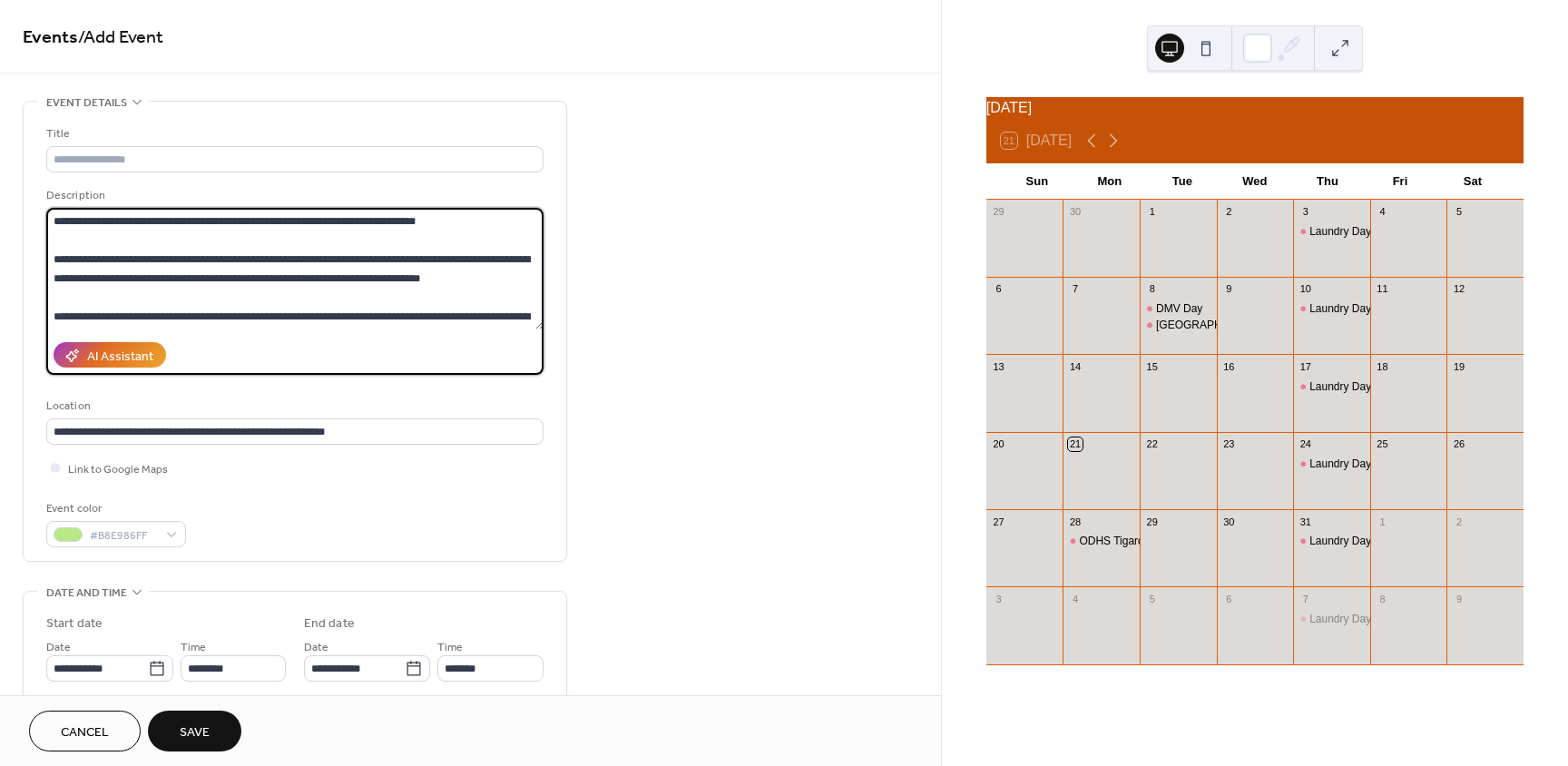 click at bounding box center [295, 269] 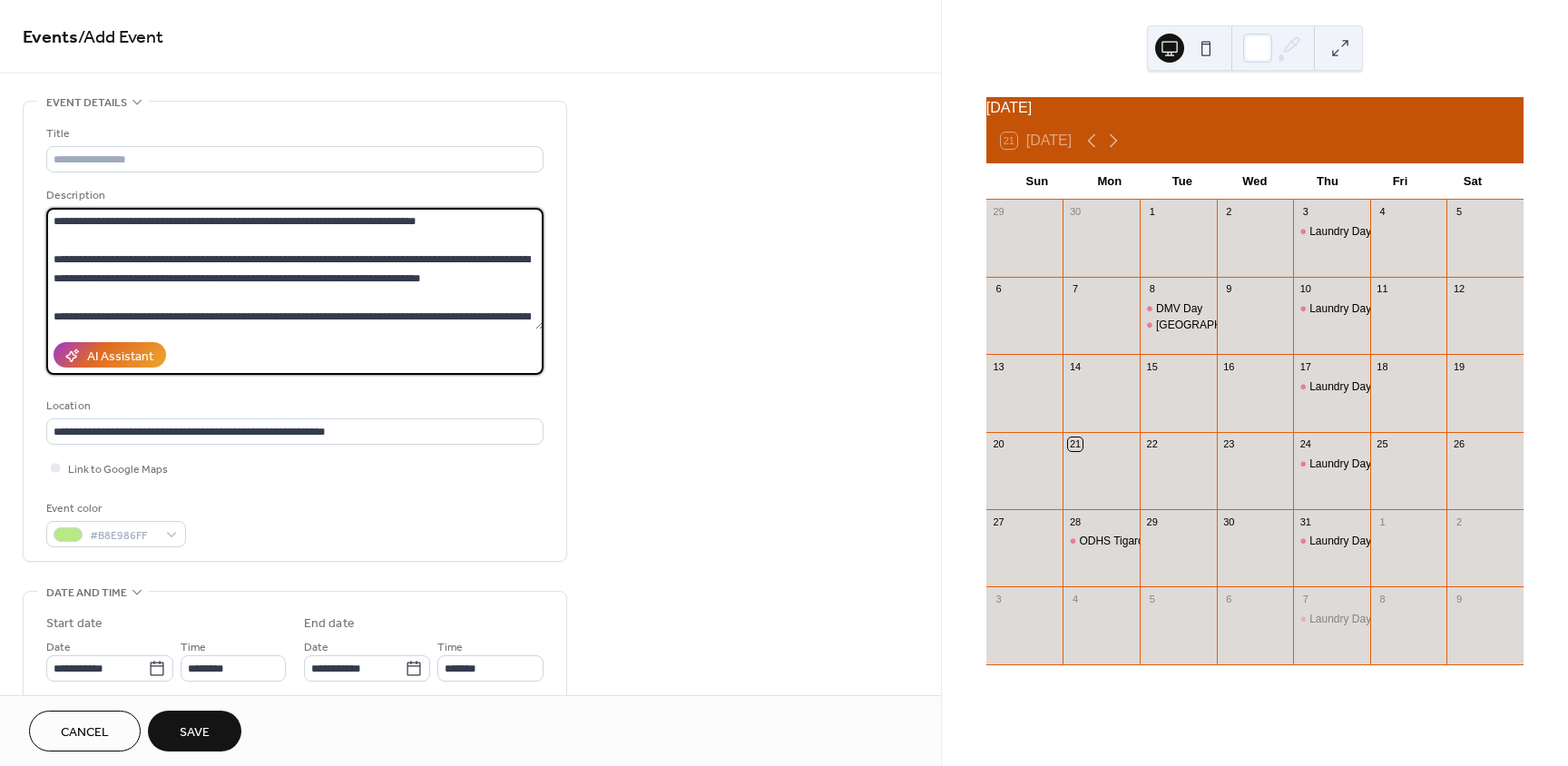 click at bounding box center (295, 269) 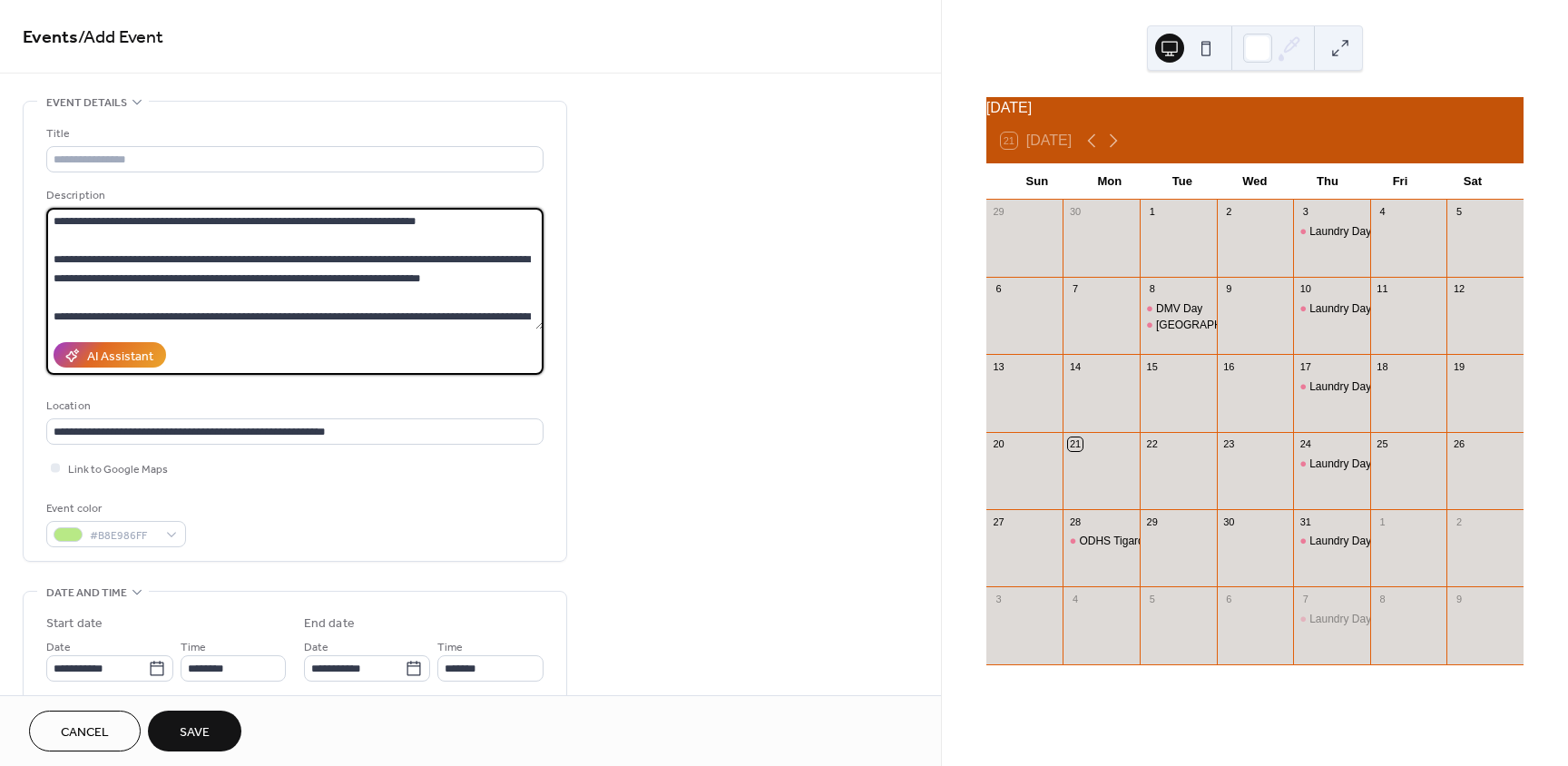 click at bounding box center (295, 269) 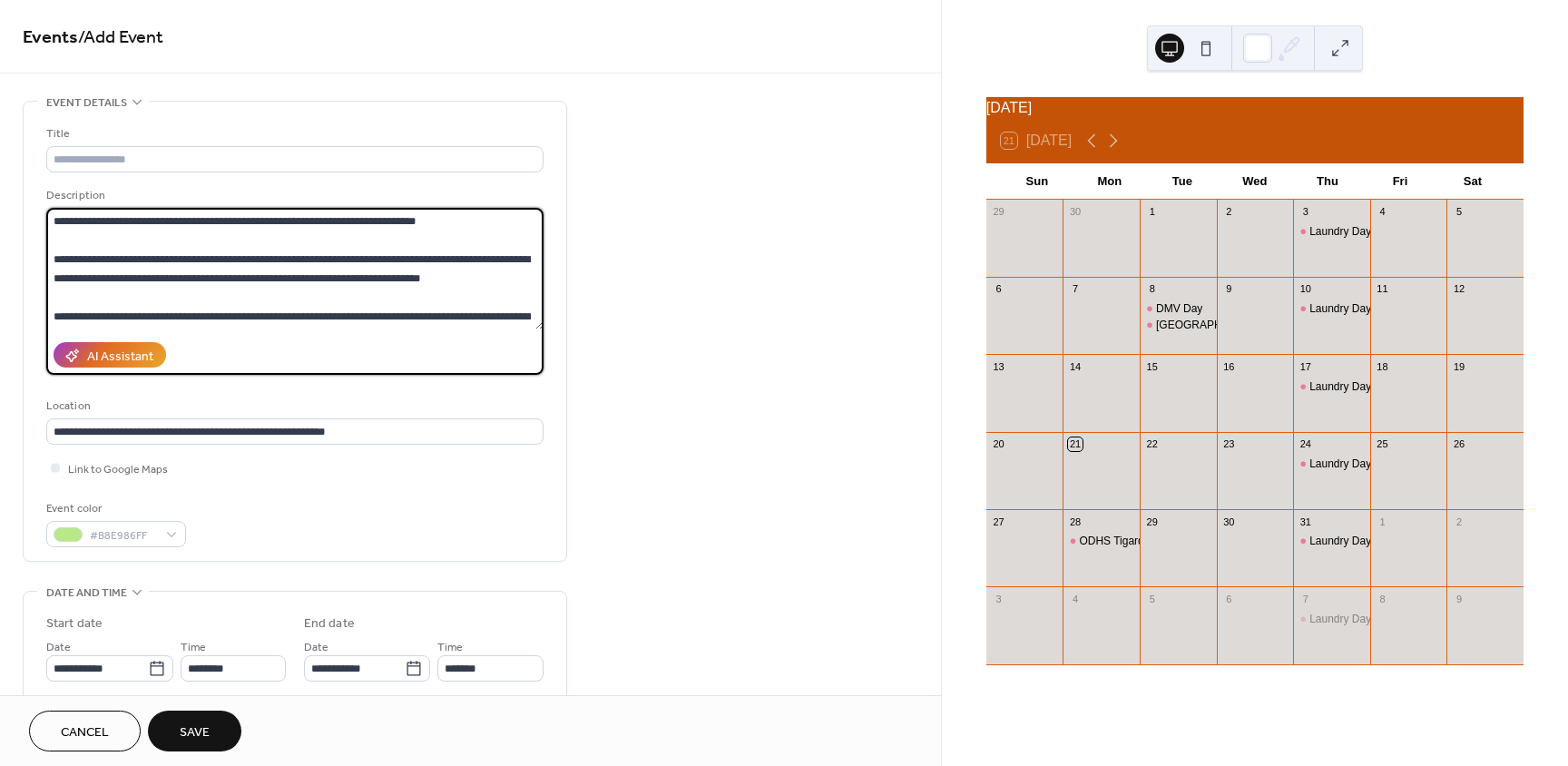 drag, startPoint x: 426, startPoint y: 219, endPoint x: 279, endPoint y: 221, distance: 147.0136 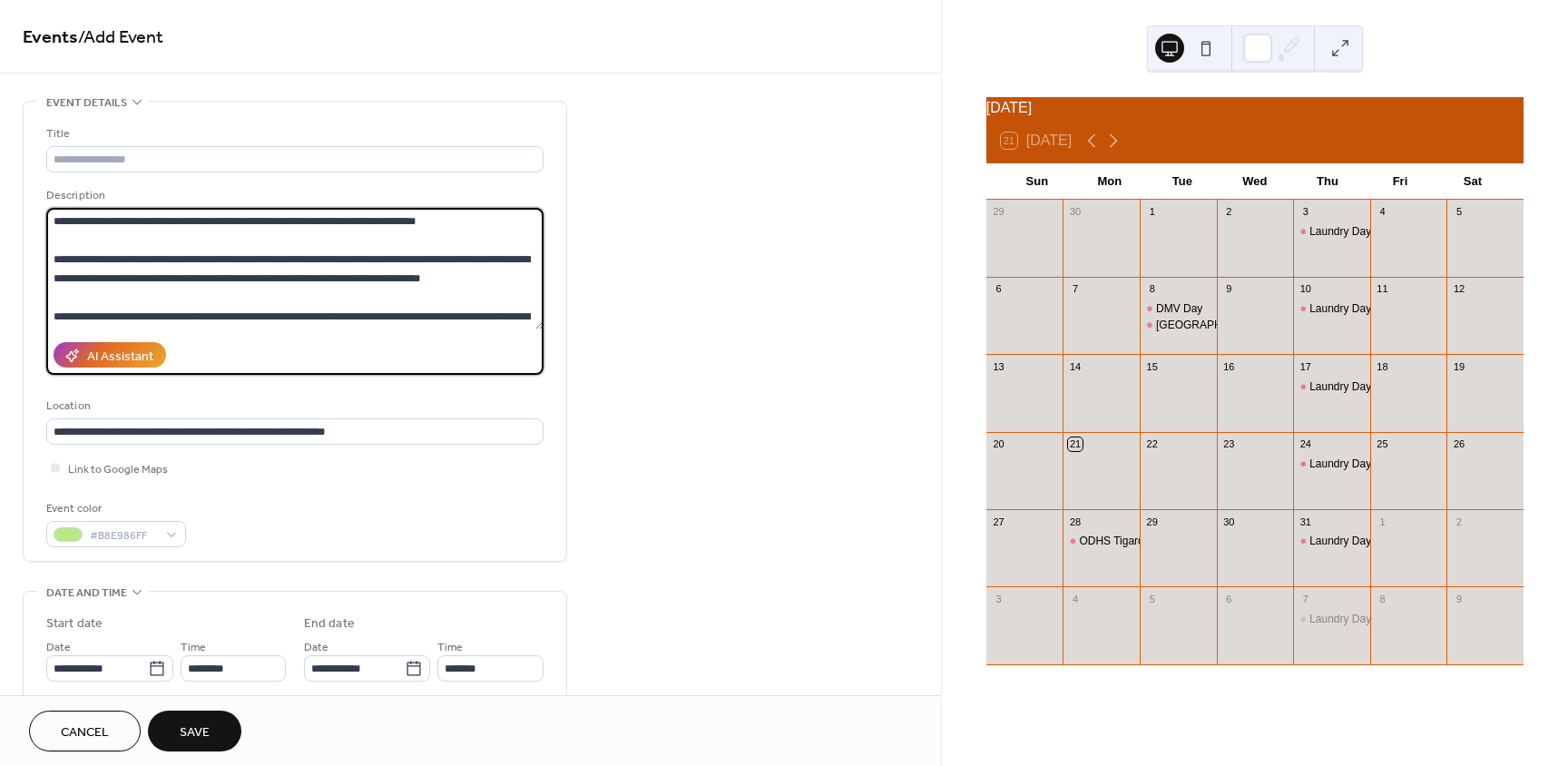 click at bounding box center (295, 269) 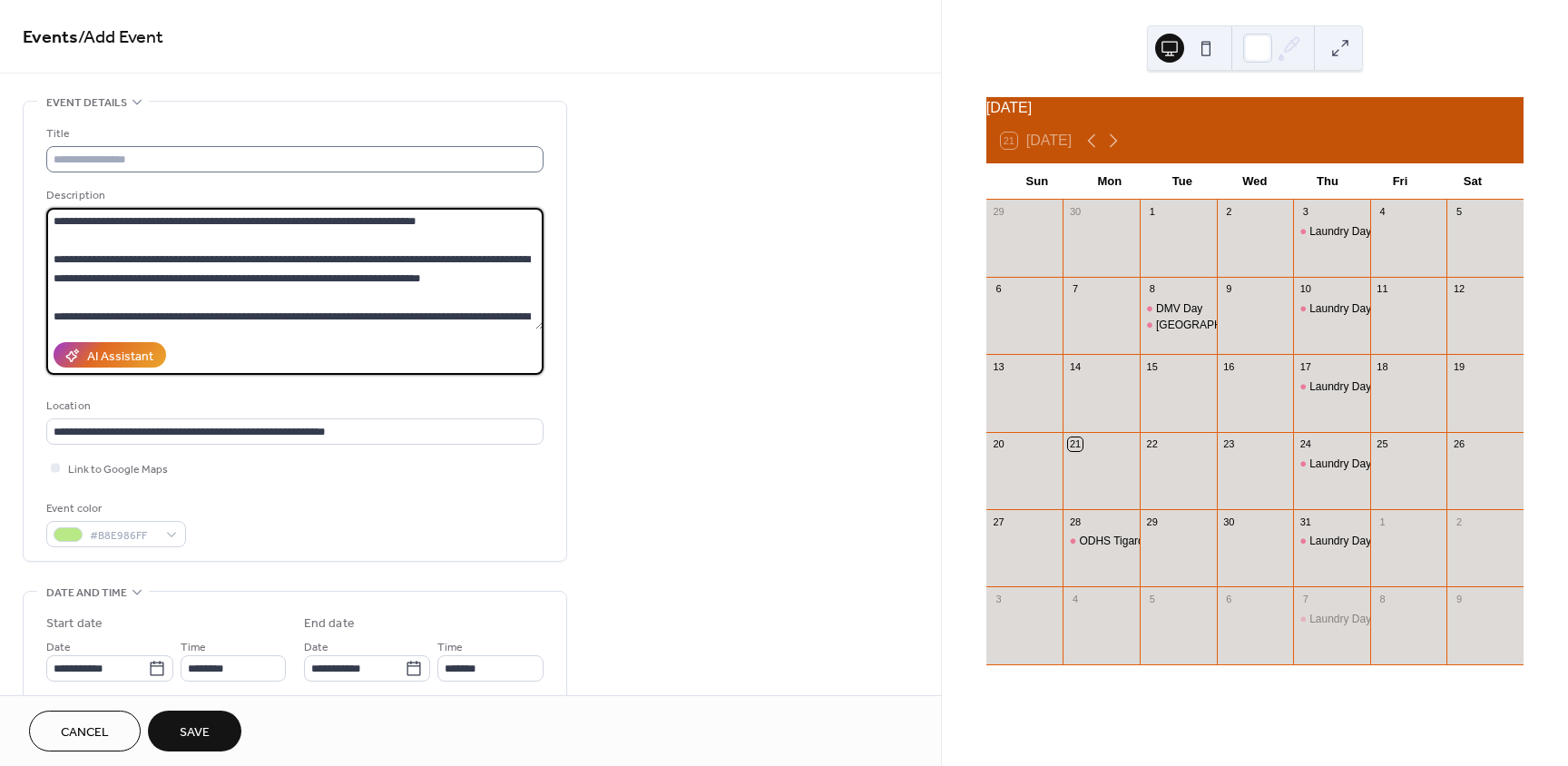 type on "**********" 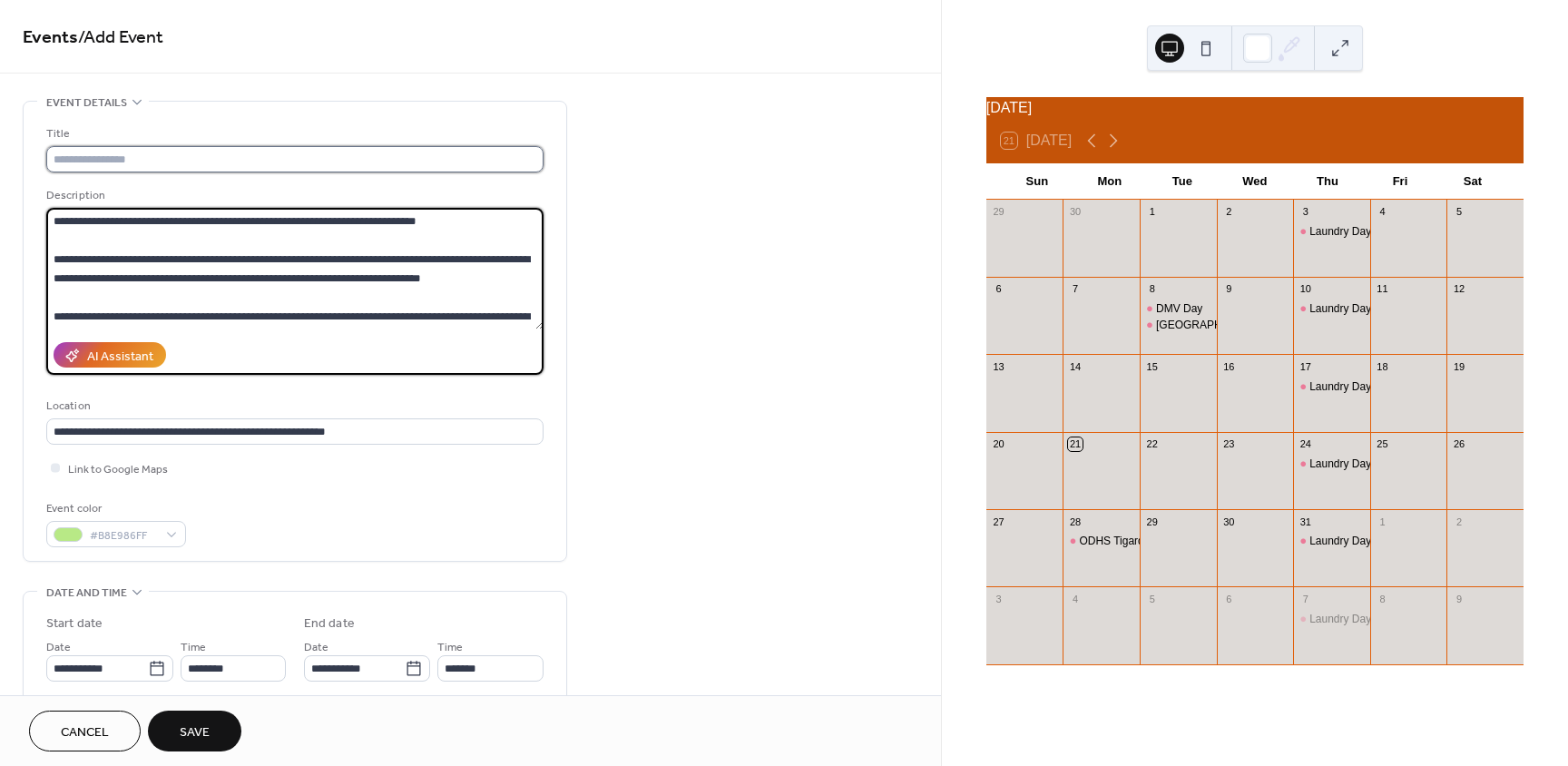 click at bounding box center [295, 159] 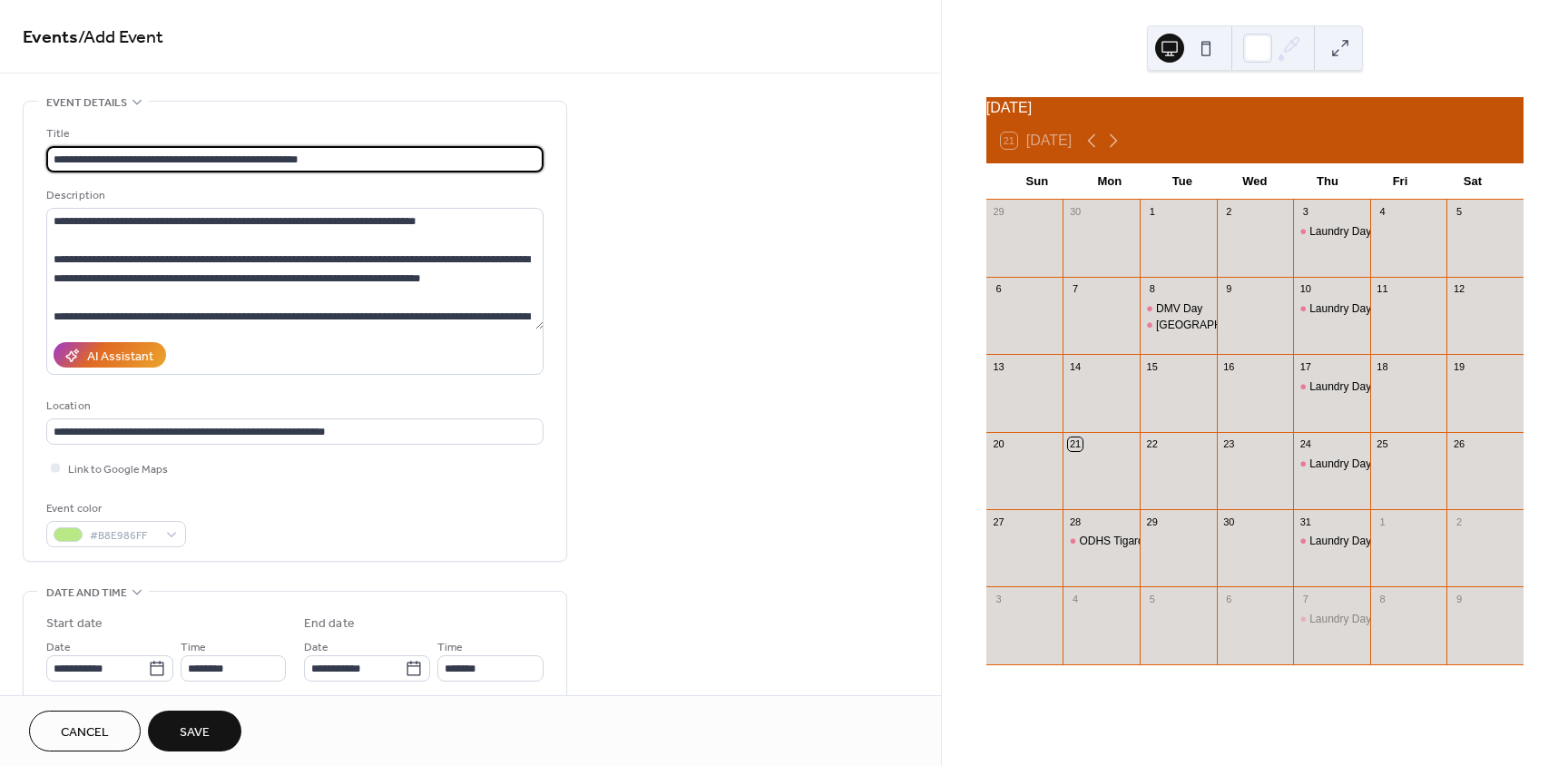 click on "**********" at bounding box center [295, 159] 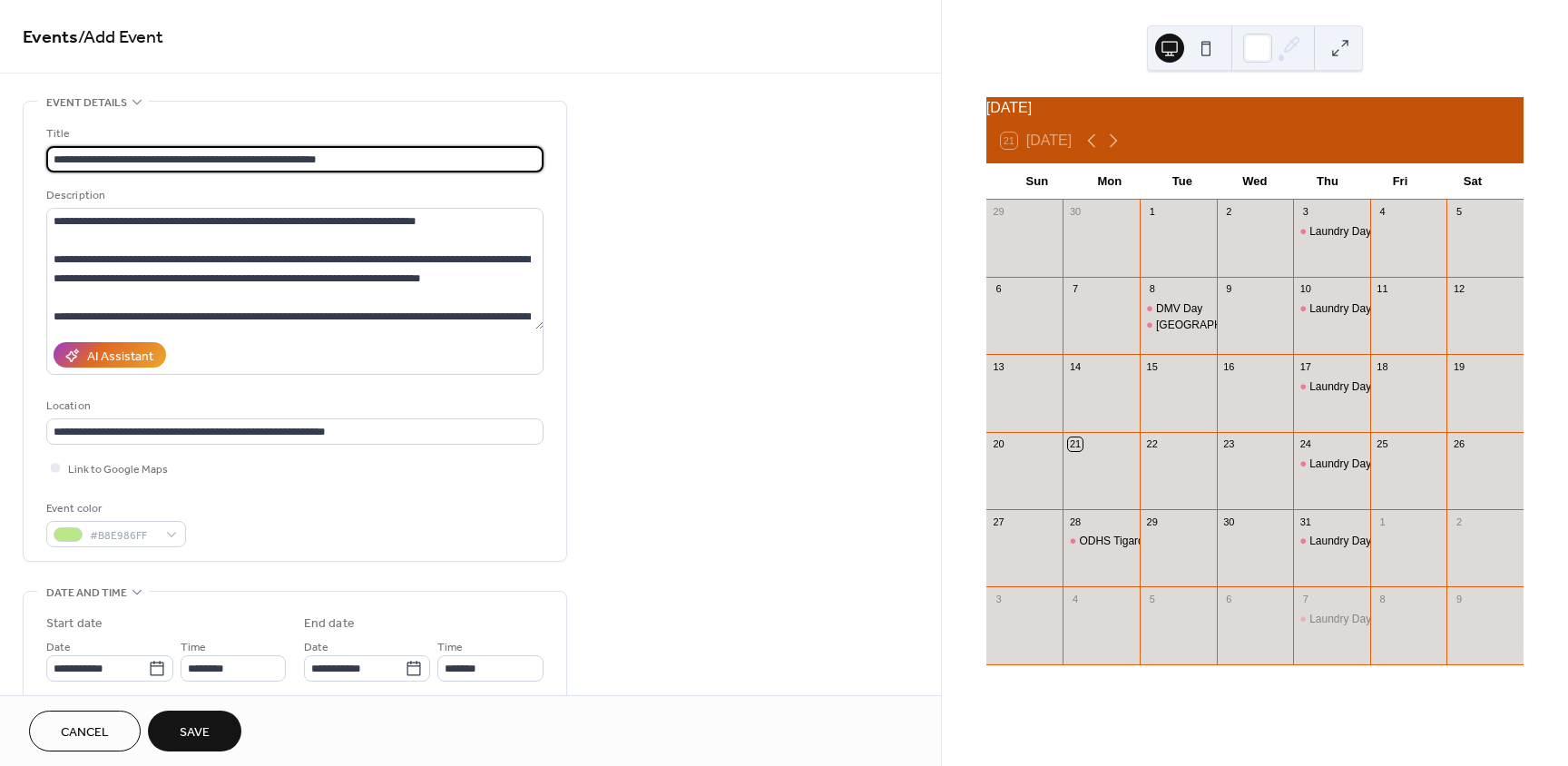 type on "**********" 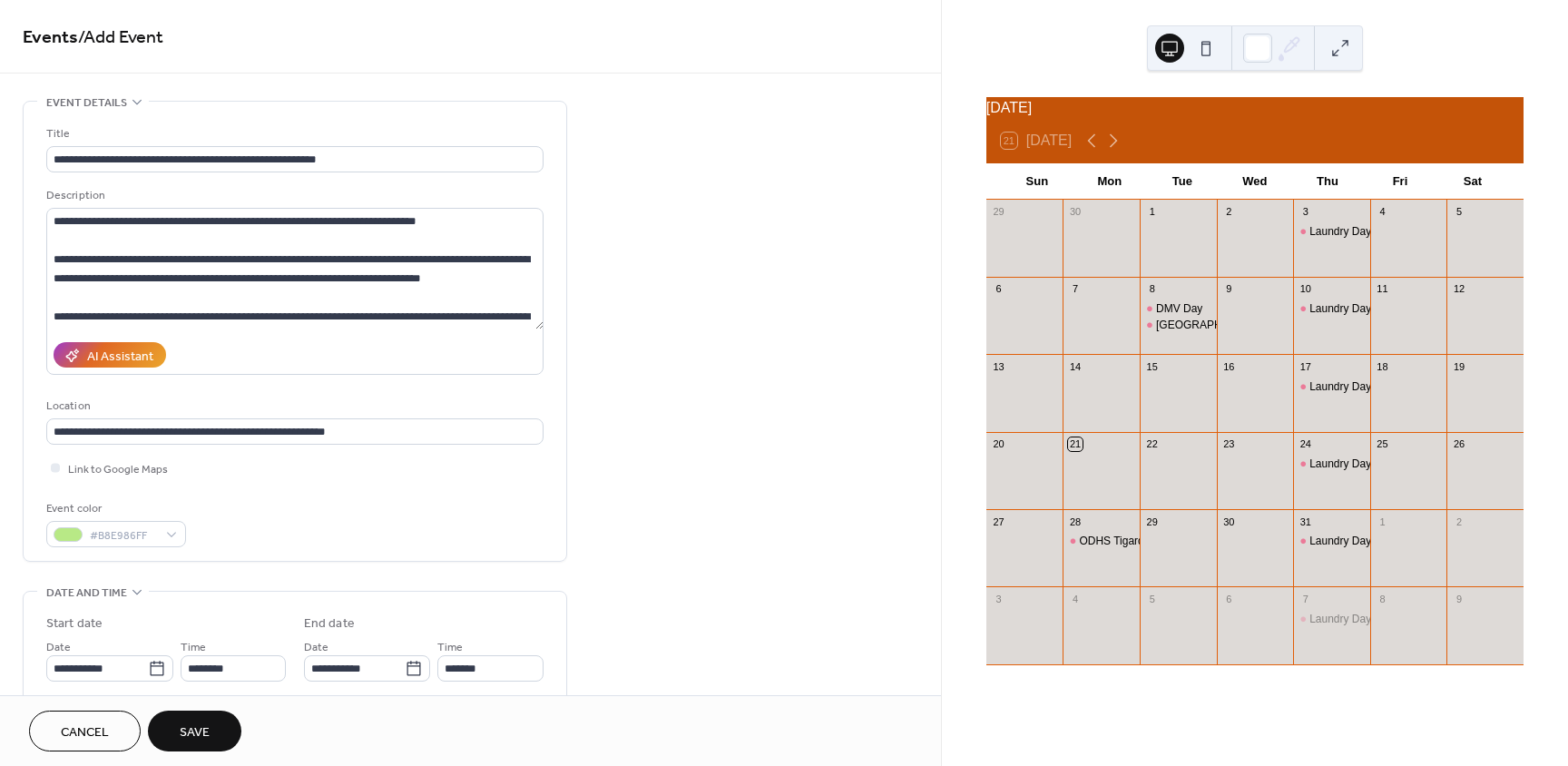 click on "Description" at bounding box center [293, 195] 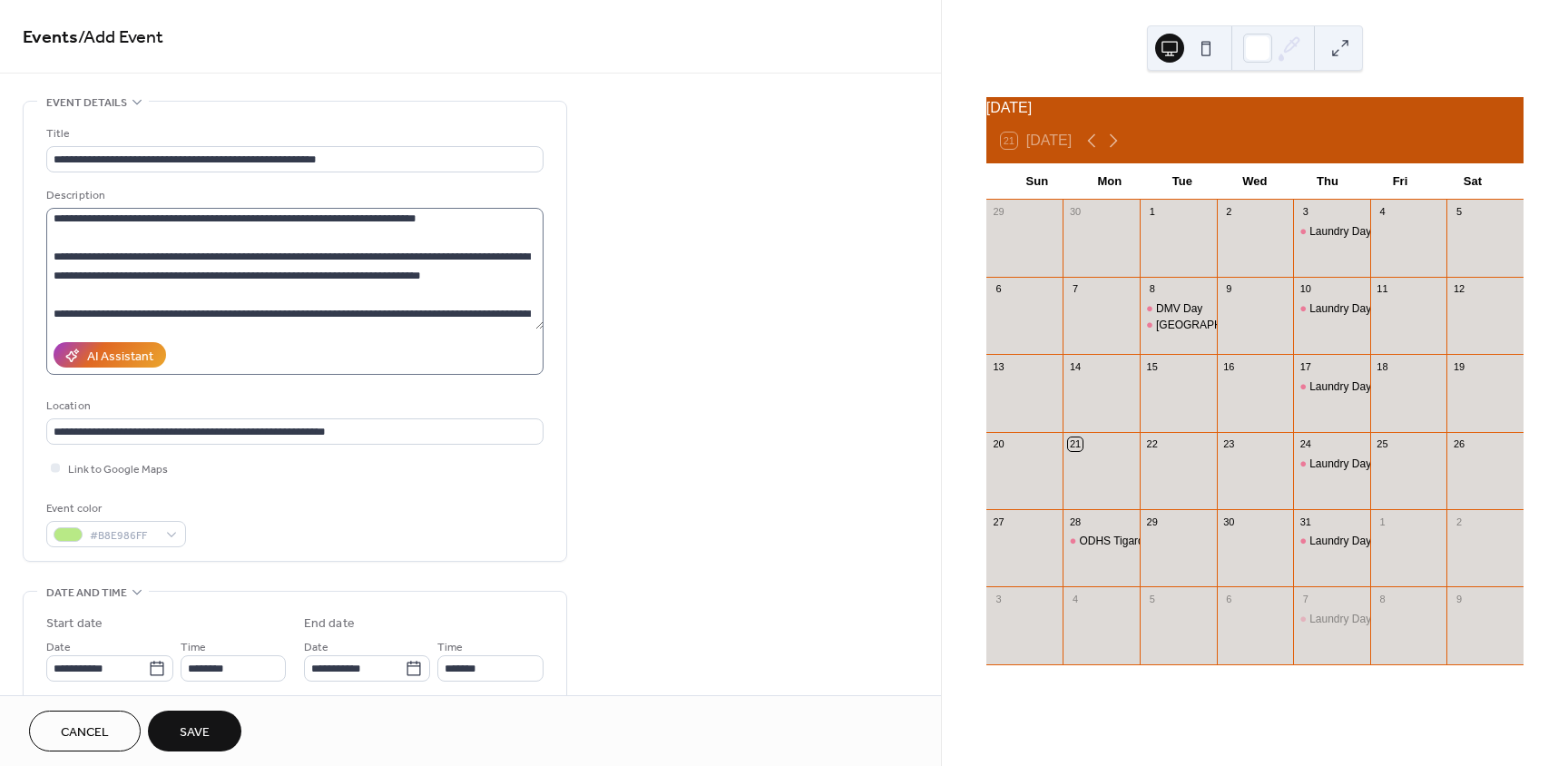 scroll, scrollTop: 0, scrollLeft: 0, axis: both 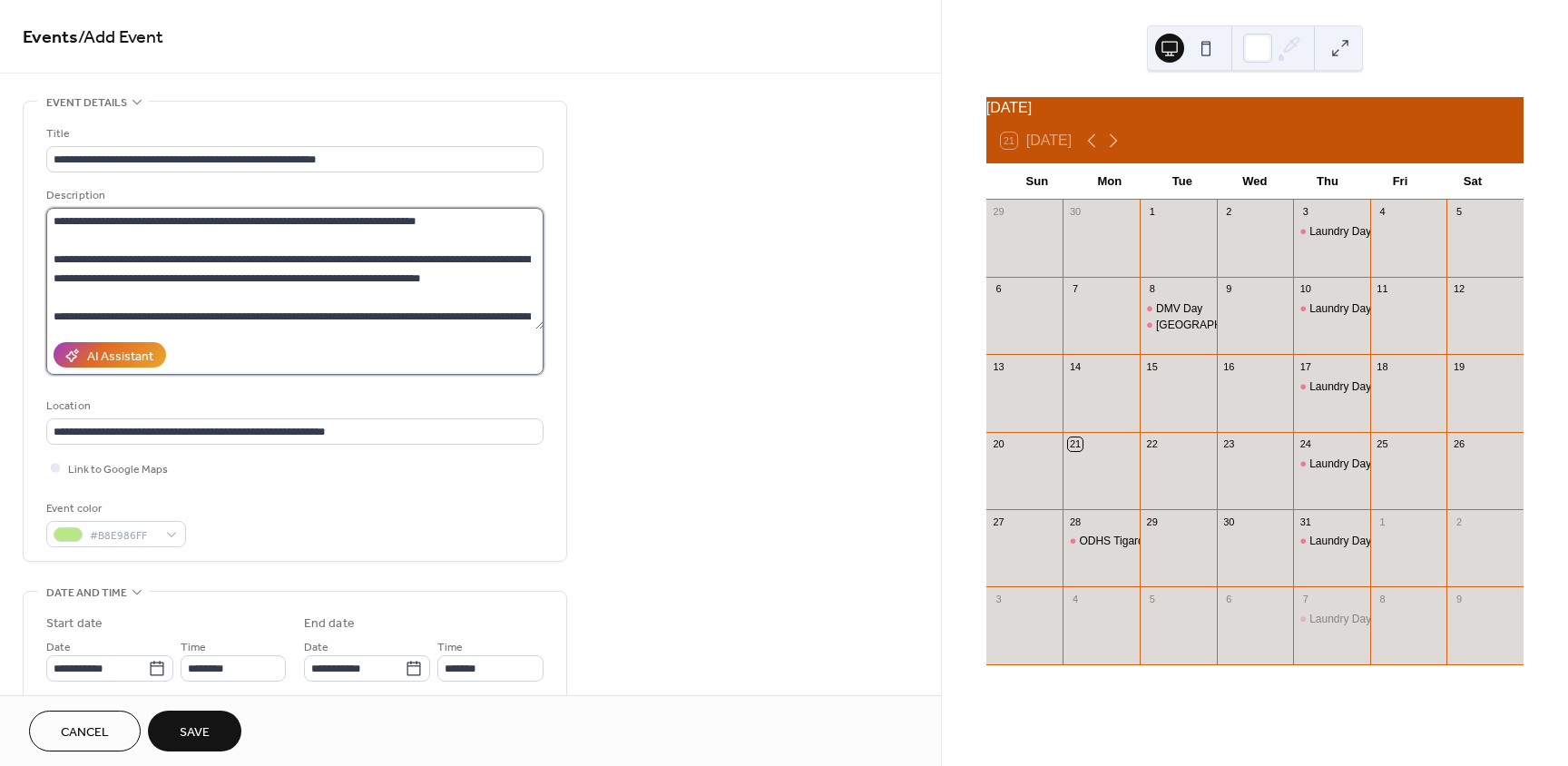click at bounding box center (295, 269) 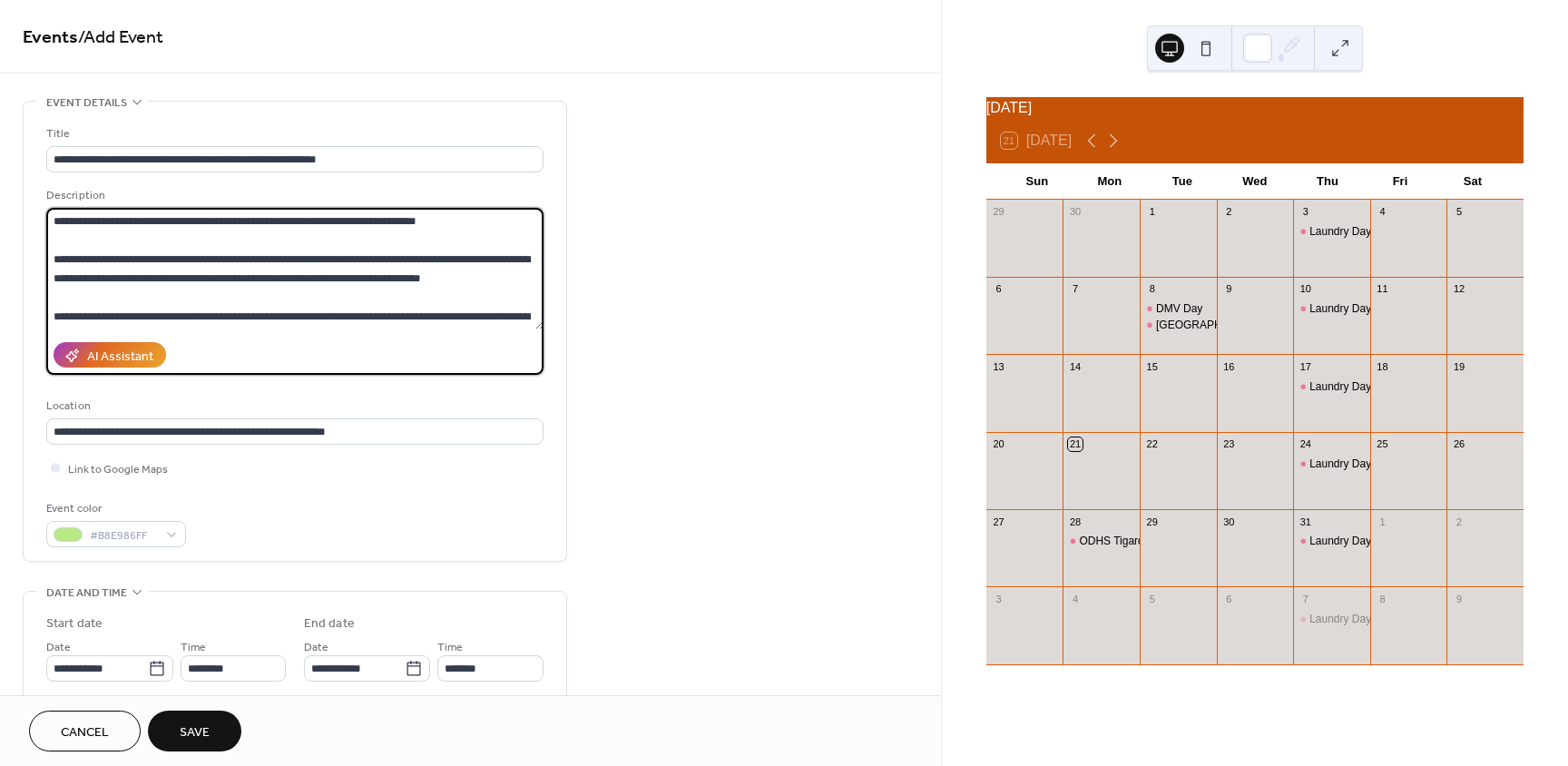 click at bounding box center (295, 269) 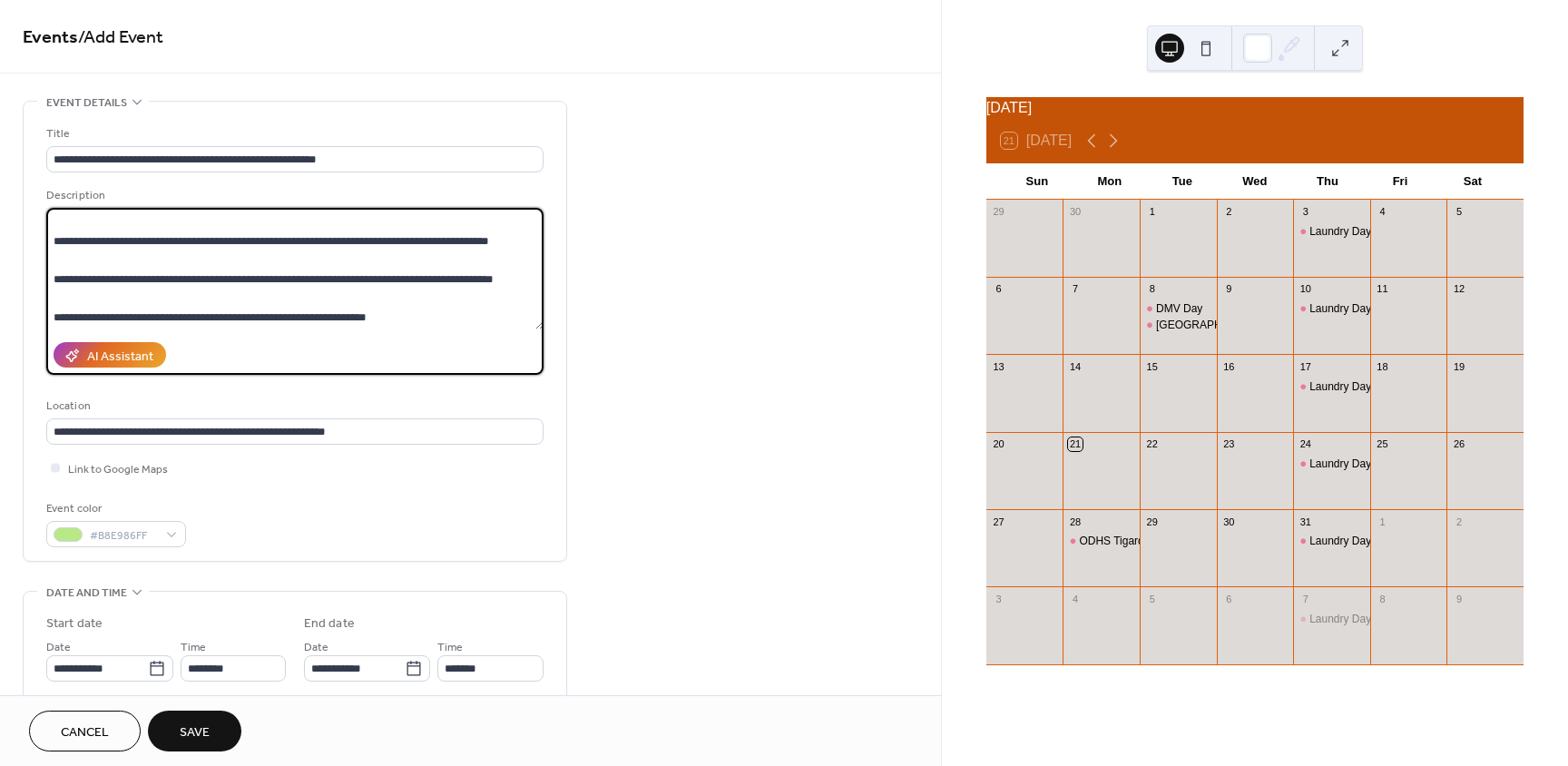 scroll, scrollTop: 553, scrollLeft: 0, axis: vertical 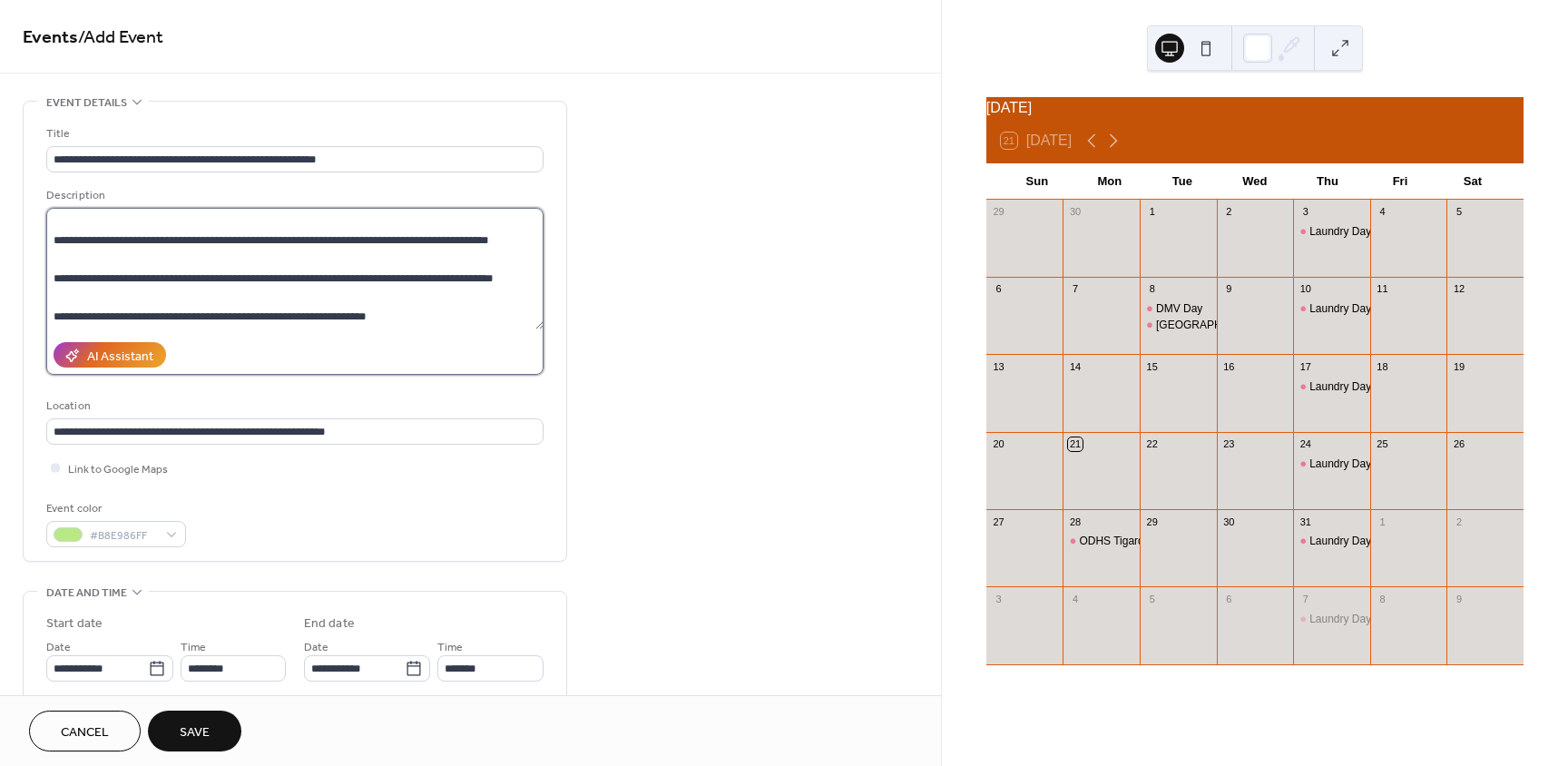 click at bounding box center [295, 269] 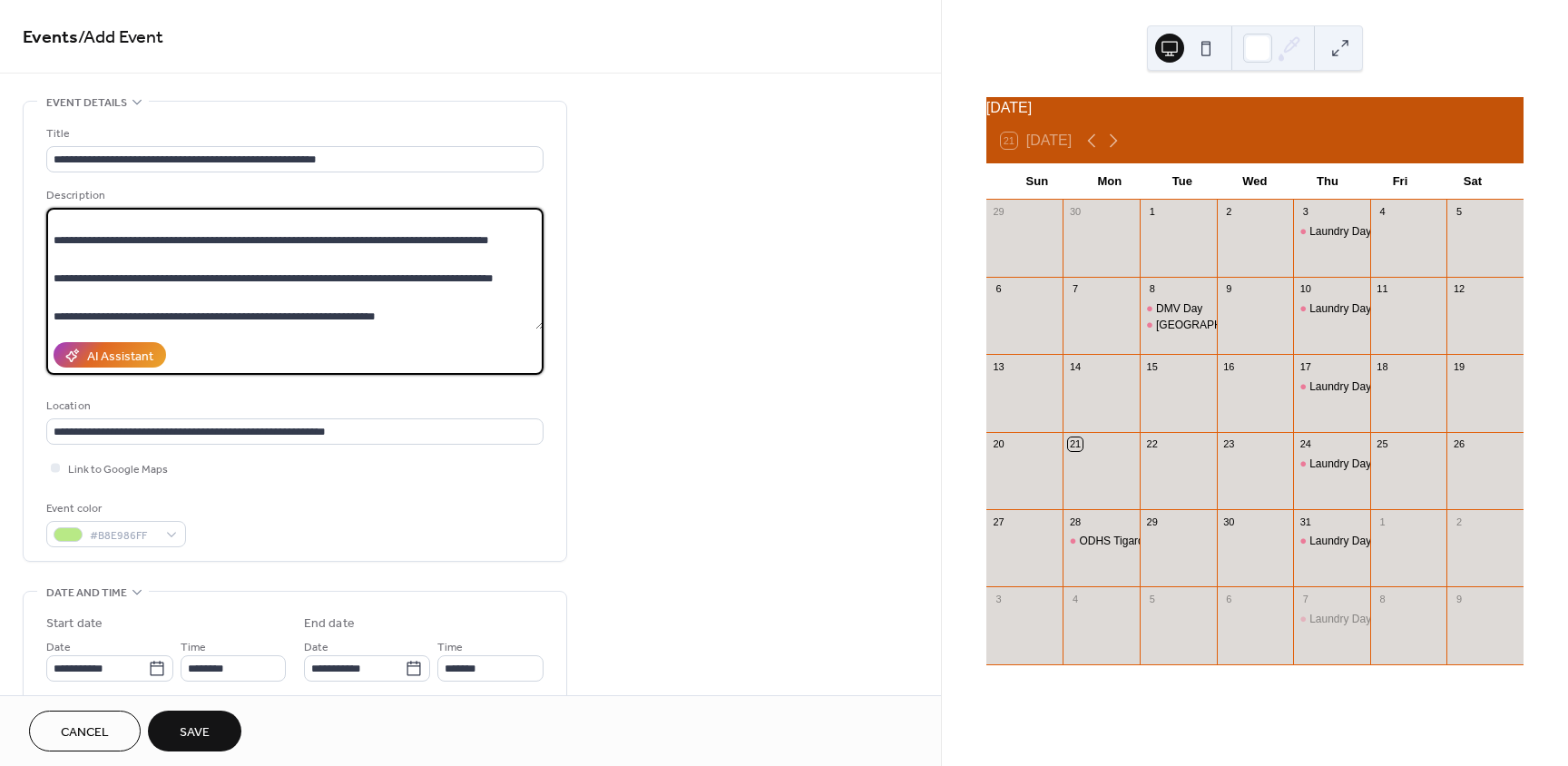 scroll, scrollTop: 588, scrollLeft: 0, axis: vertical 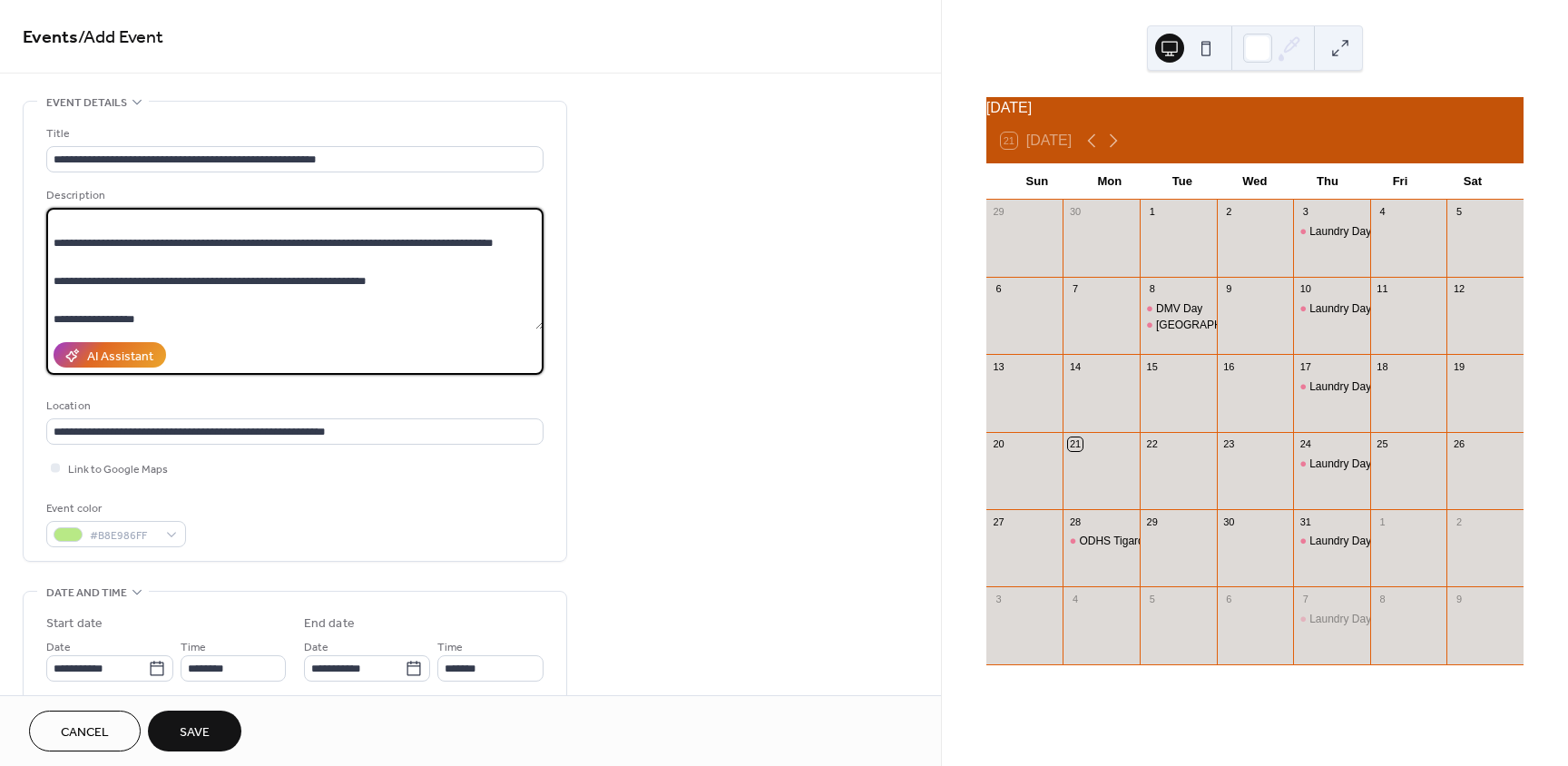paste on "**********" 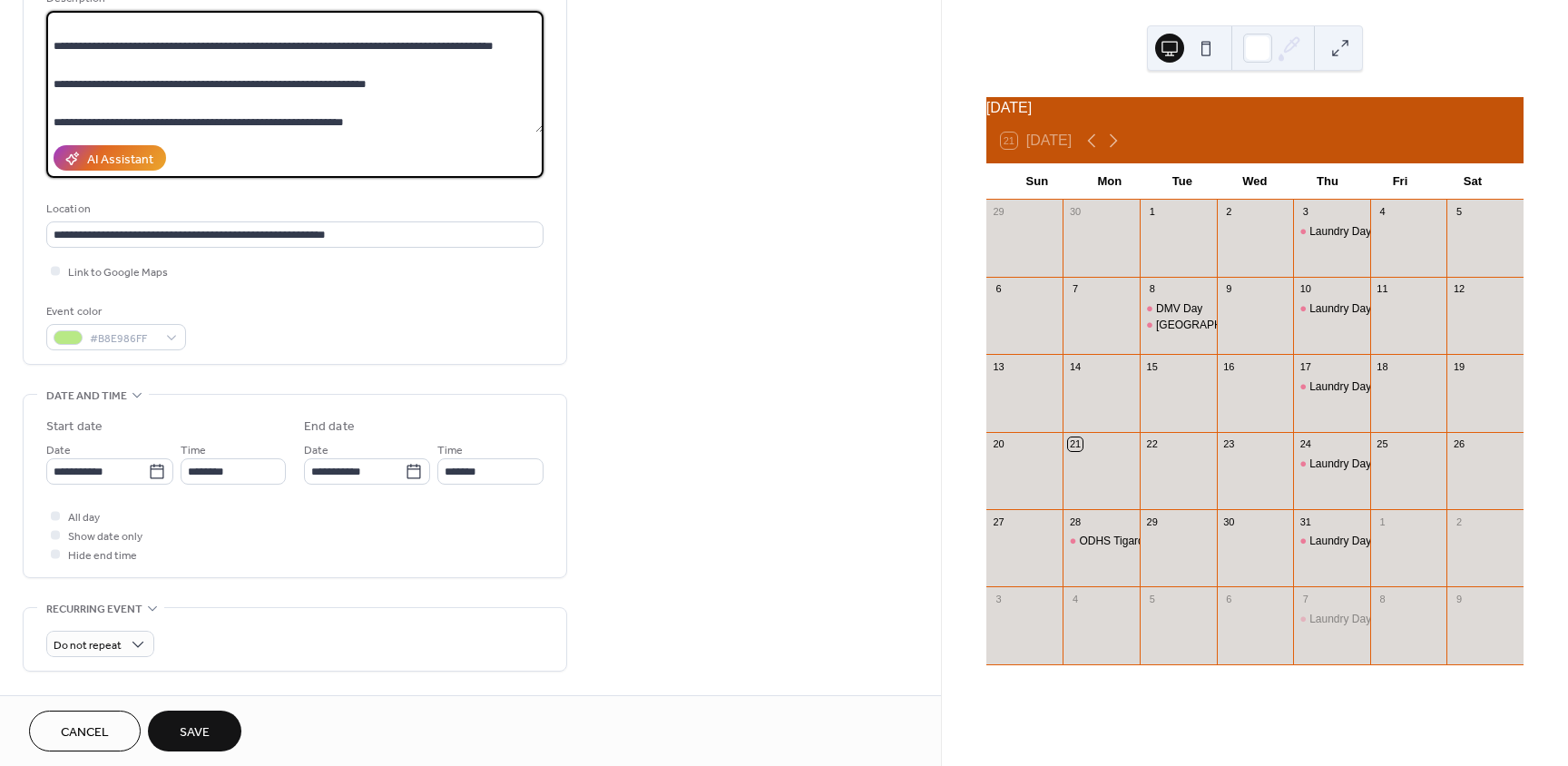 scroll, scrollTop: 363, scrollLeft: 0, axis: vertical 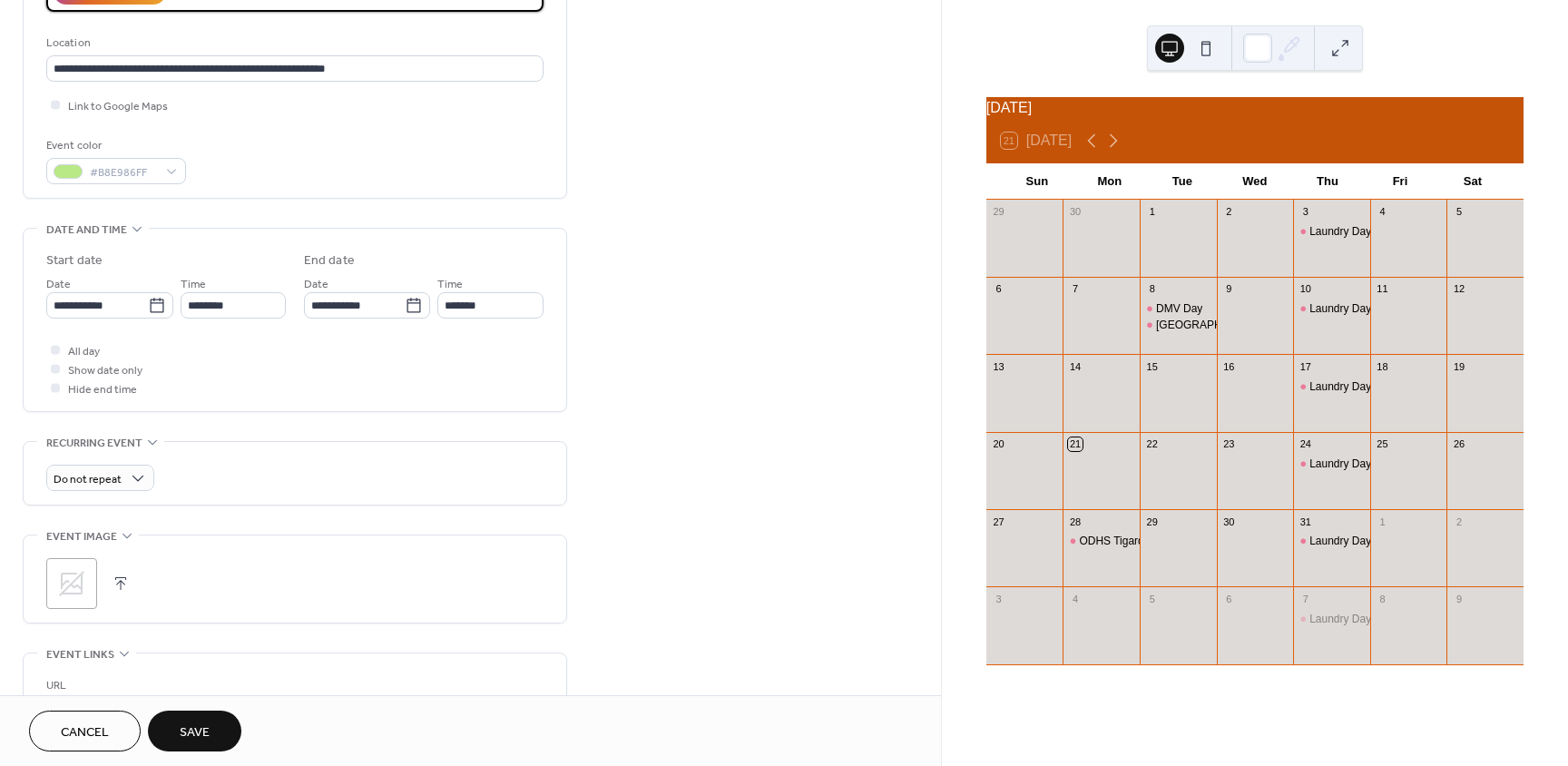 type on "**********" 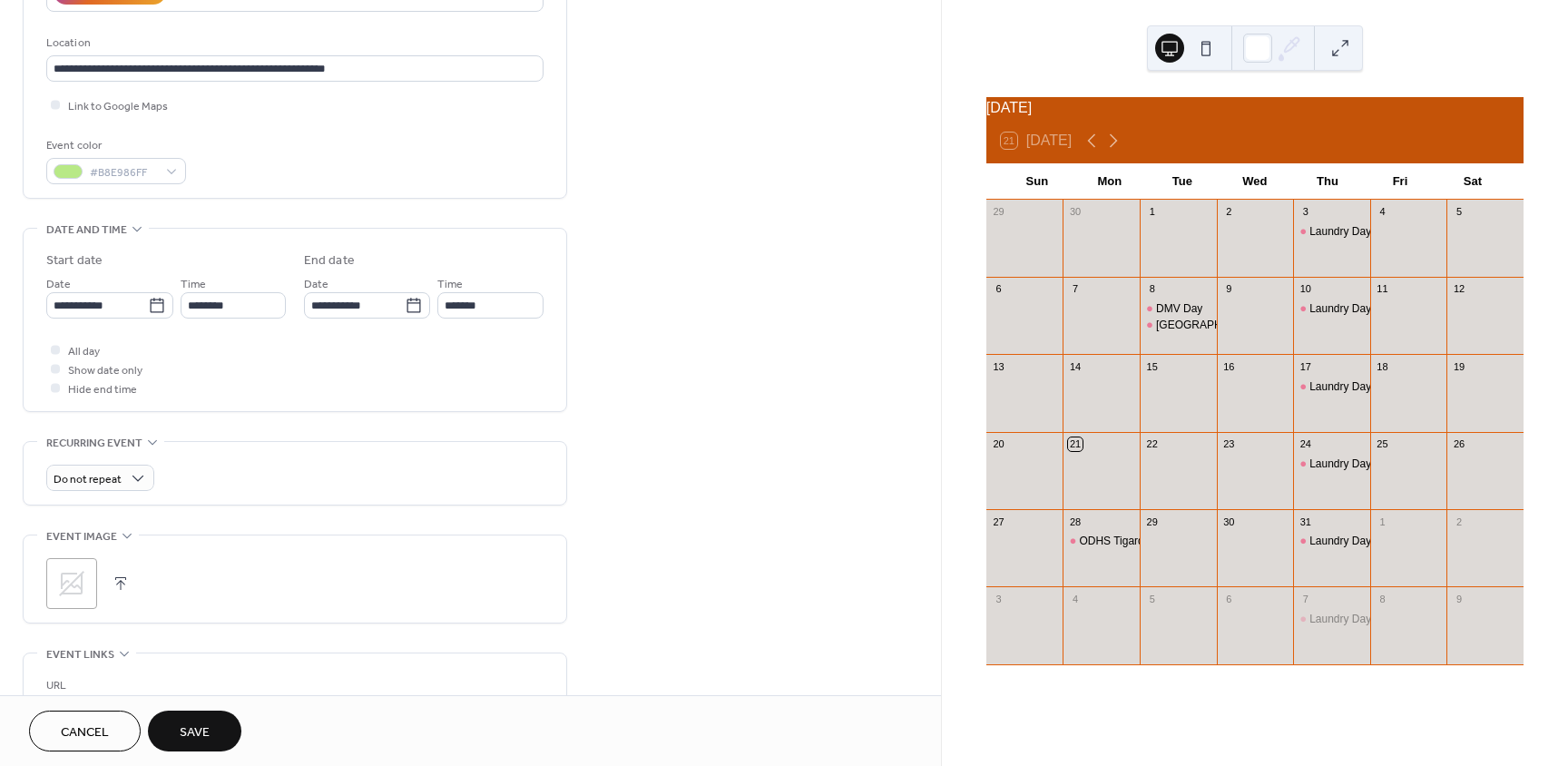 click on "**********" at bounding box center (470, 429) 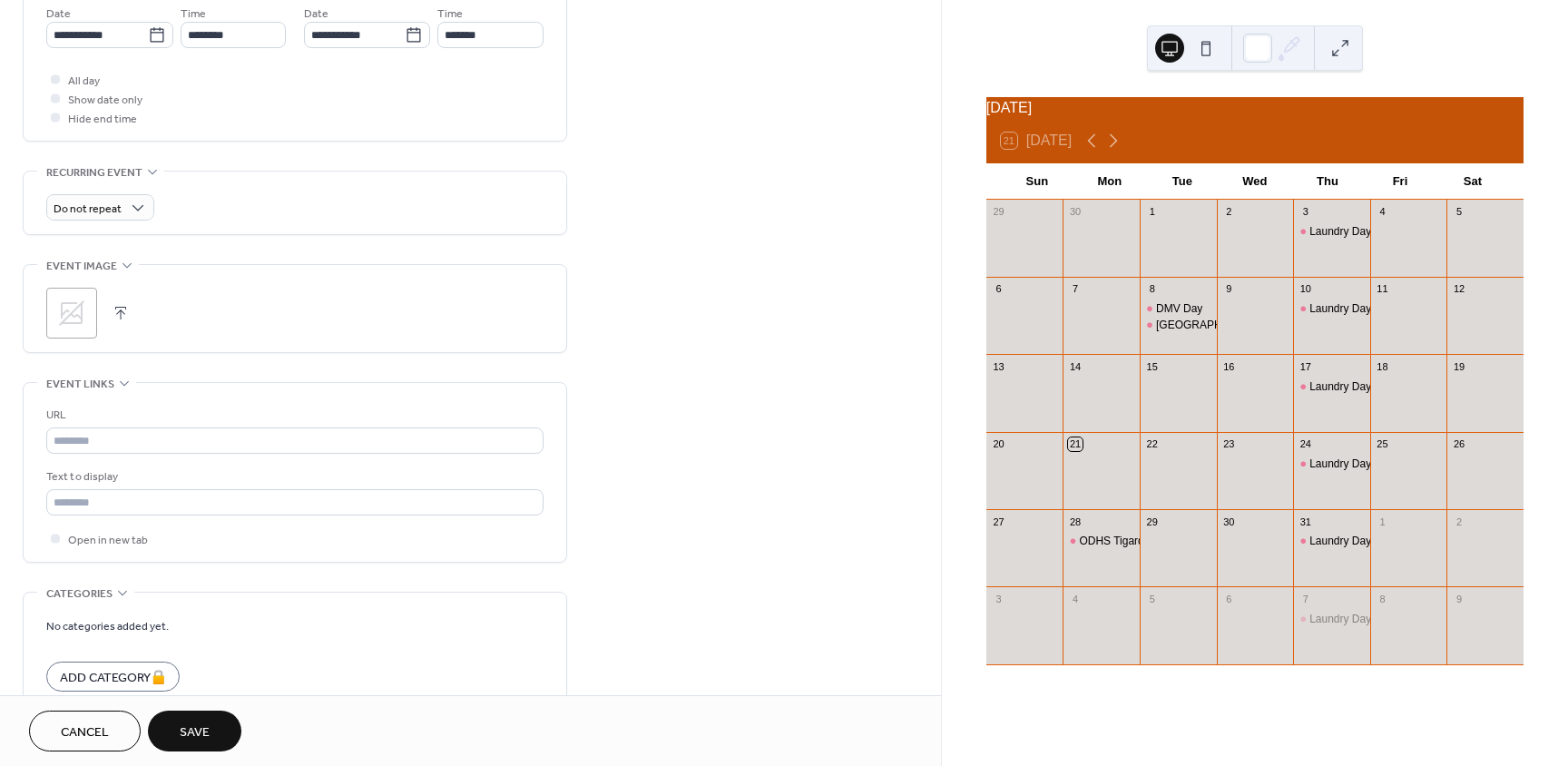 scroll, scrollTop: 635, scrollLeft: 0, axis: vertical 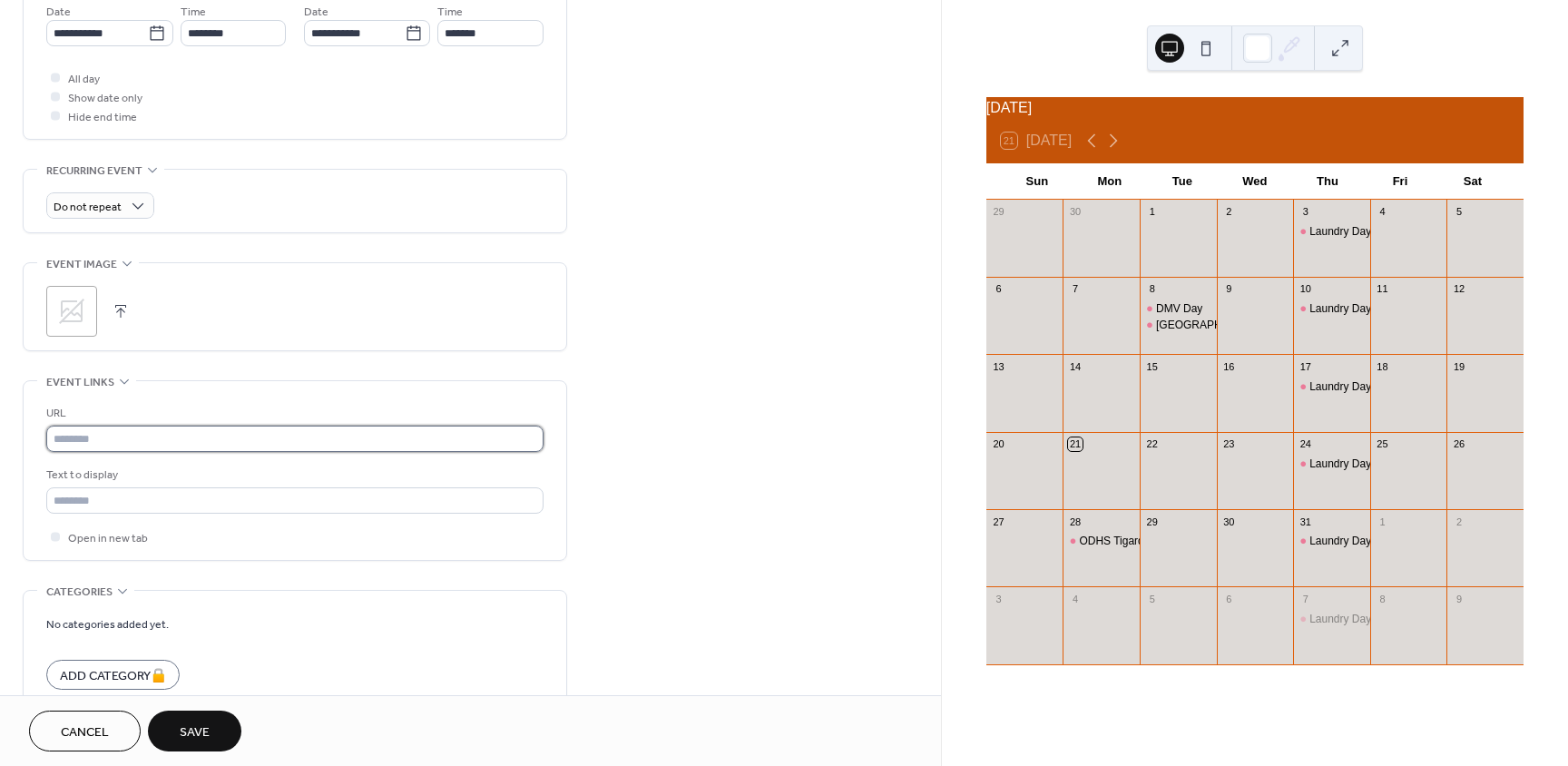 click at bounding box center (295, 438) 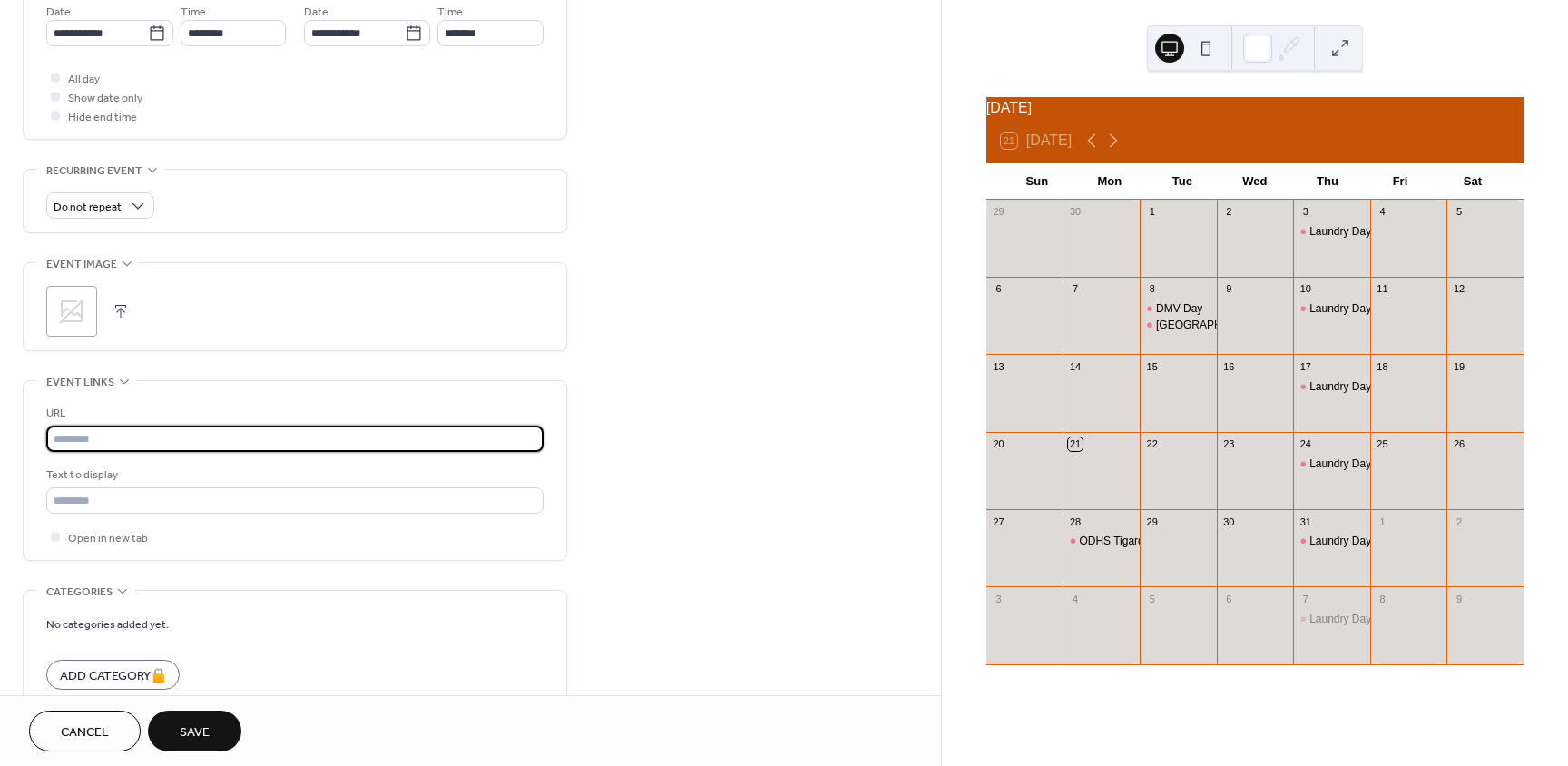 paste on "**********" 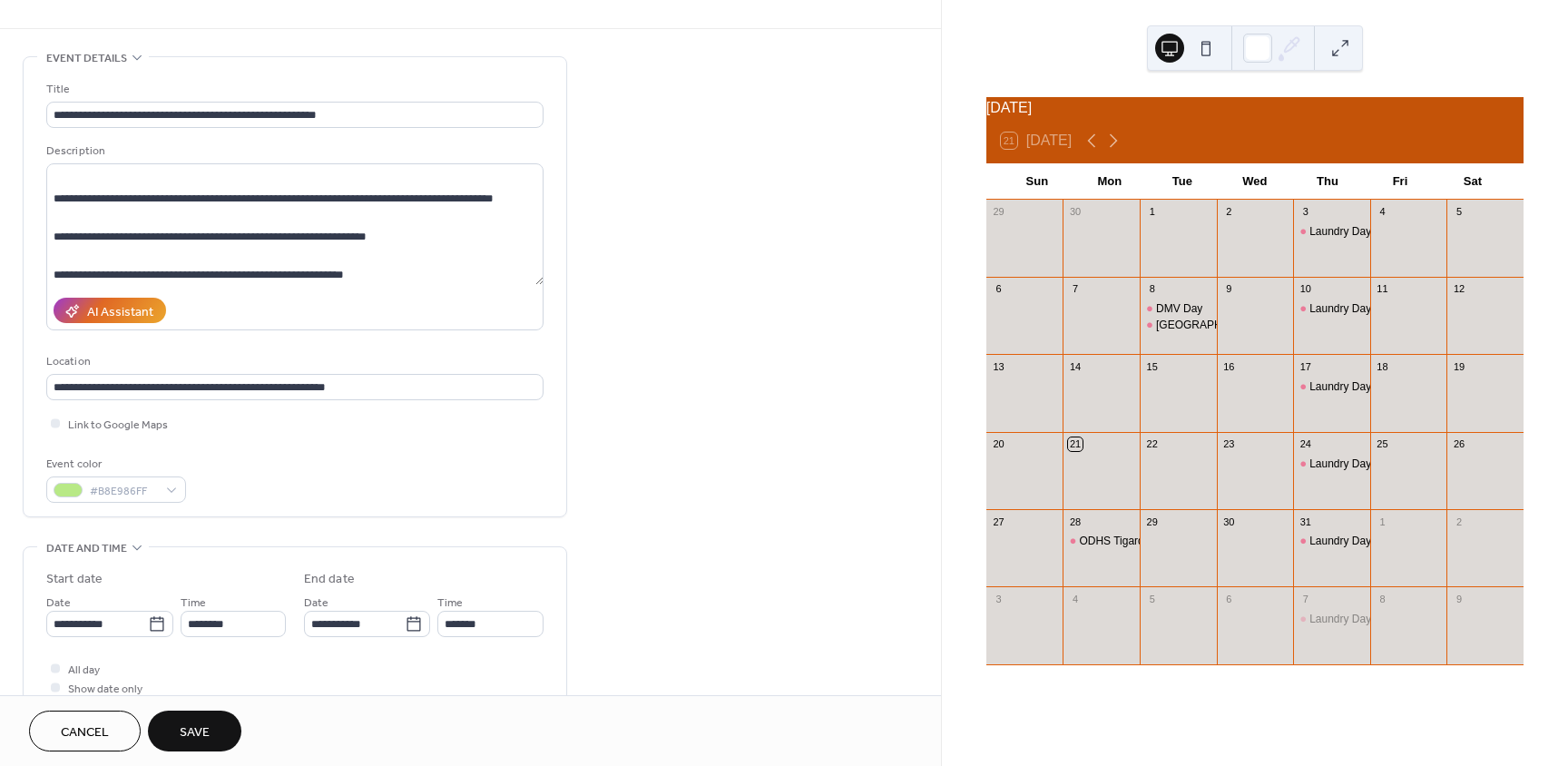 scroll, scrollTop: 0, scrollLeft: 0, axis: both 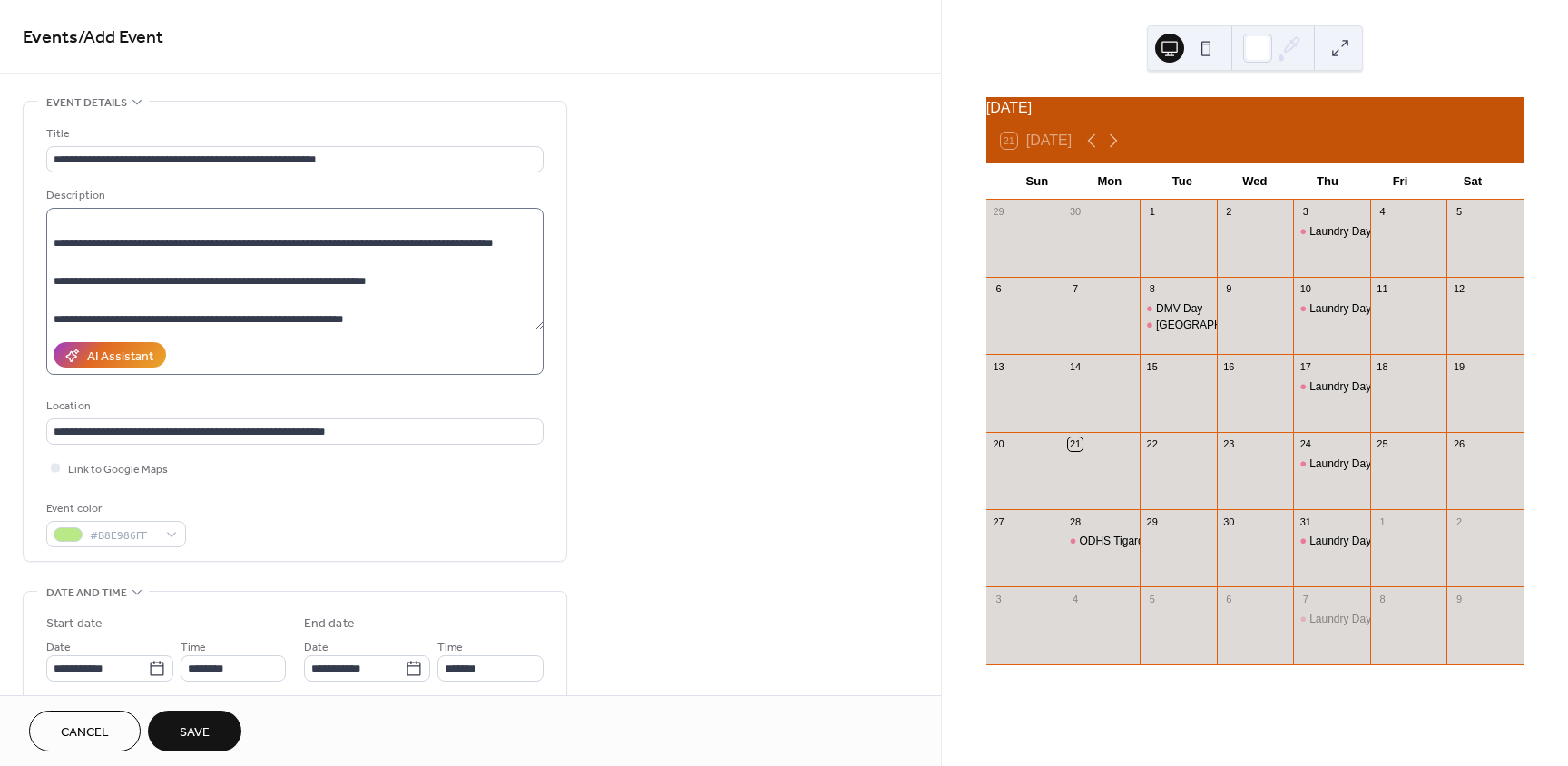 type on "**********" 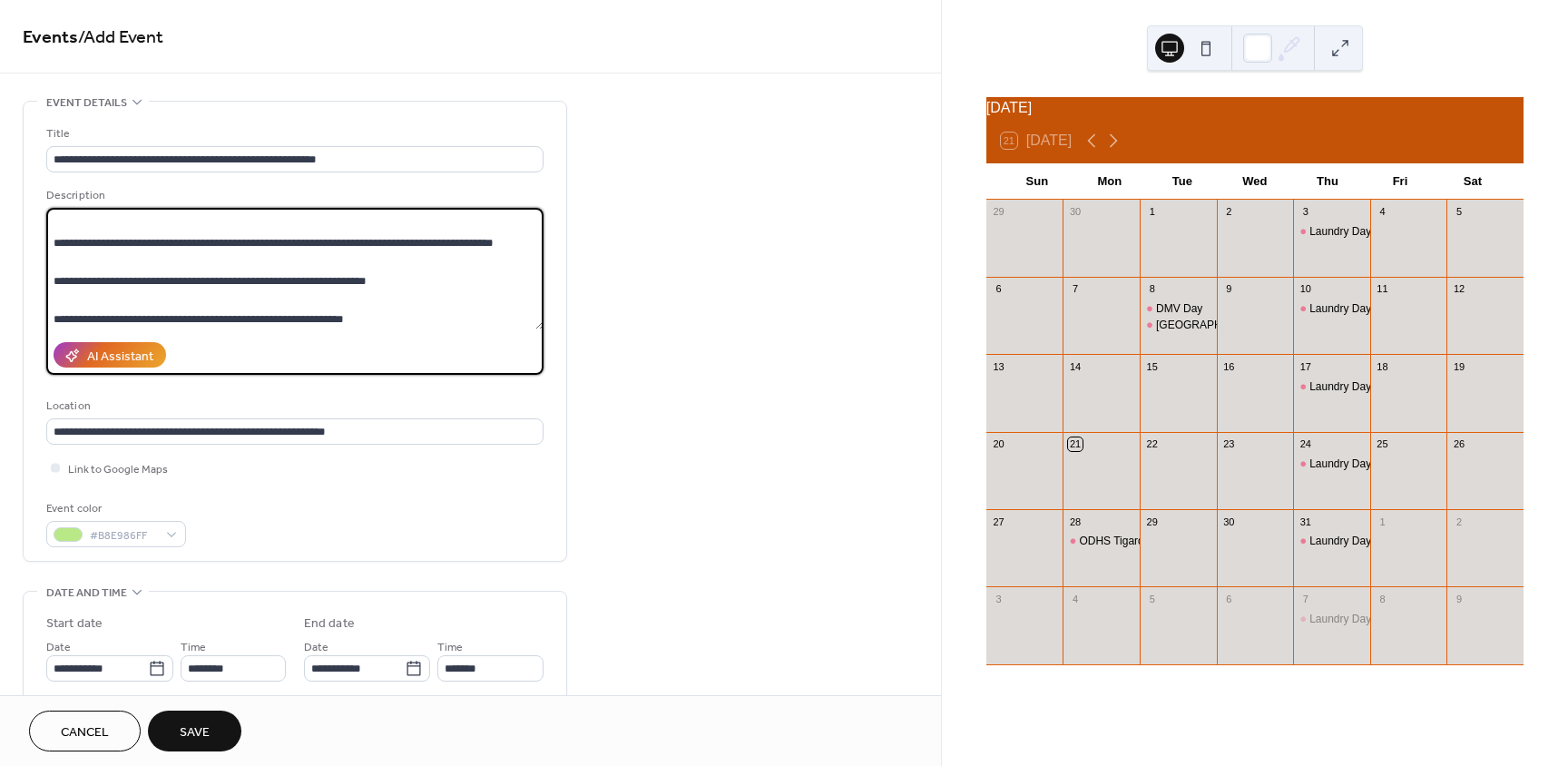 scroll, scrollTop: 591, scrollLeft: 0, axis: vertical 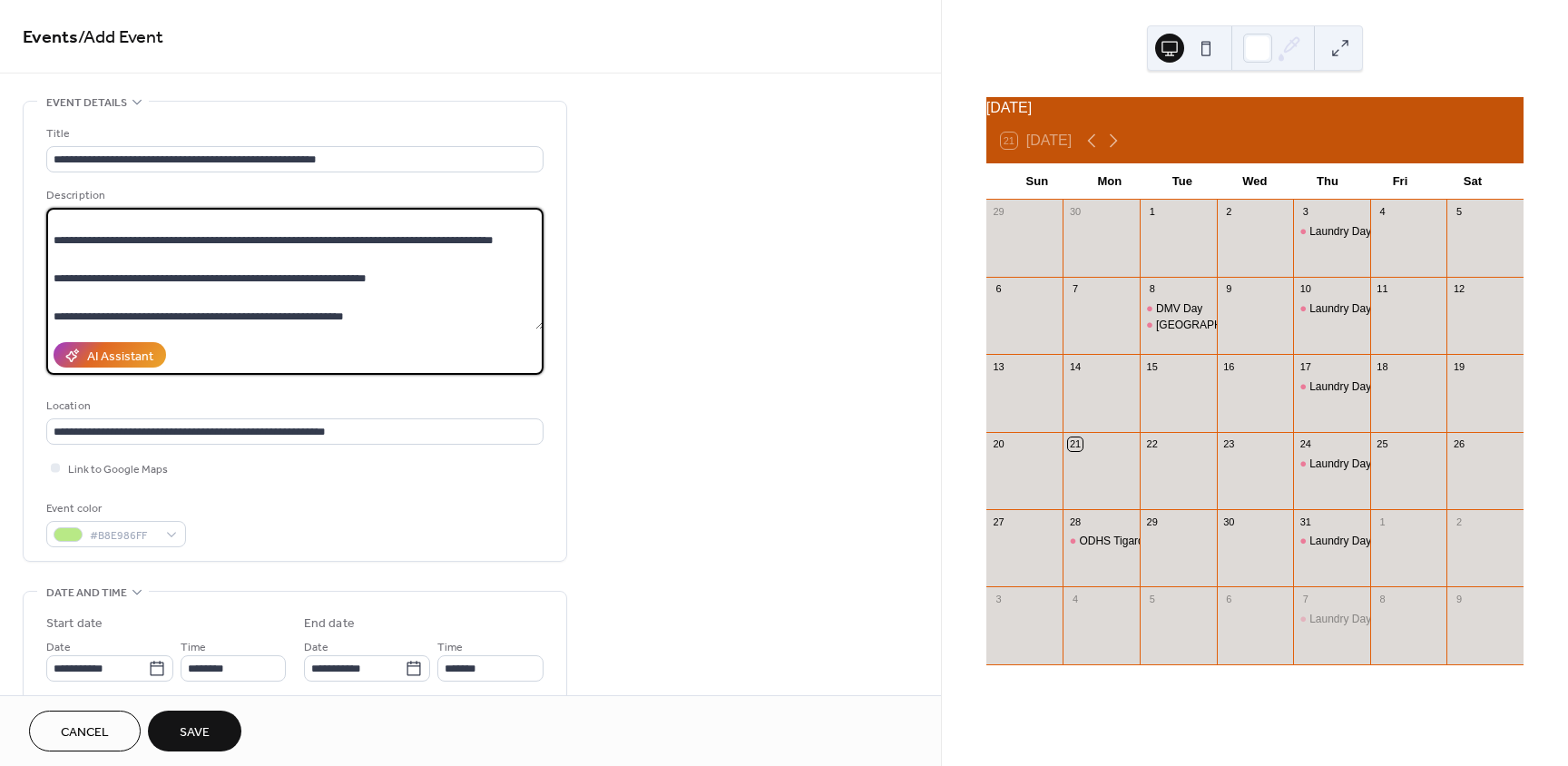 drag, startPoint x: 413, startPoint y: 329, endPoint x: -74, endPoint y: 300, distance: 487.86269 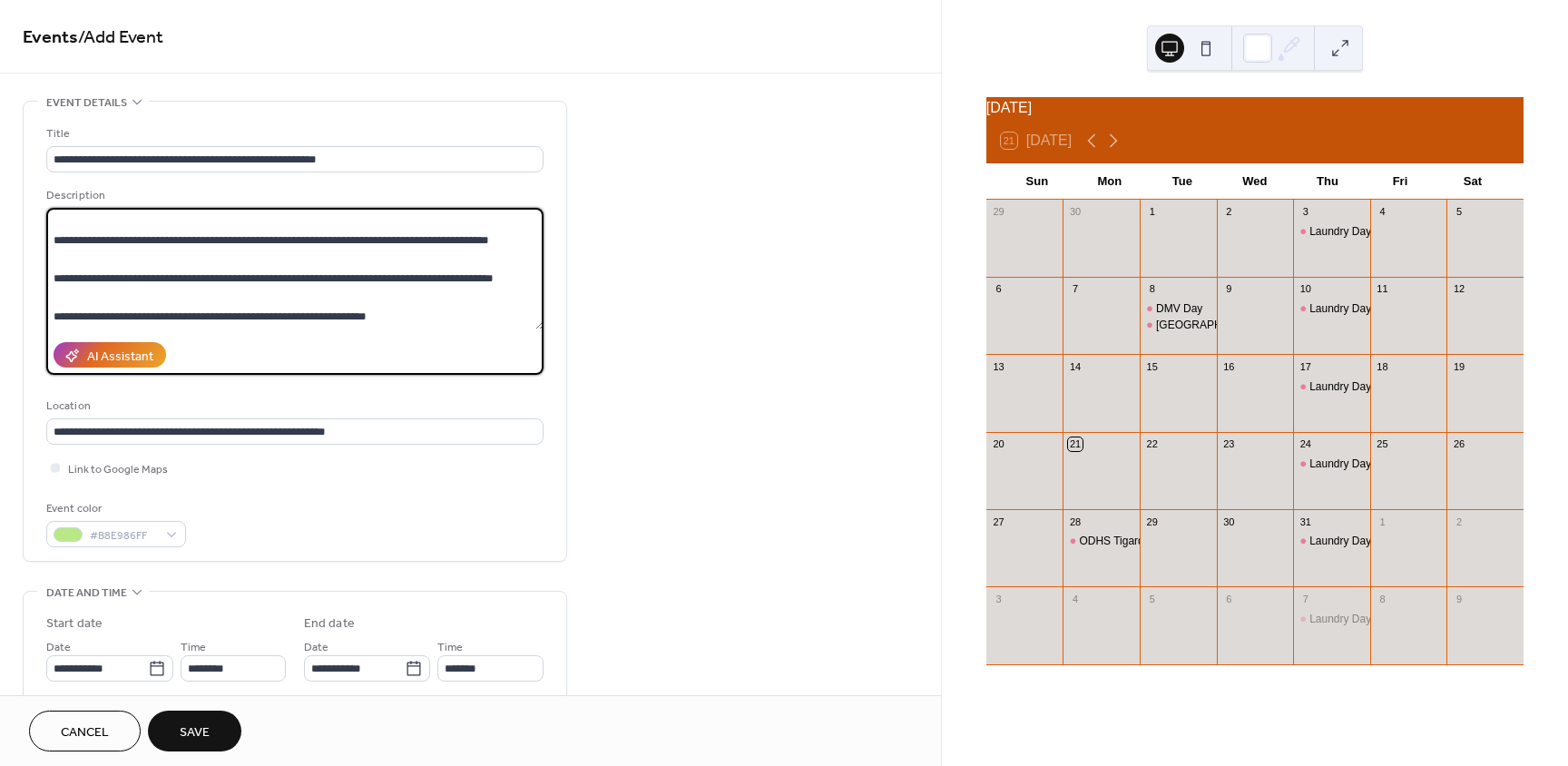scroll, scrollTop: 553, scrollLeft: 0, axis: vertical 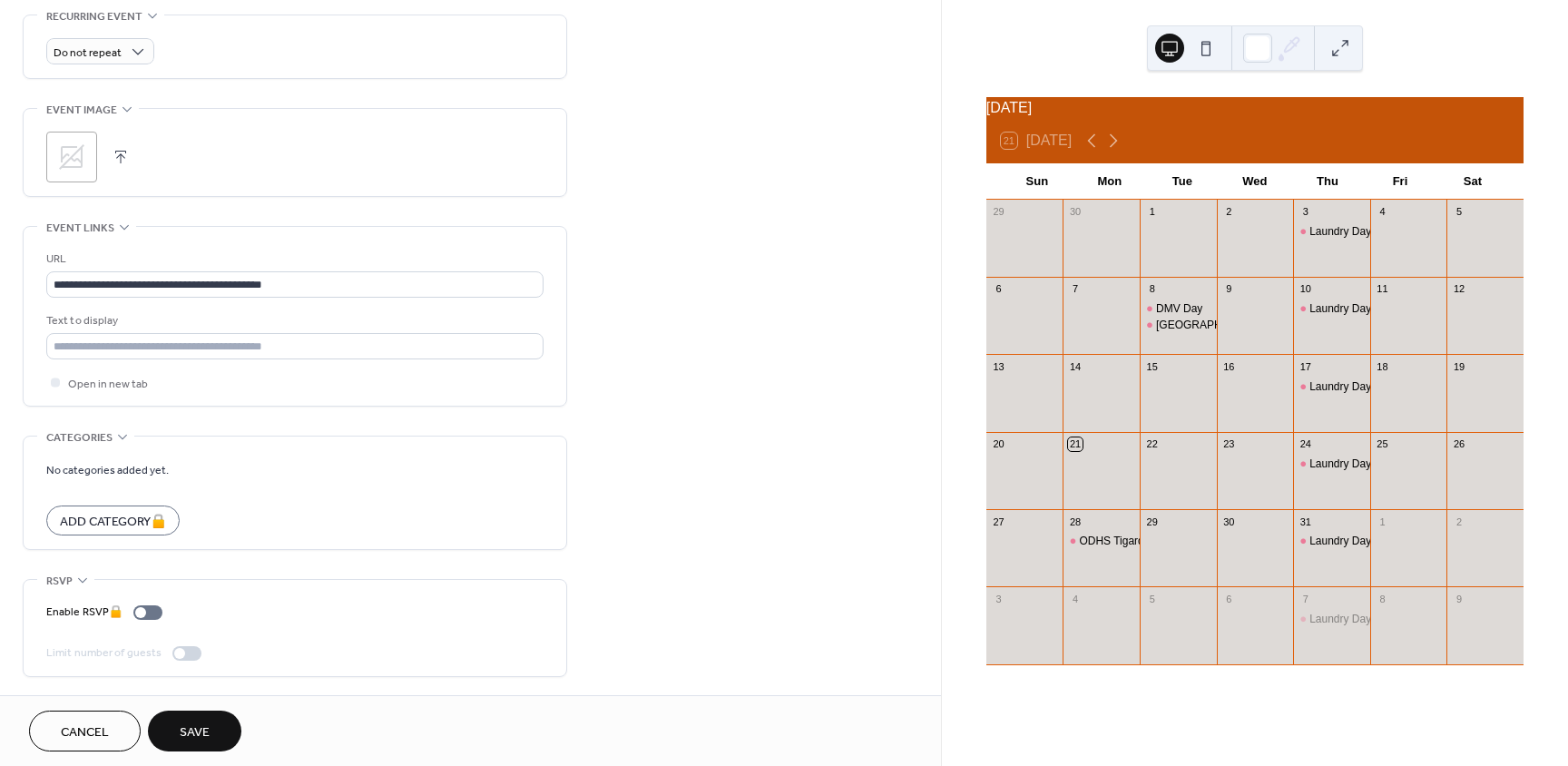 type on "**********" 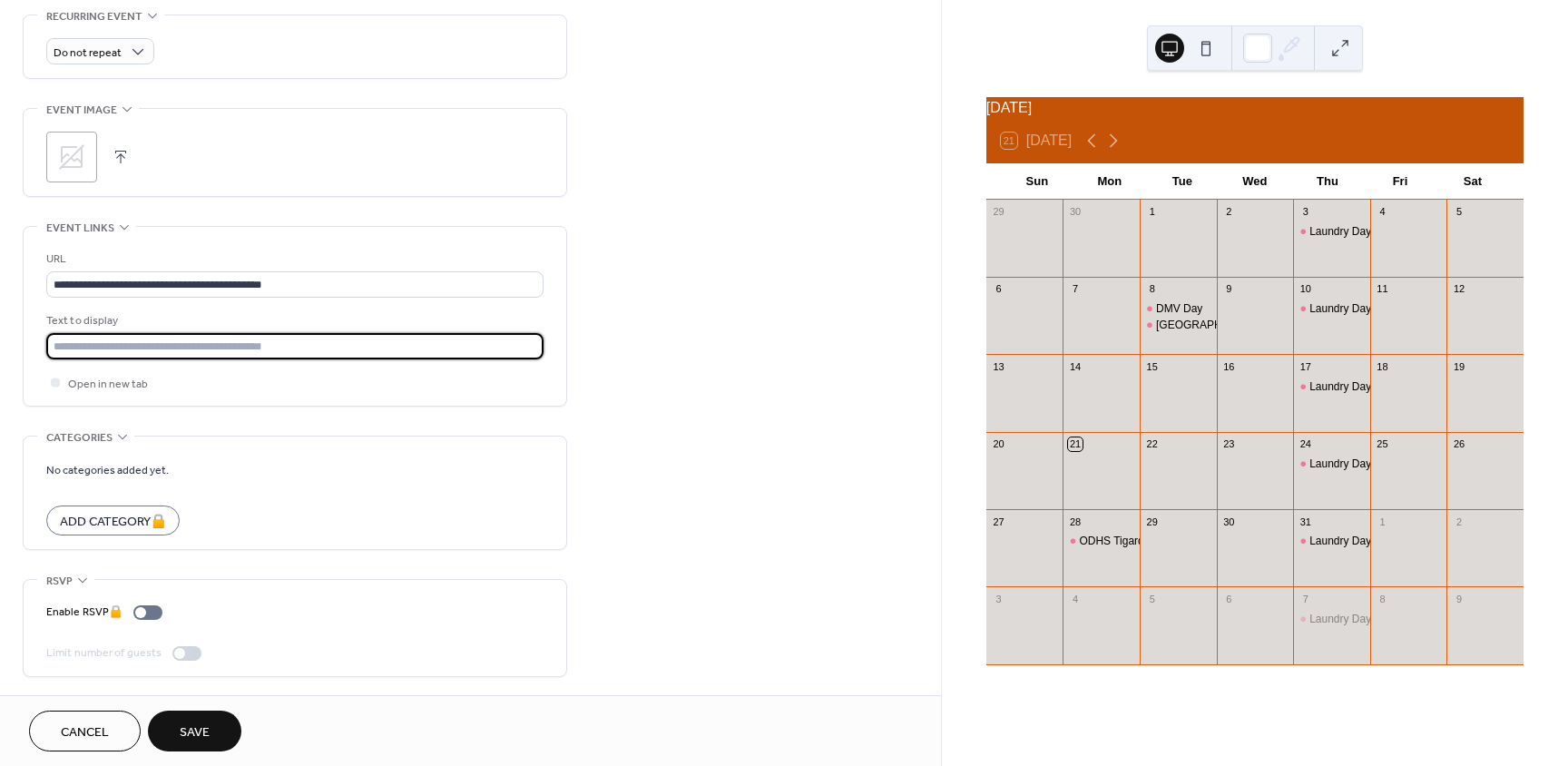 click at bounding box center [295, 346] 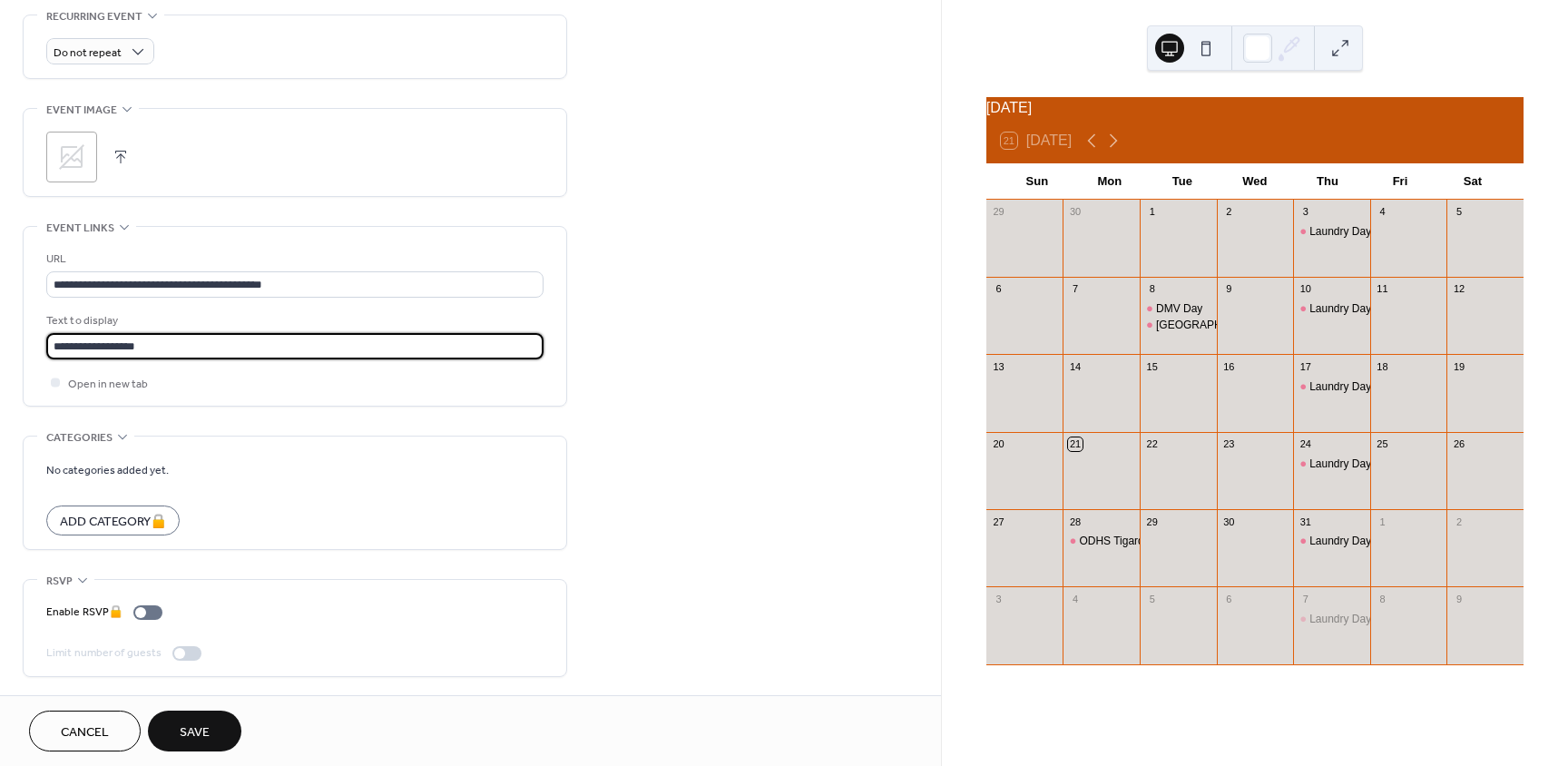 type on "**********" 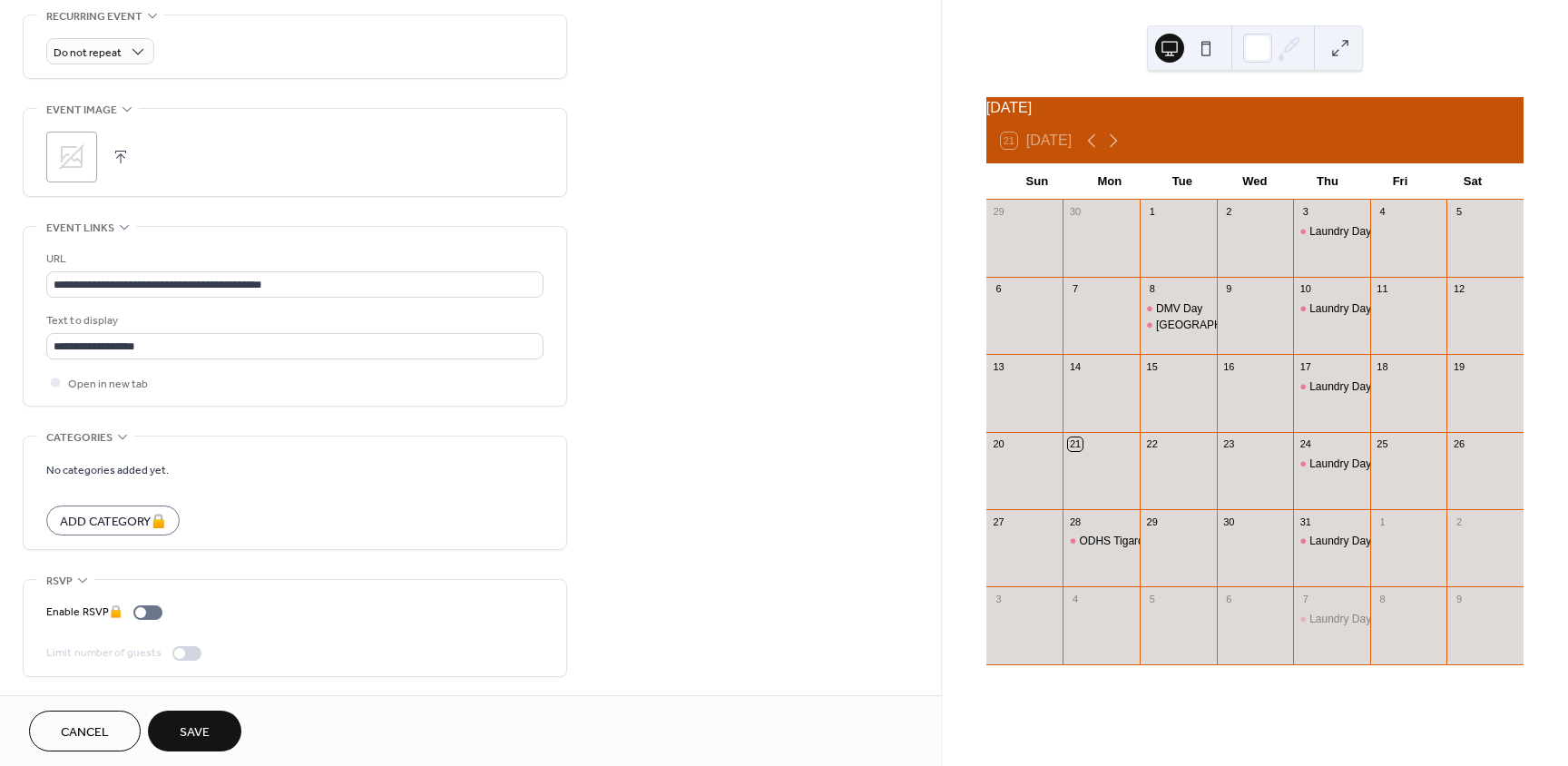 click on "Save" at bounding box center [194, 732] 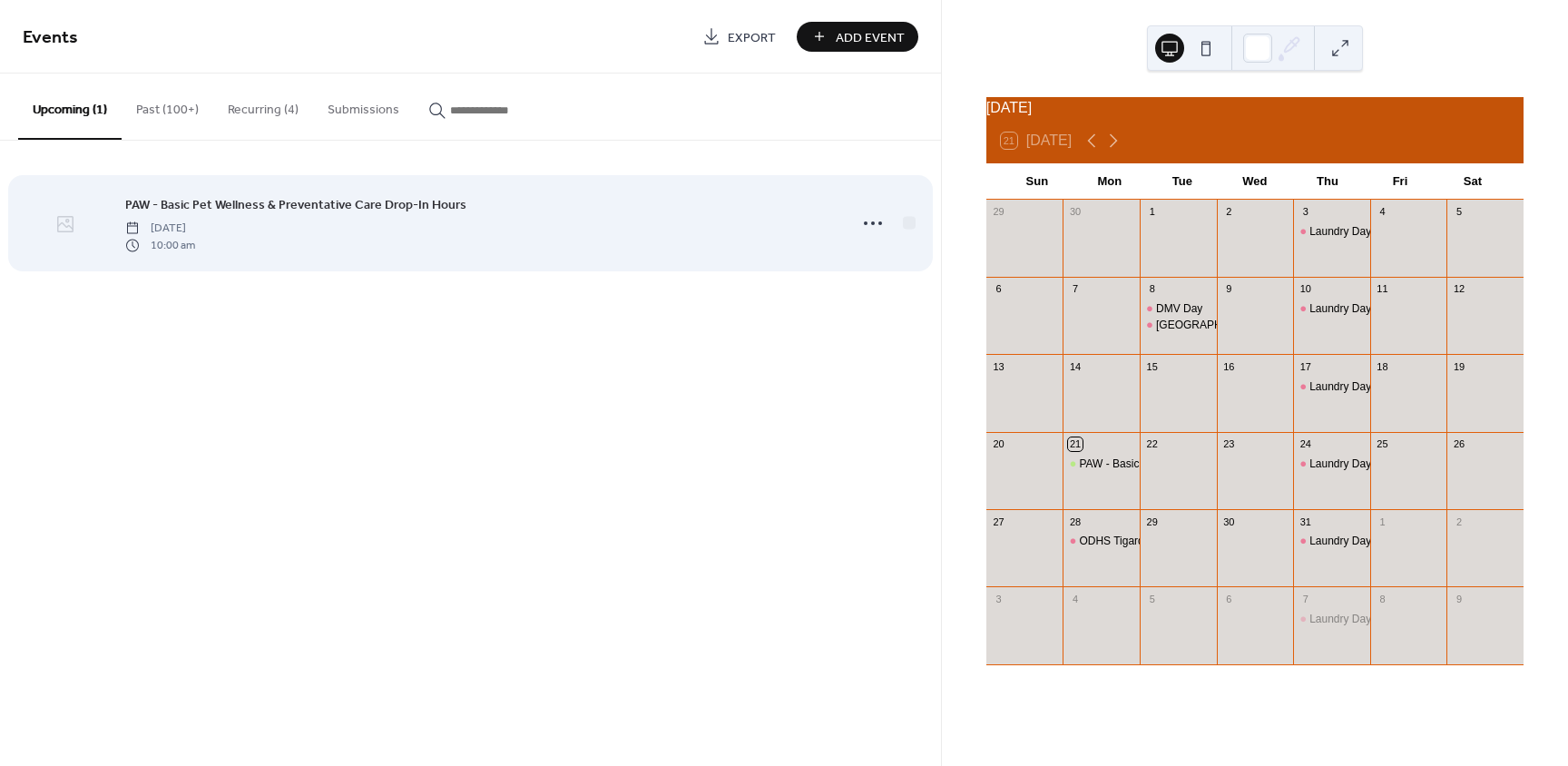 click at bounding box center (64, 224) 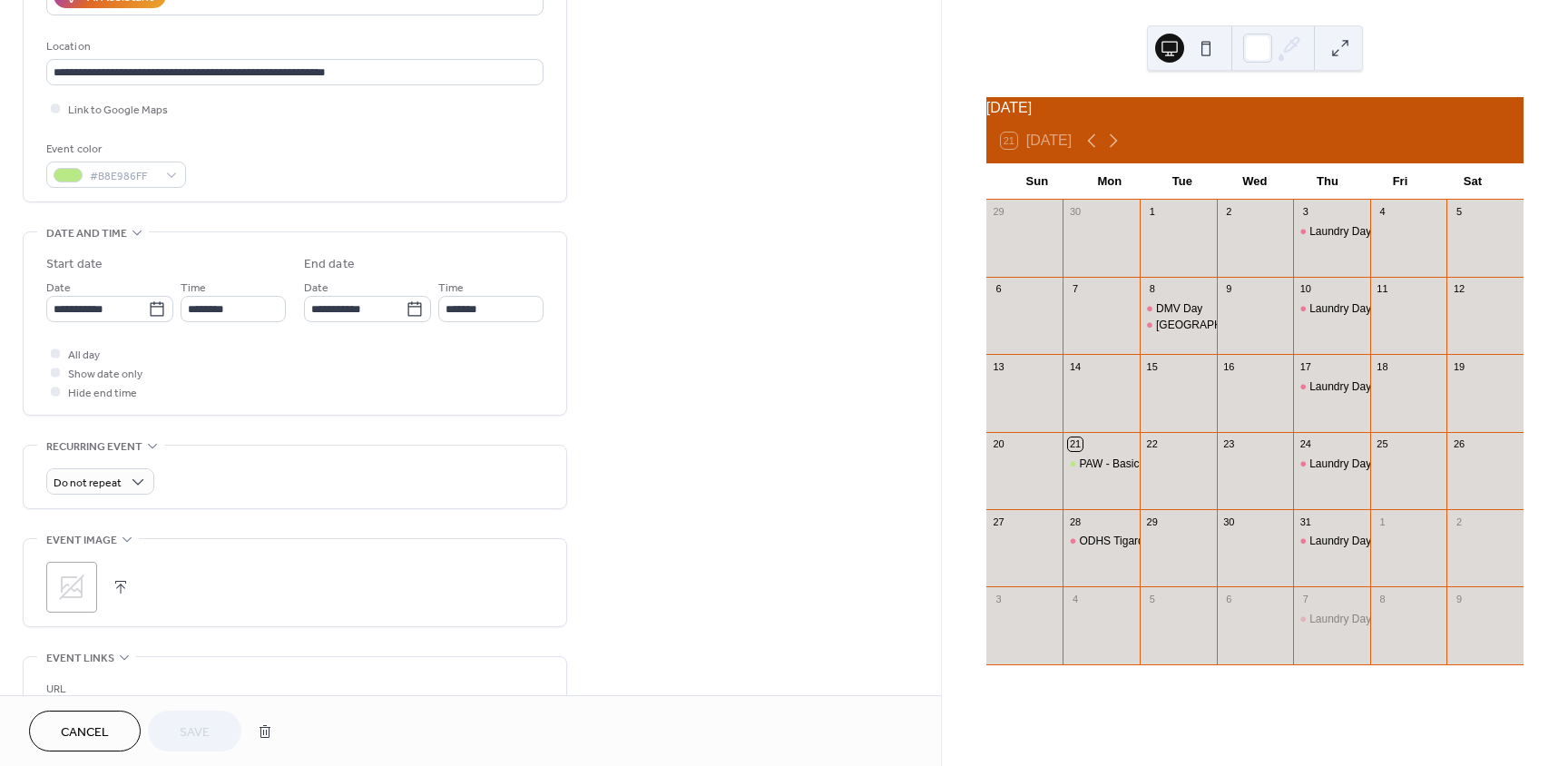 scroll, scrollTop: 363, scrollLeft: 0, axis: vertical 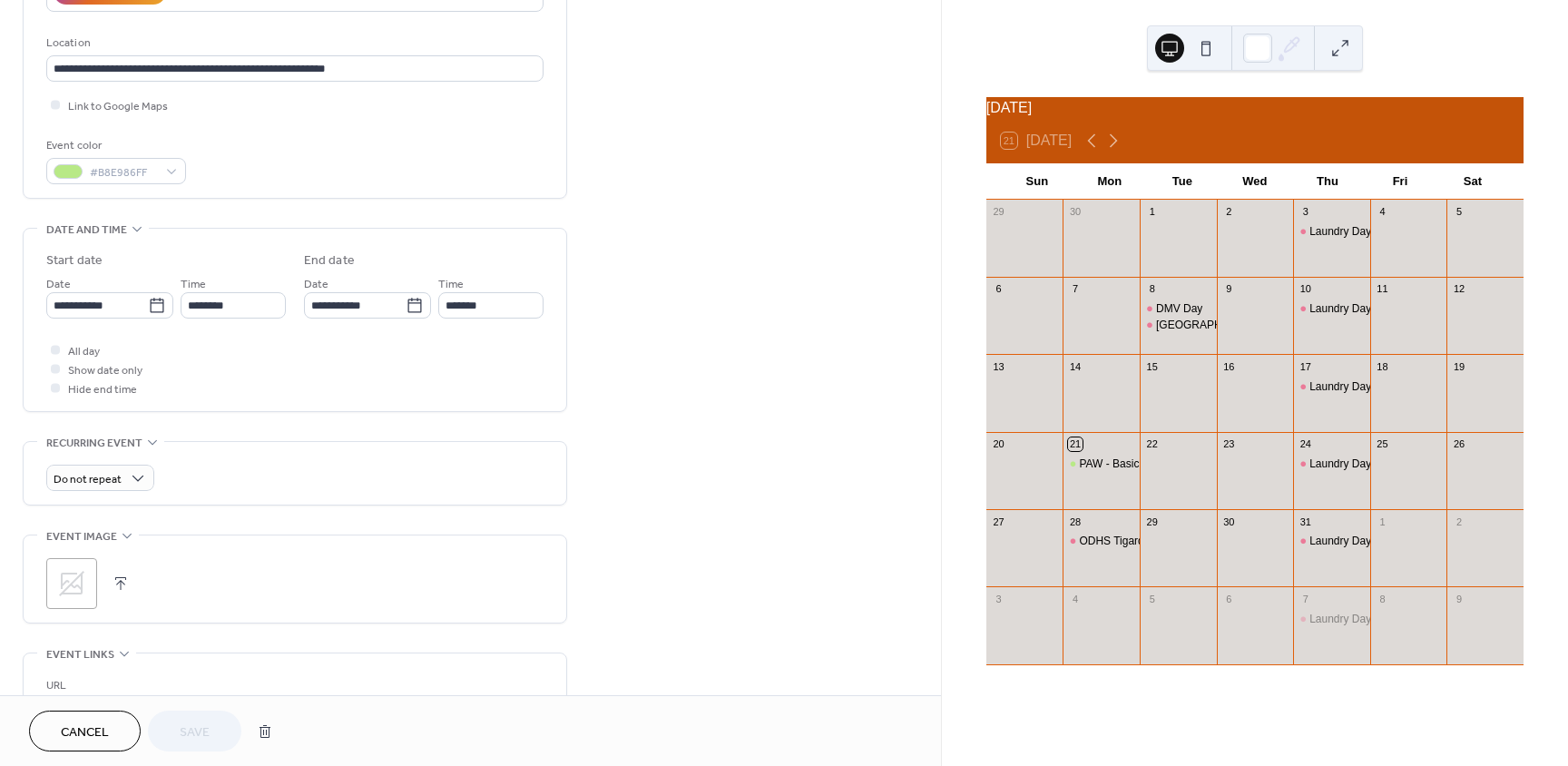 click 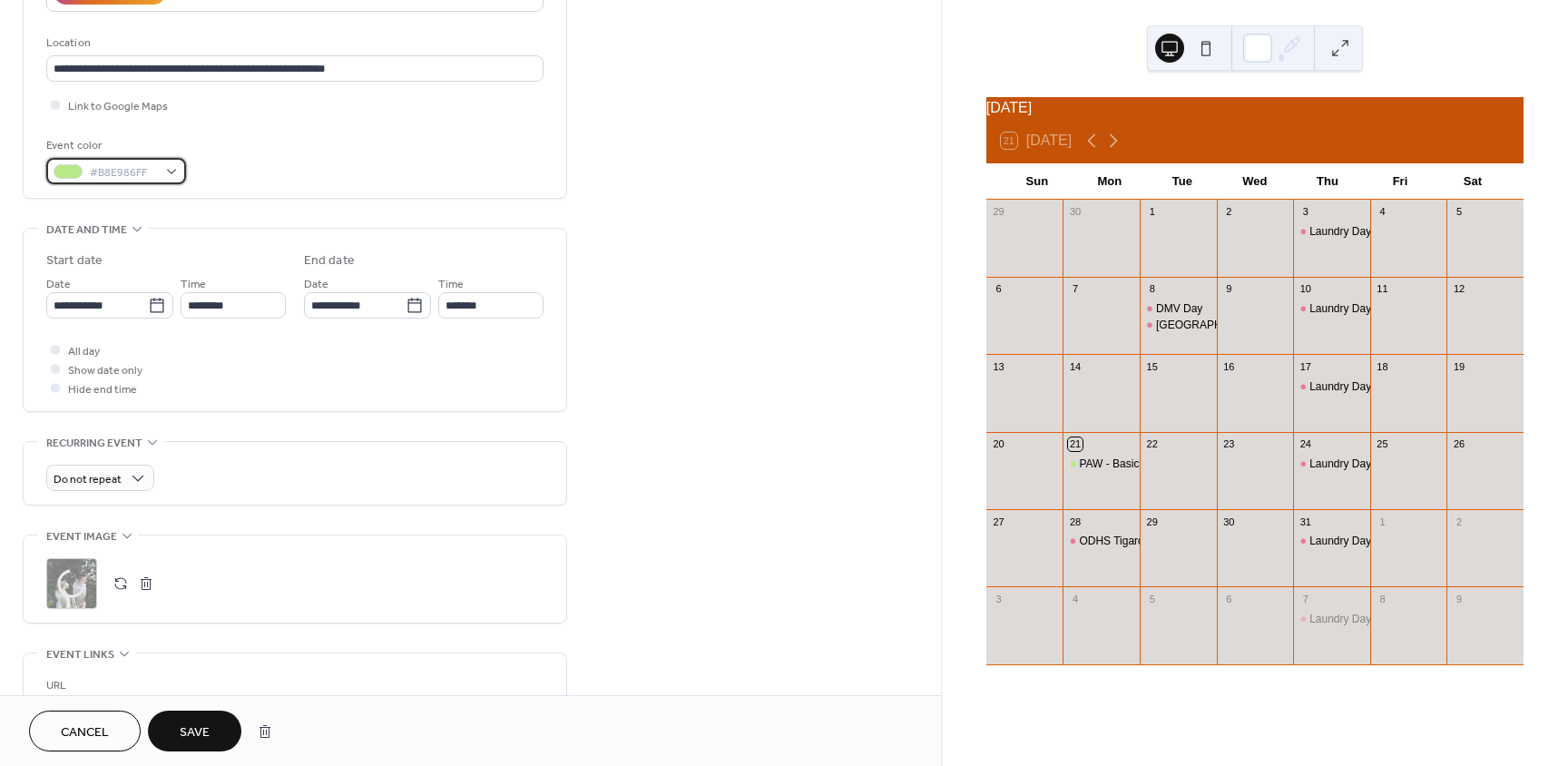click on "#B8E986FF" at bounding box center (123, 172) 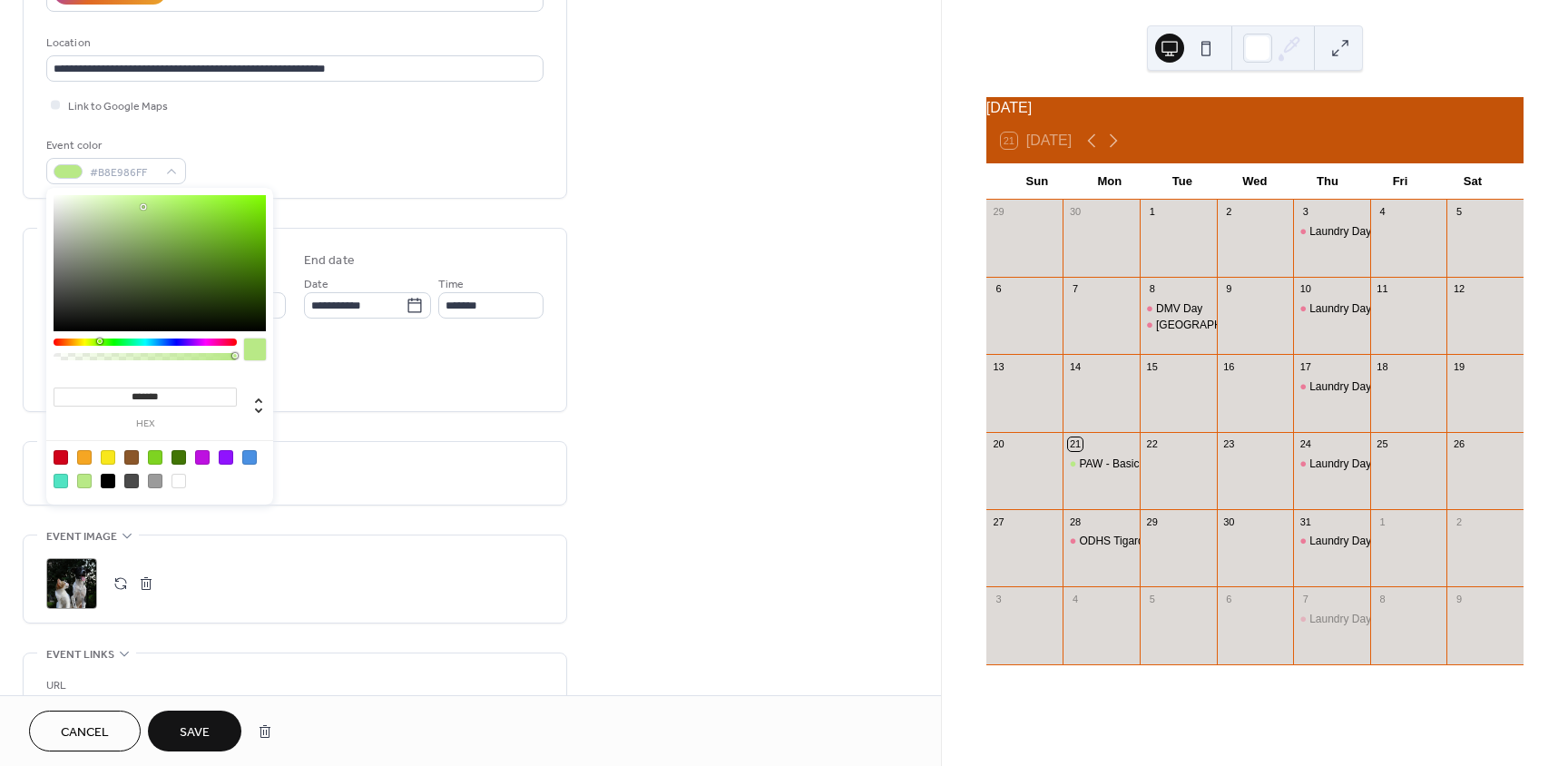 click at bounding box center (179, 457) 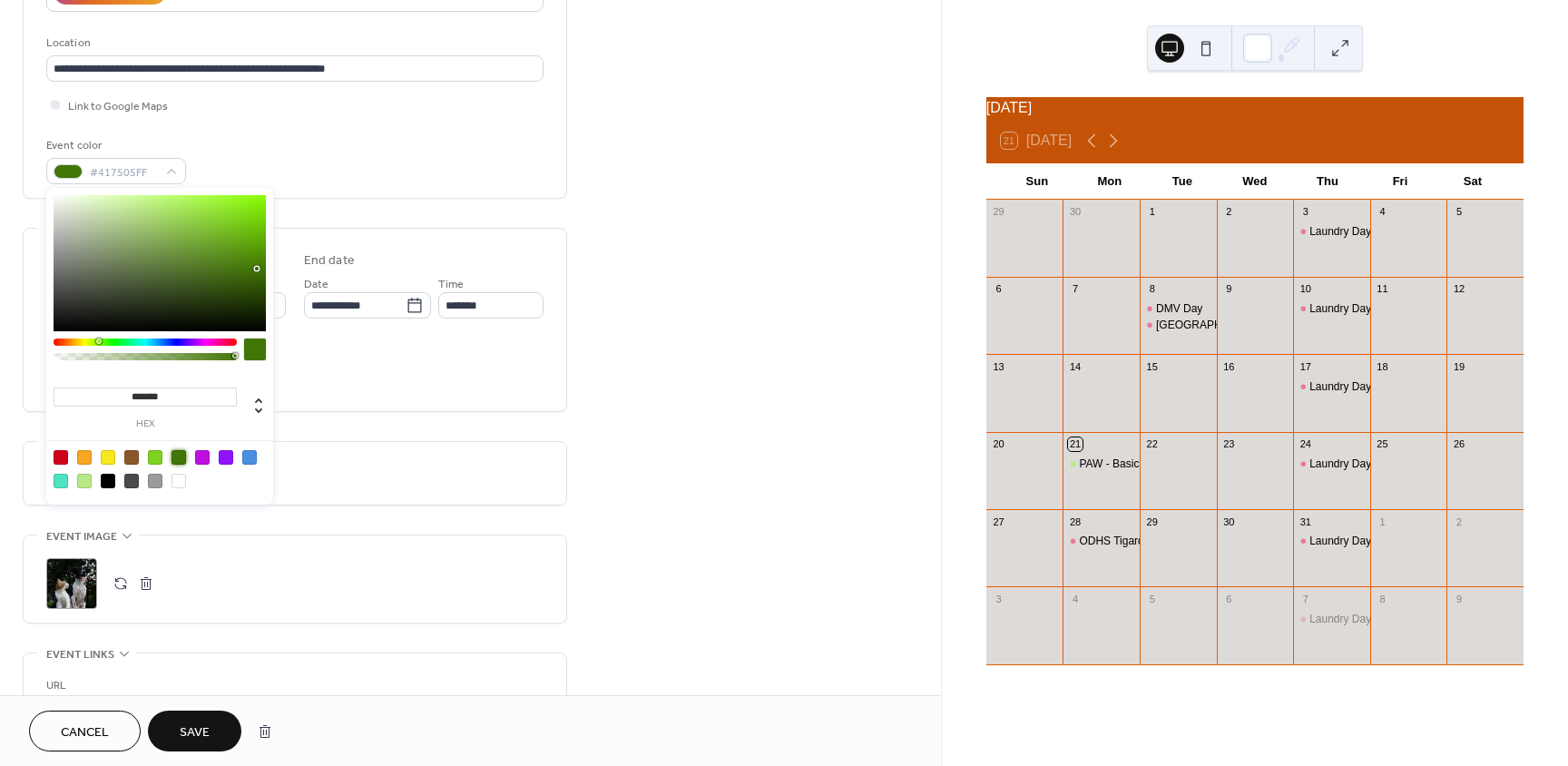 click on "**********" at bounding box center [295, 319] 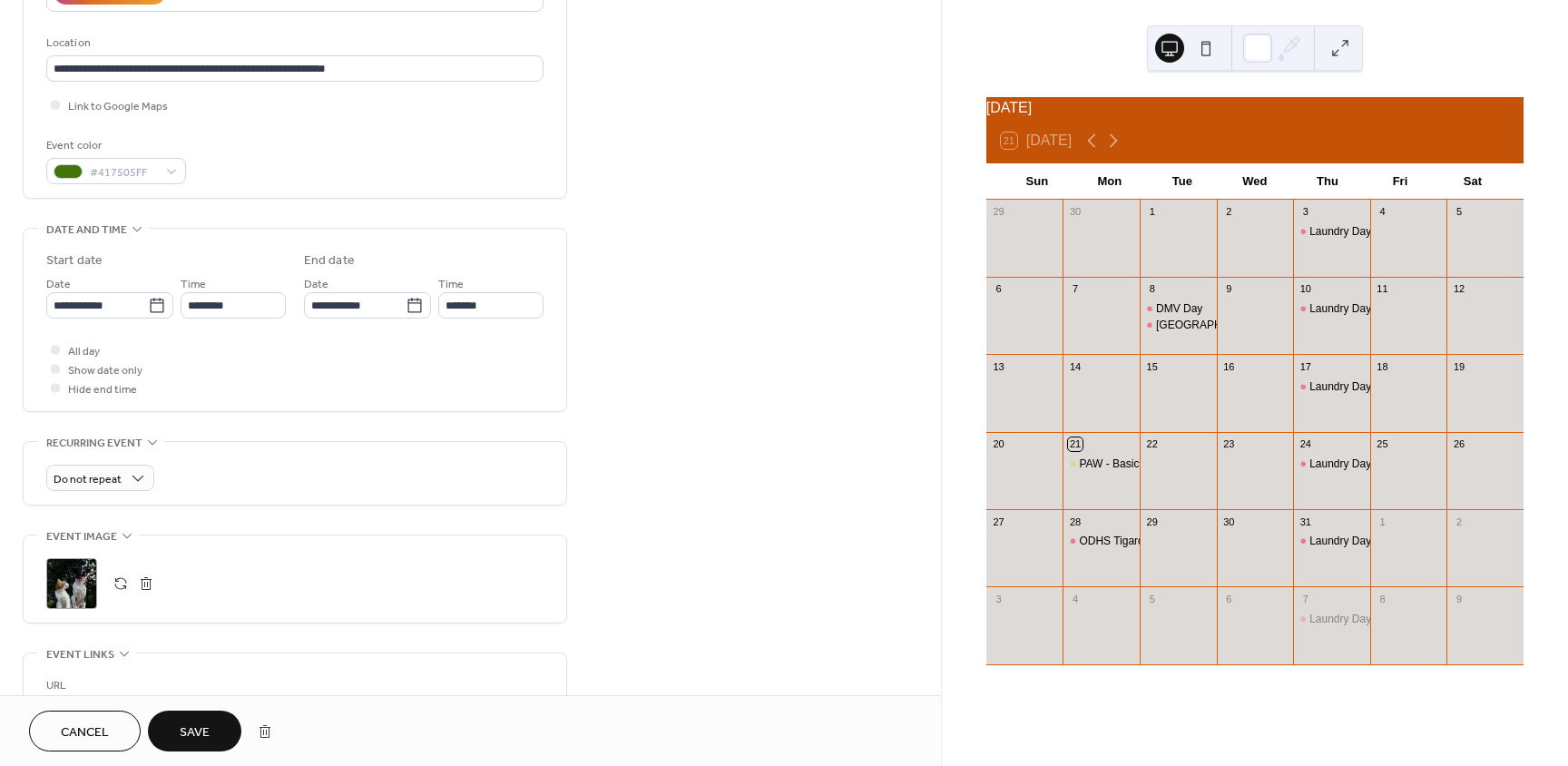 click on "Save" at bounding box center [194, 732] 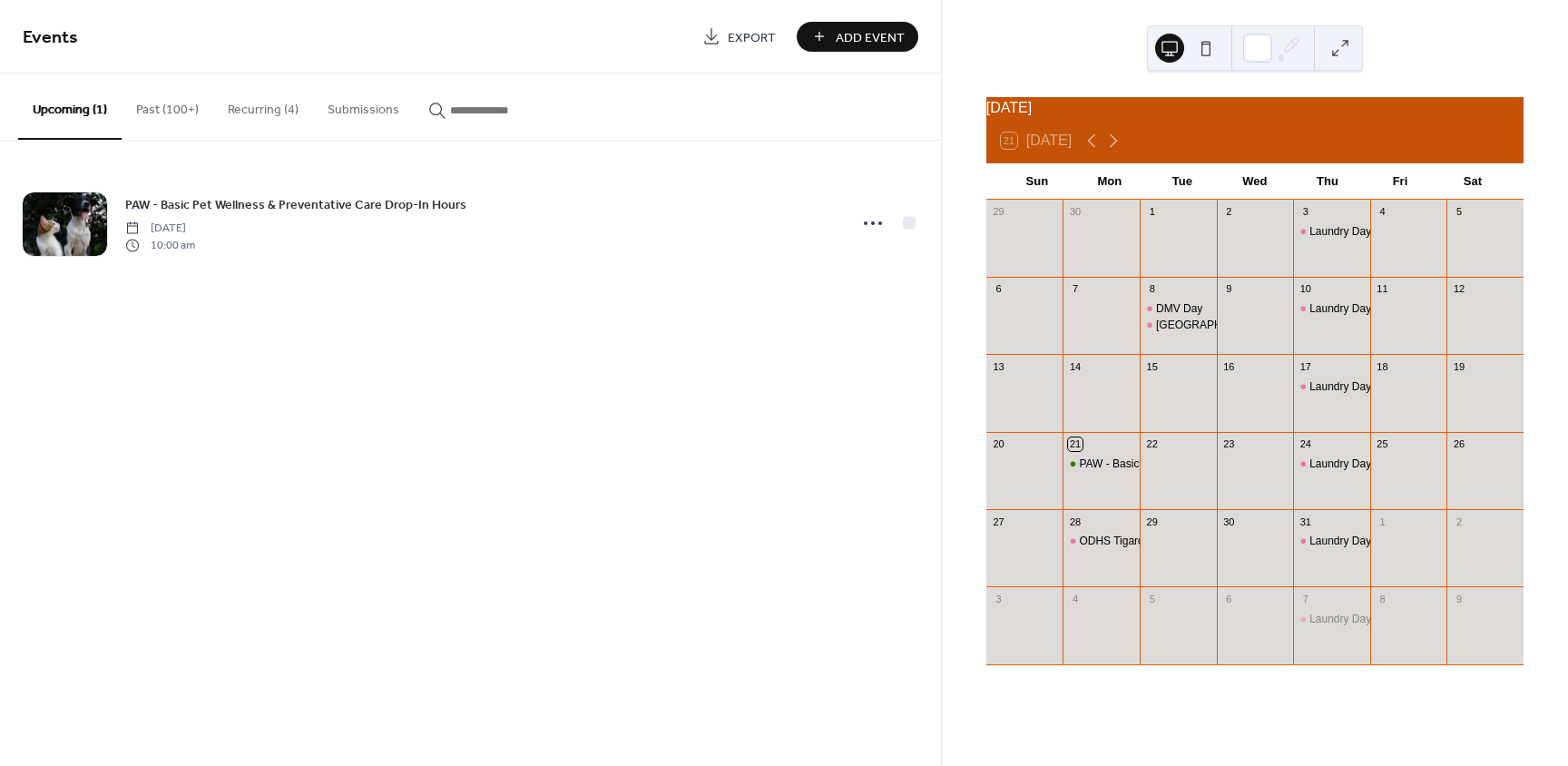 click on "Recurring (4)" at bounding box center (263, 105) 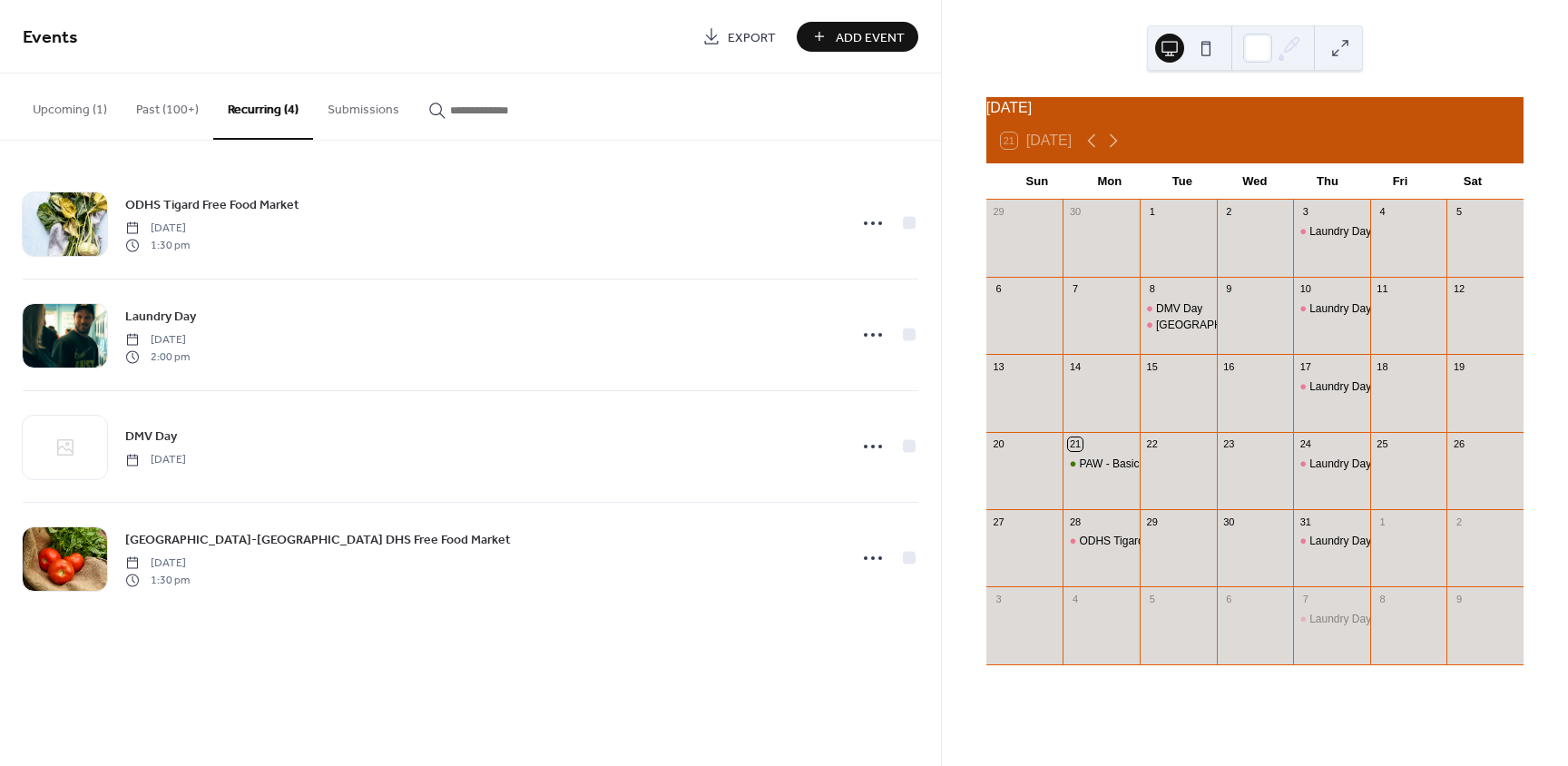 click on "Past (100+)" at bounding box center [167, 105] 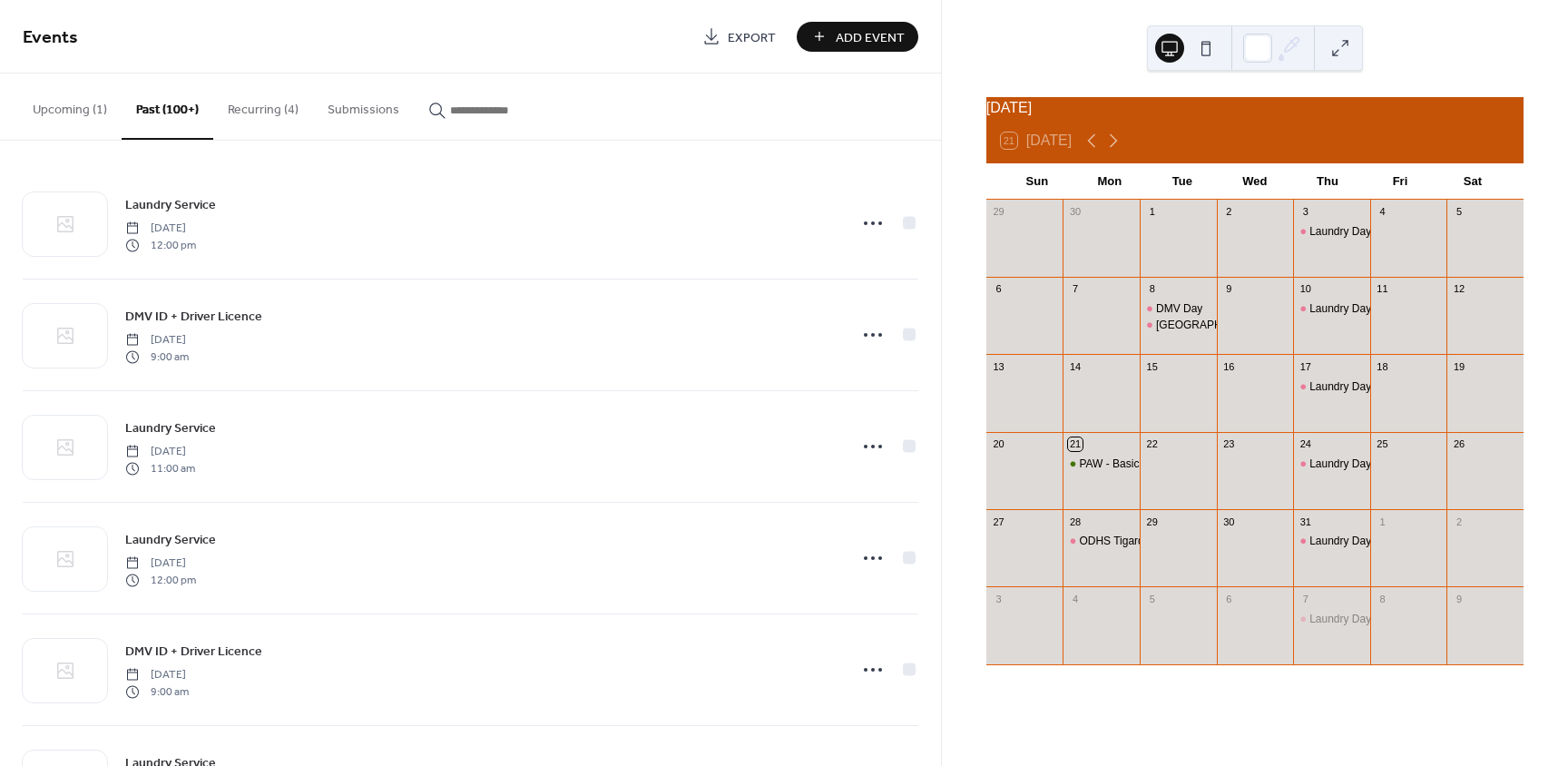 click on "Upcoming (1)" at bounding box center [70, 105] 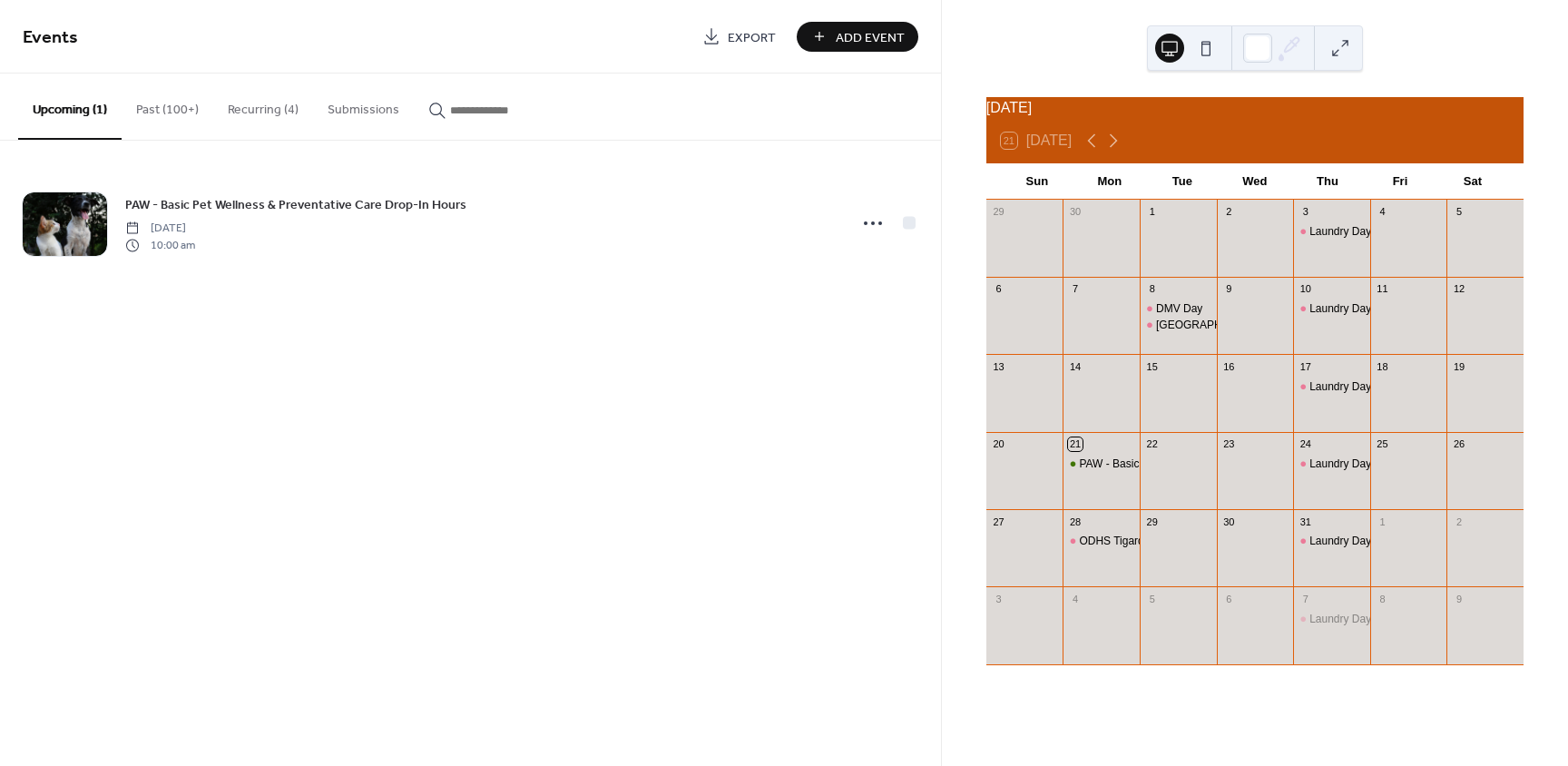 click on "Recurring (4)" at bounding box center (263, 105) 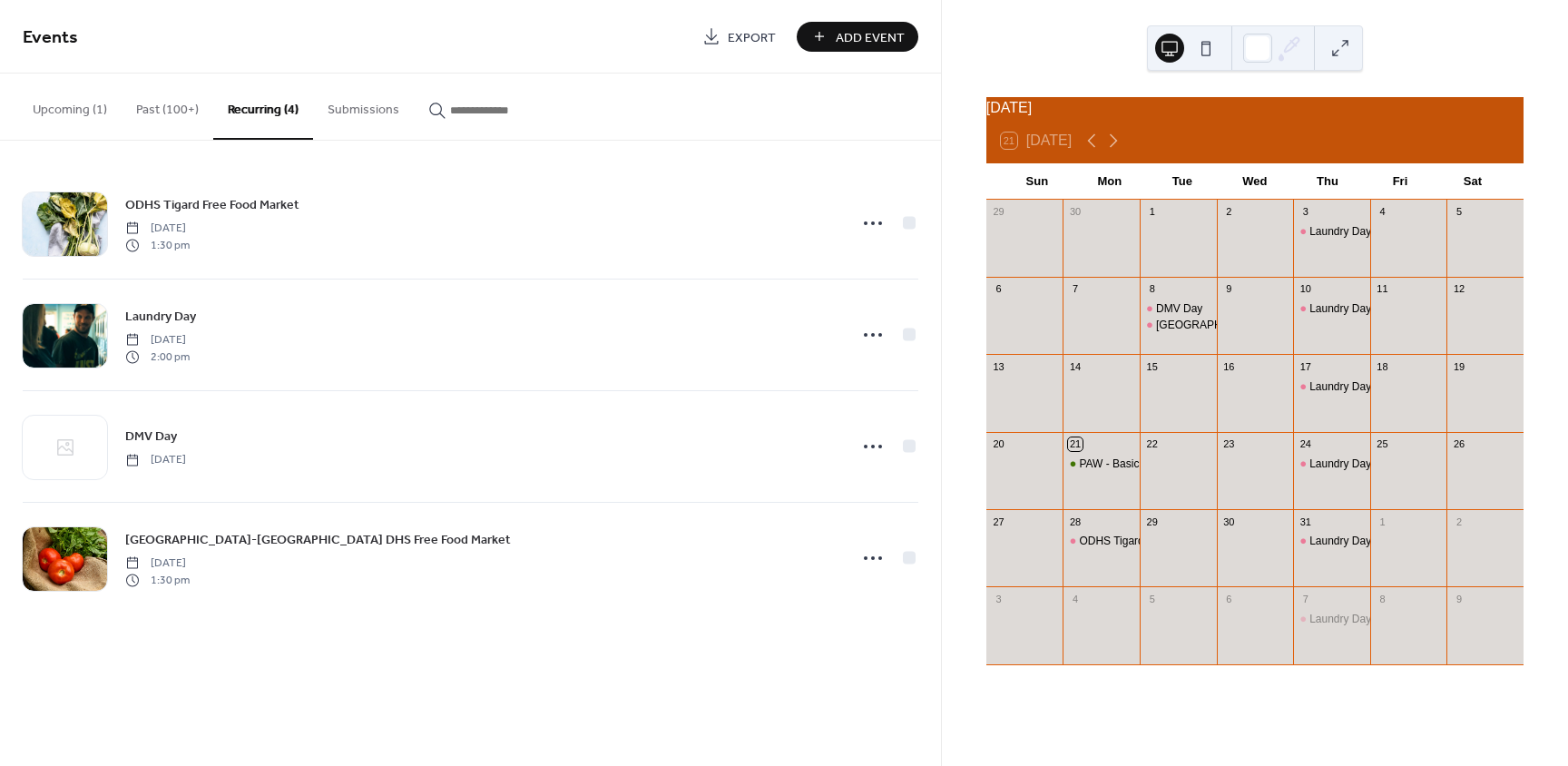 click on "Upcoming (1)" at bounding box center [70, 105] 